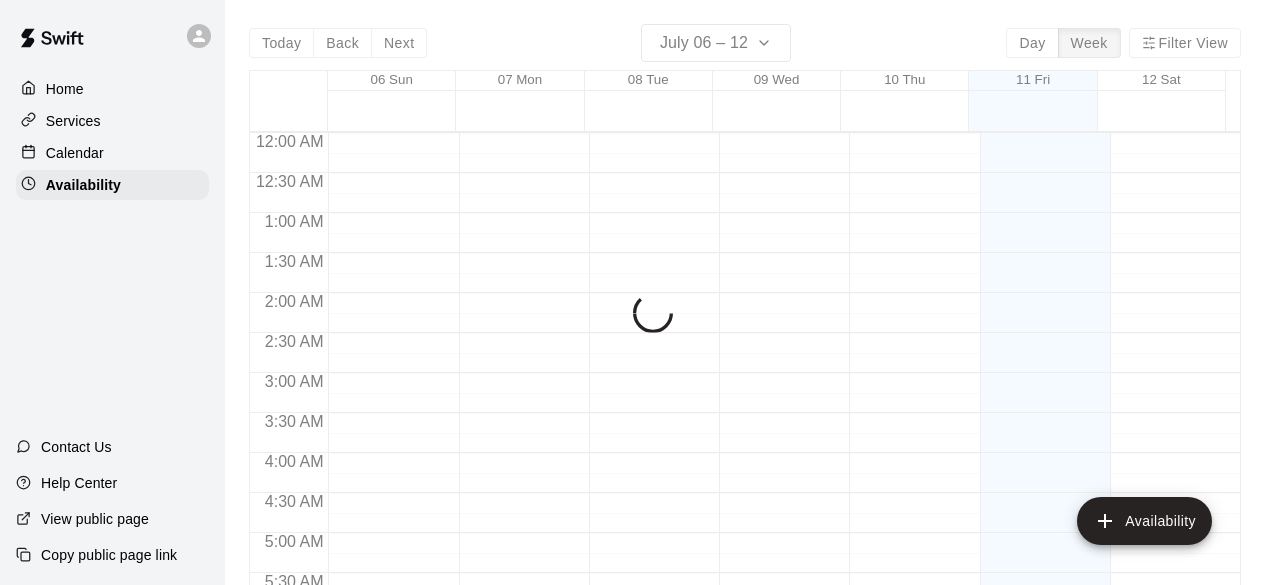 scroll, scrollTop: 0, scrollLeft: 0, axis: both 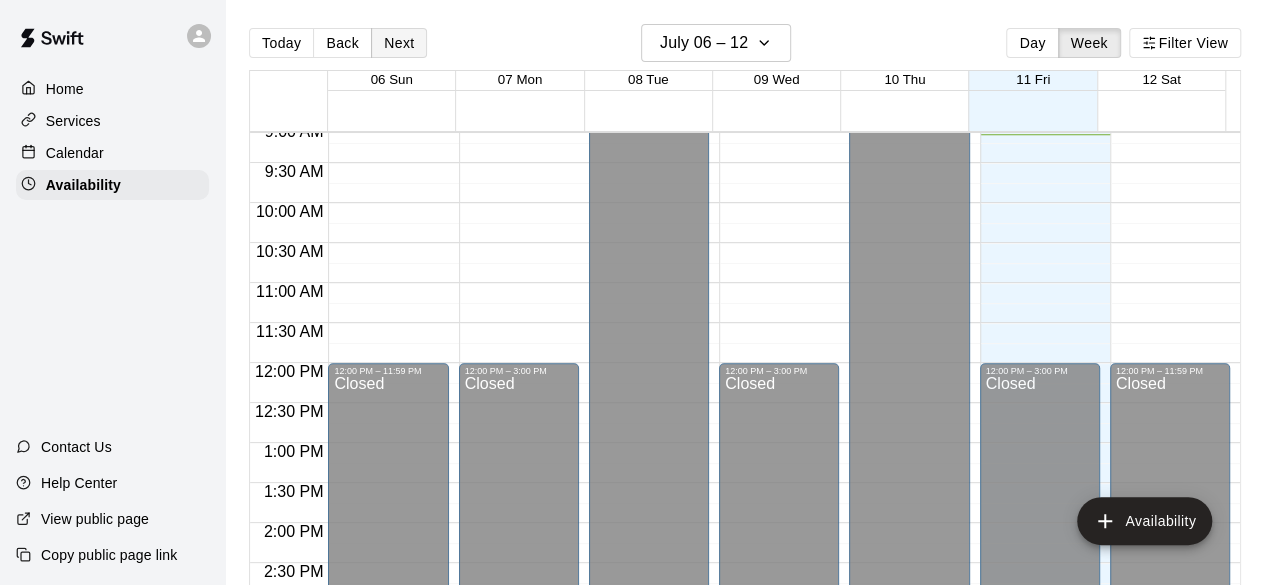 click on "Next" at bounding box center [399, 43] 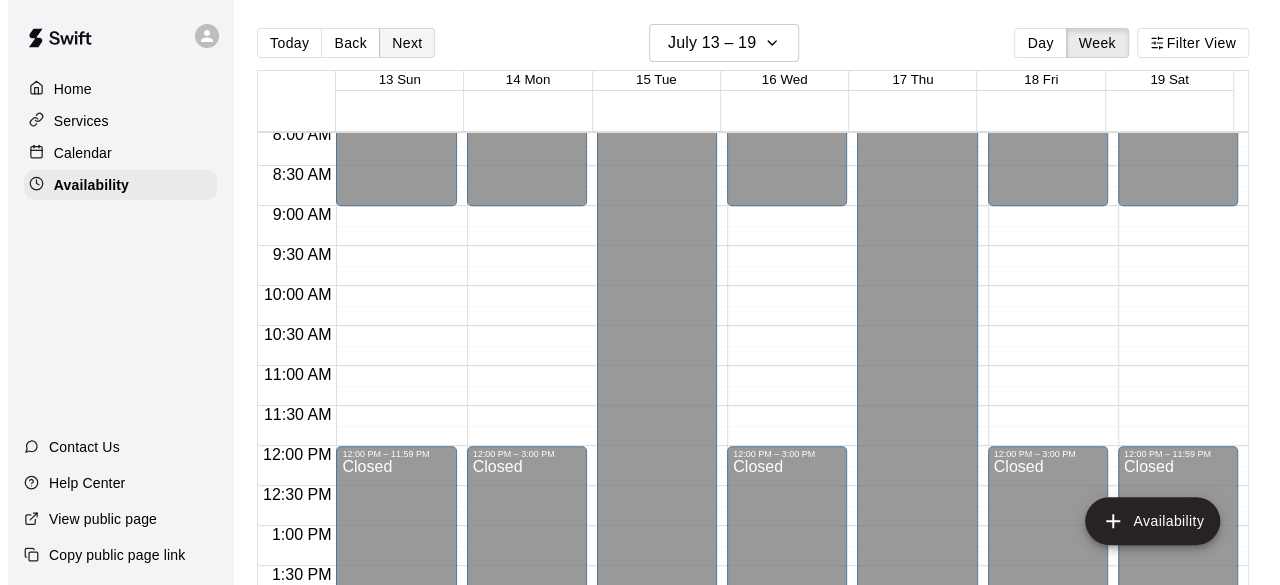 scroll, scrollTop: 641, scrollLeft: 0, axis: vertical 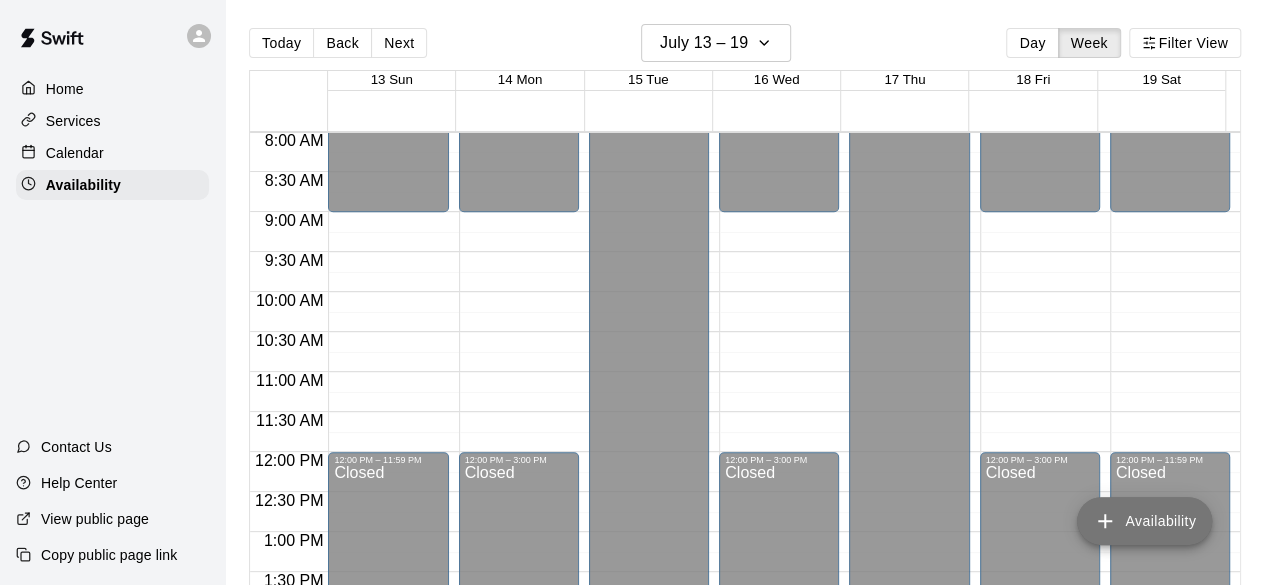 click on "Availability" at bounding box center (1144, 521) 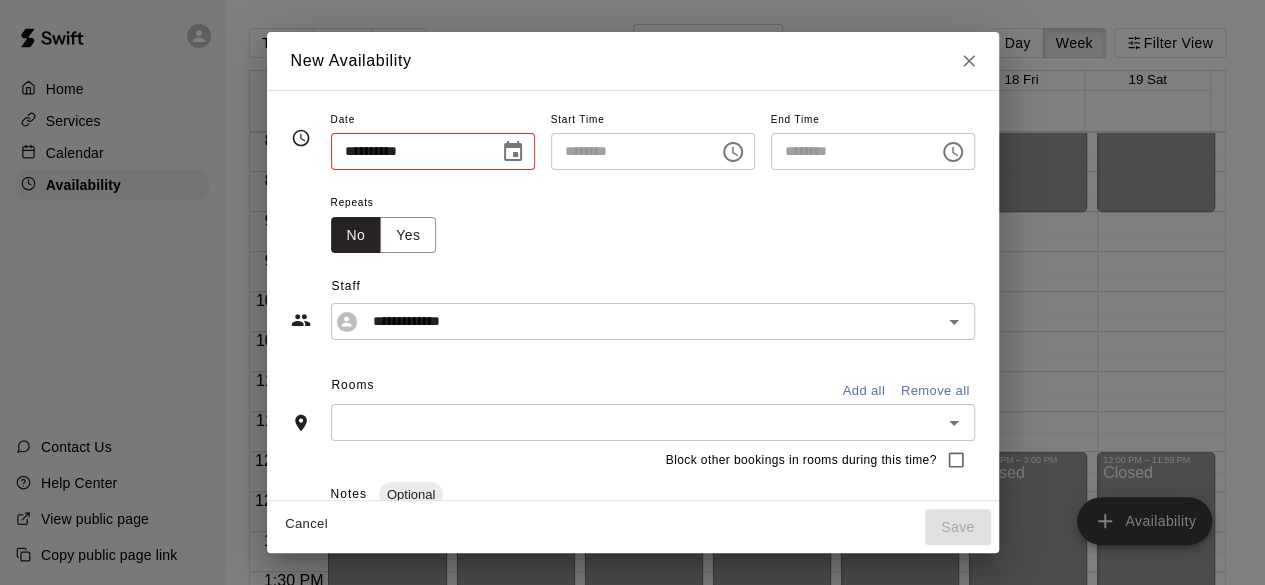 type on "**********" 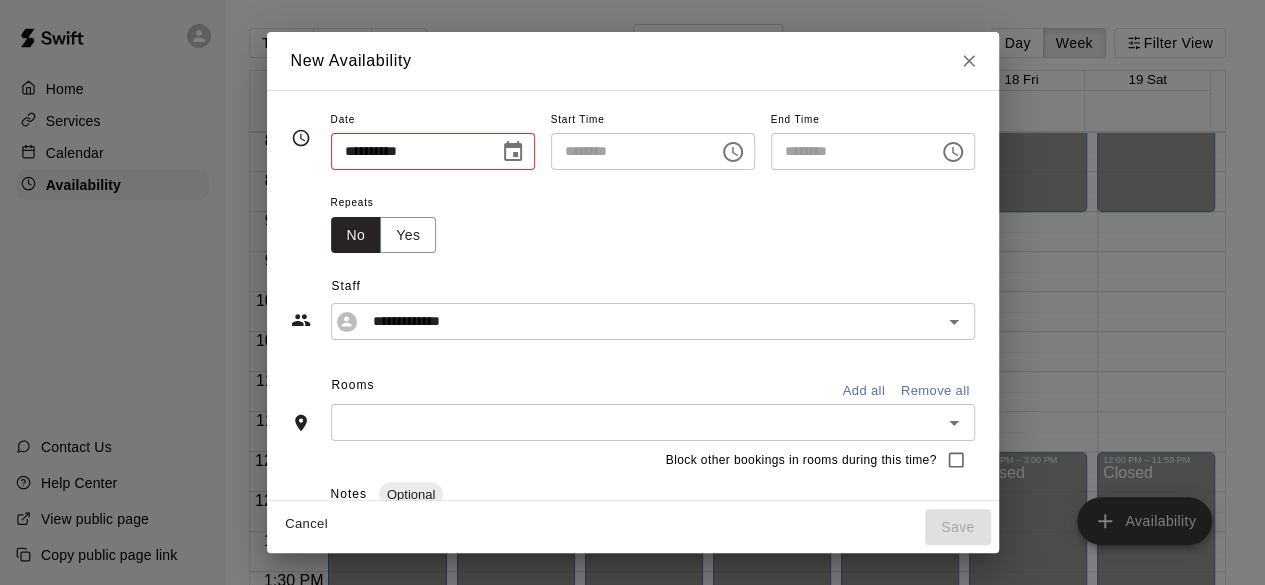 type on "********" 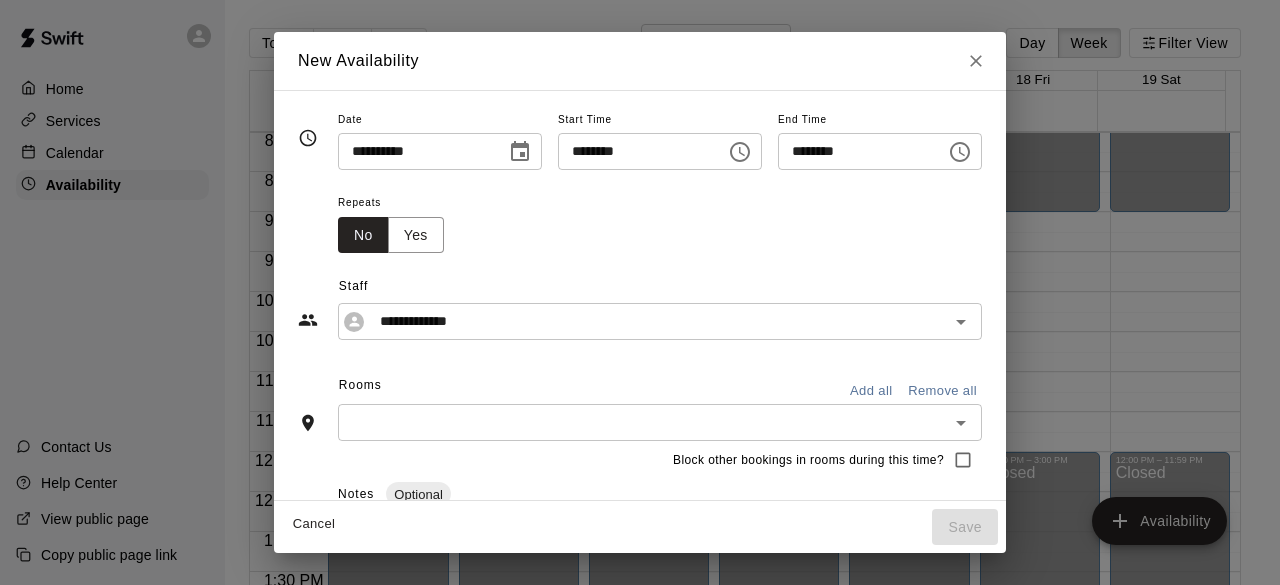 click 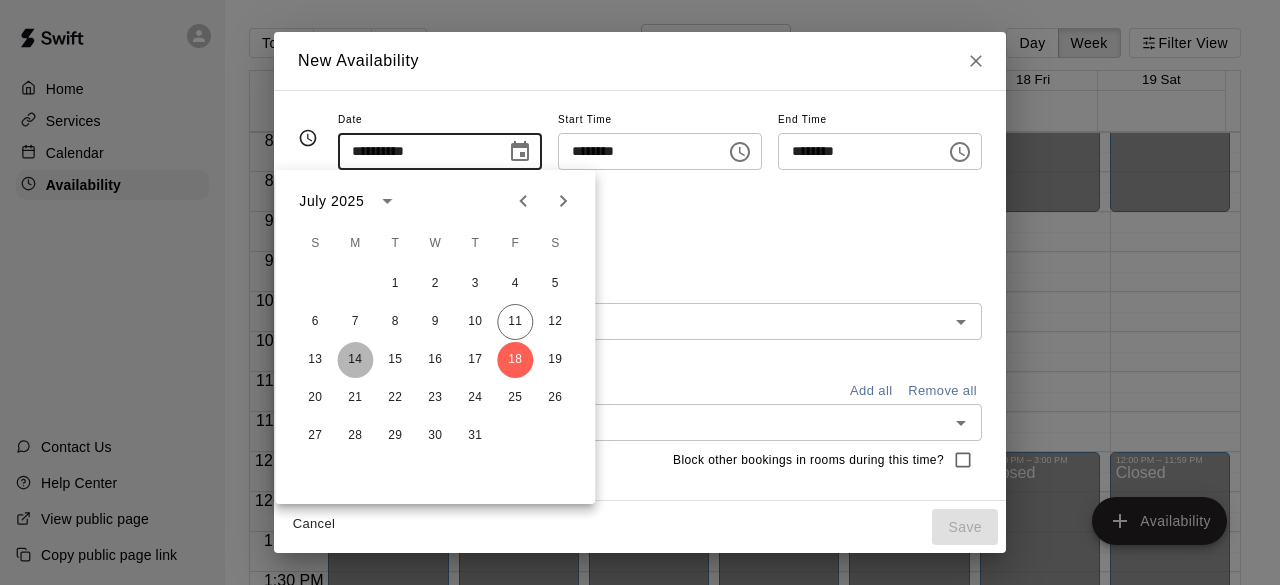 click on "14" at bounding box center [355, 360] 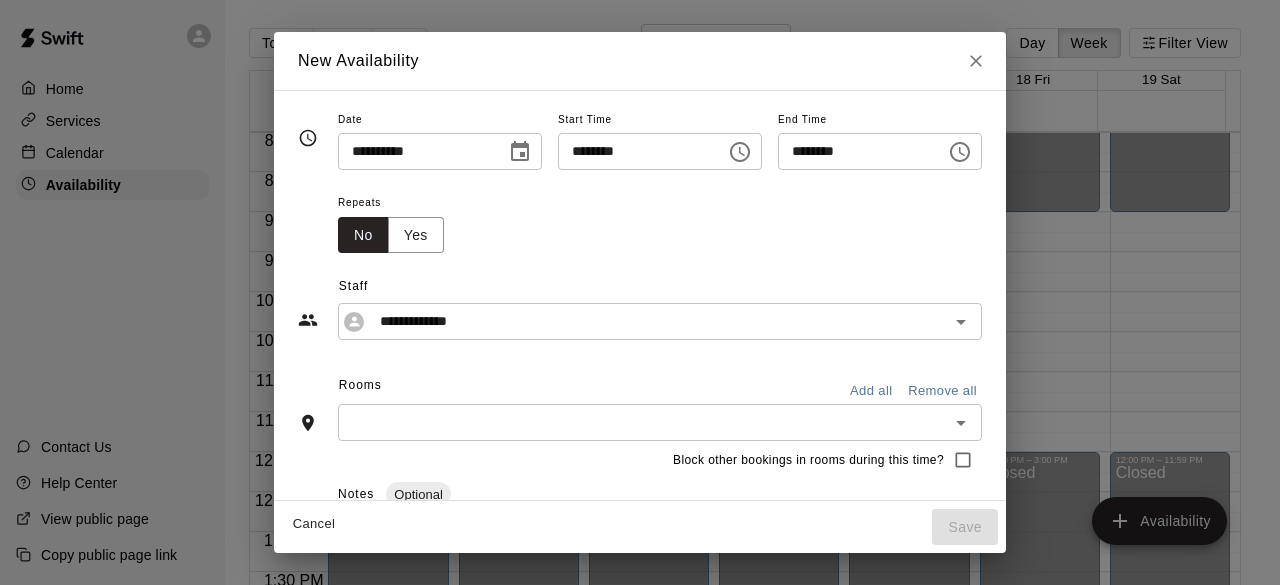 click 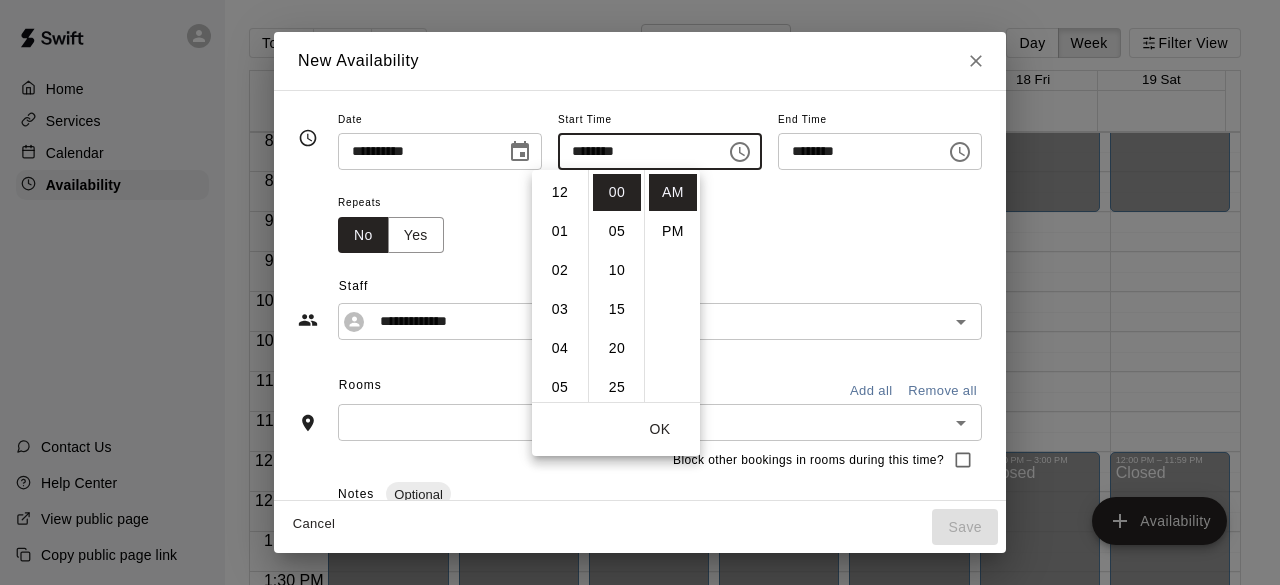 scroll, scrollTop: 351, scrollLeft: 0, axis: vertical 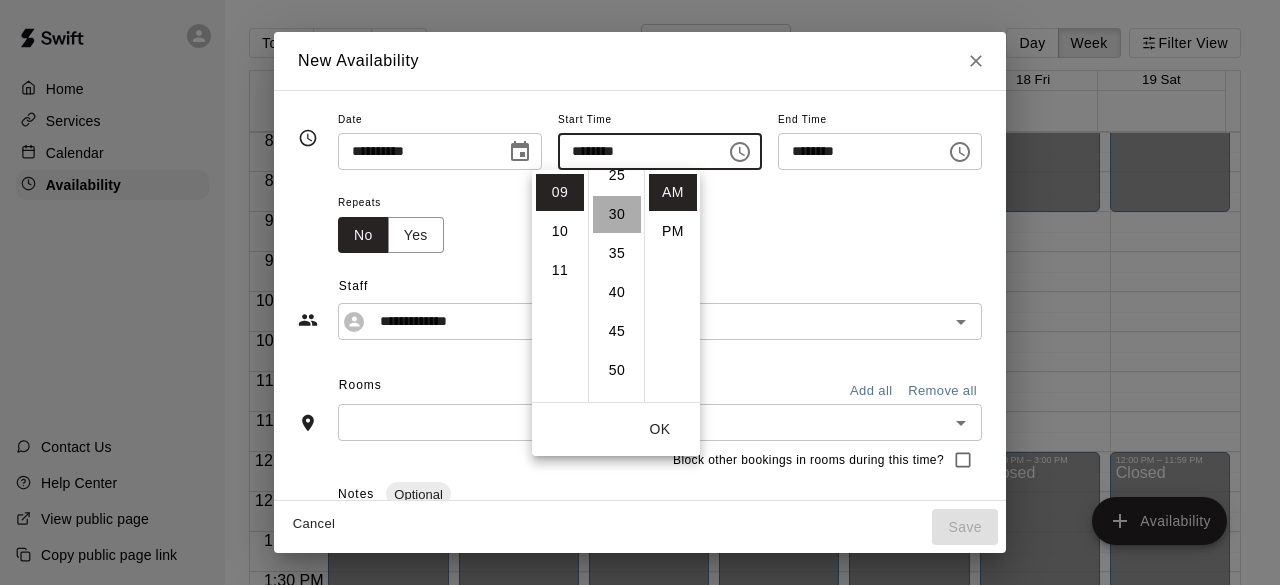 click on "30" at bounding box center (617, 214) 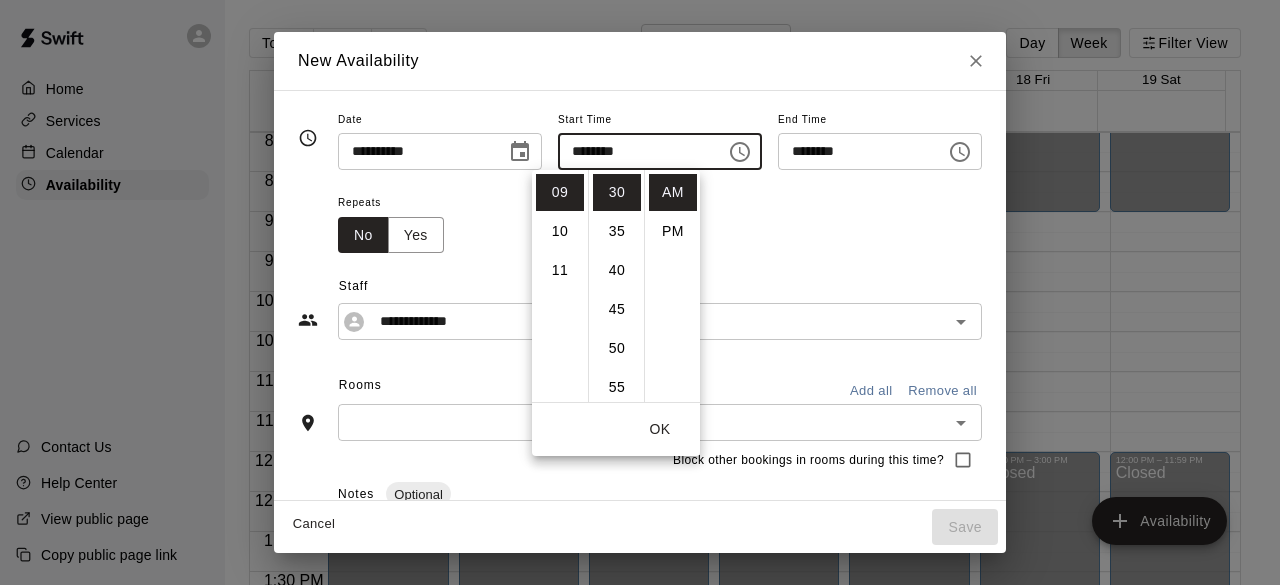 click on "********" at bounding box center [855, 151] 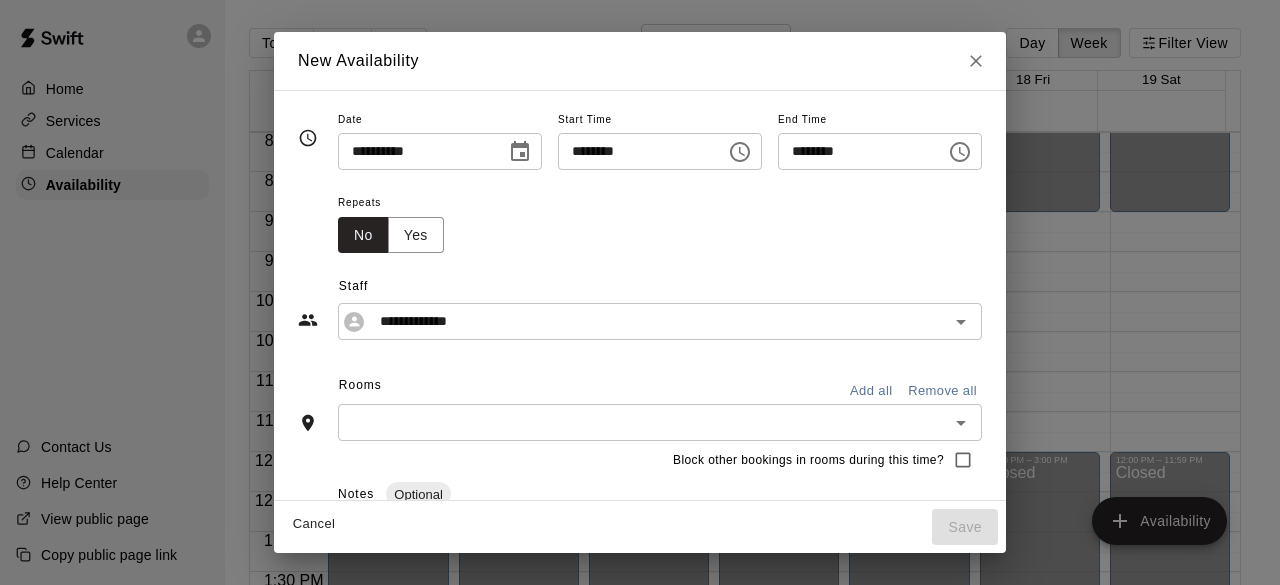 click 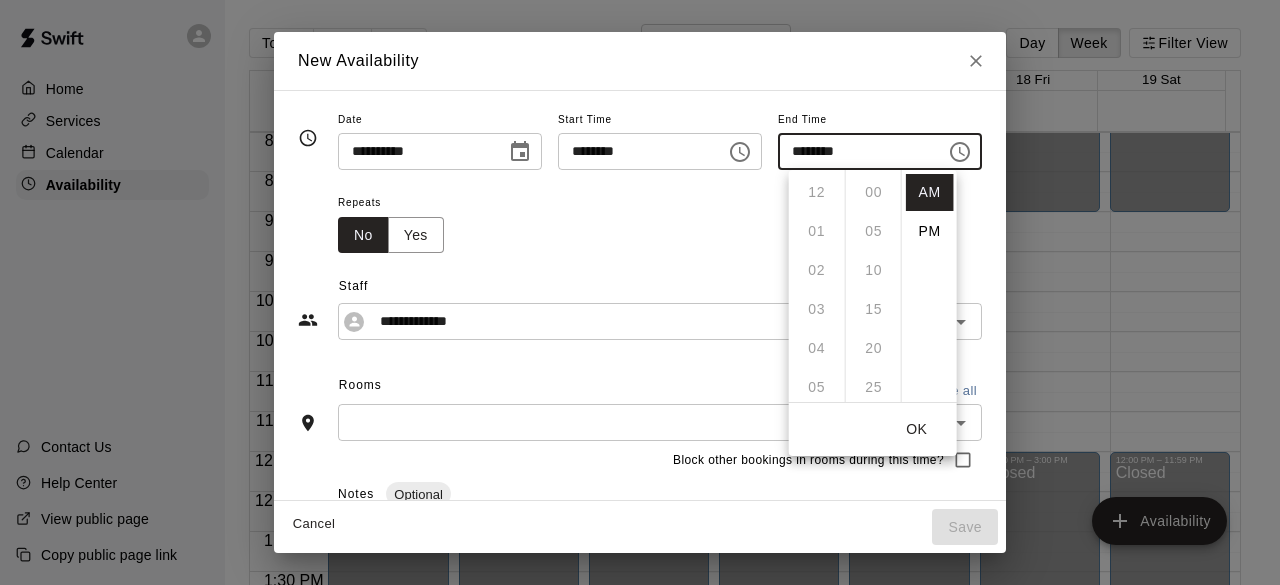 scroll, scrollTop: 351, scrollLeft: 0, axis: vertical 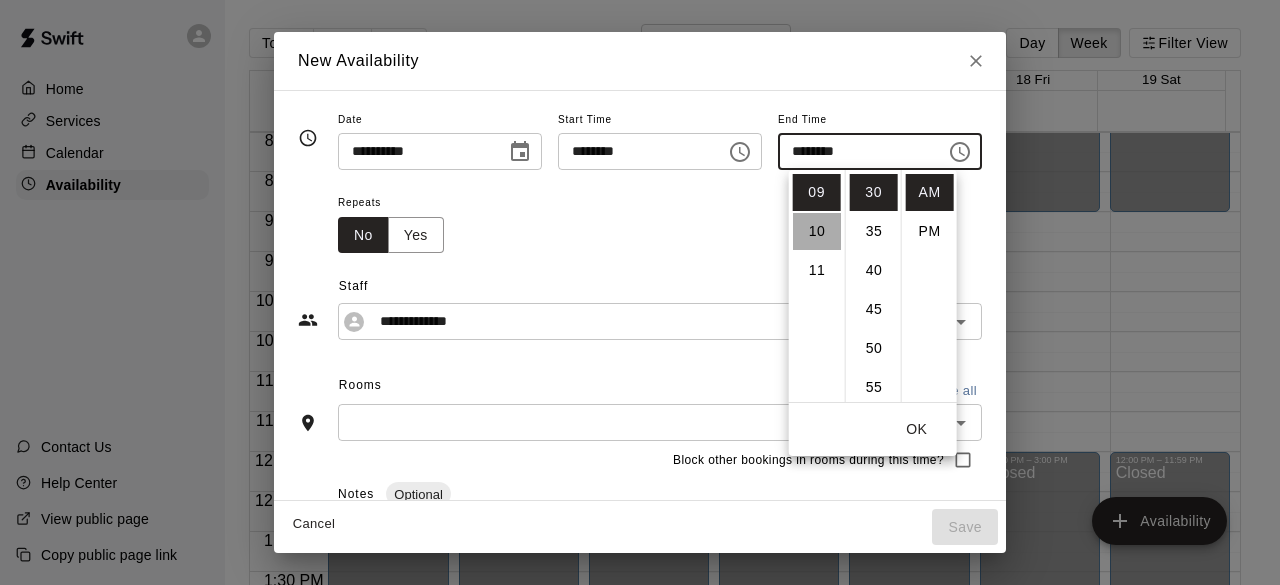 click on "10" at bounding box center (817, 231) 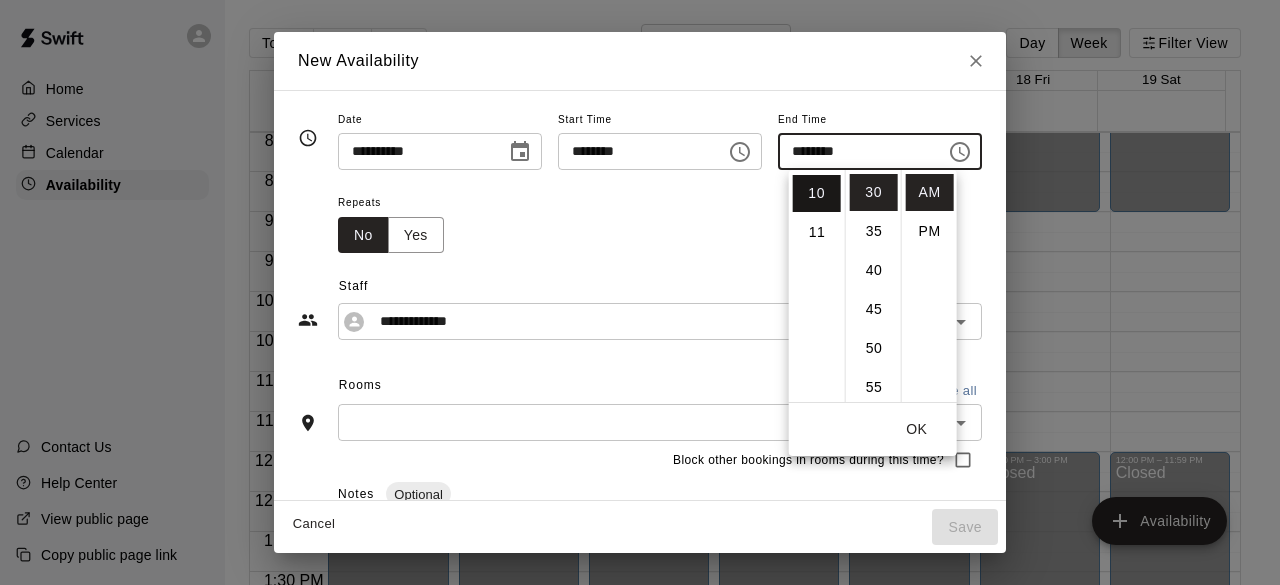 scroll, scrollTop: 390, scrollLeft: 0, axis: vertical 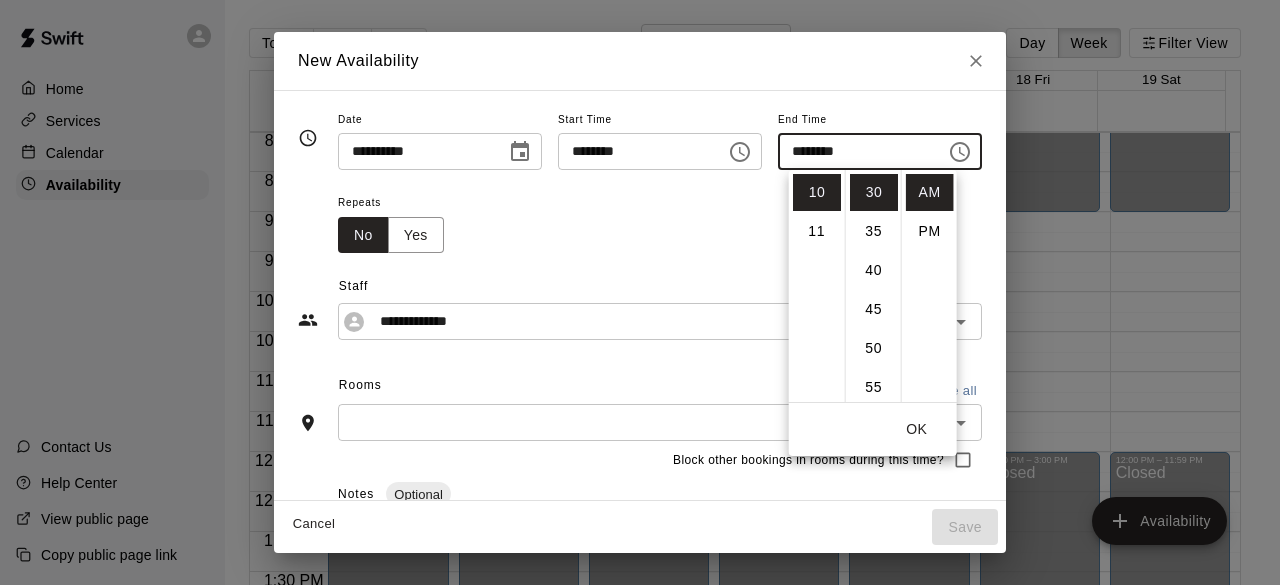 click on "Repeats No Yes" at bounding box center (660, 221) 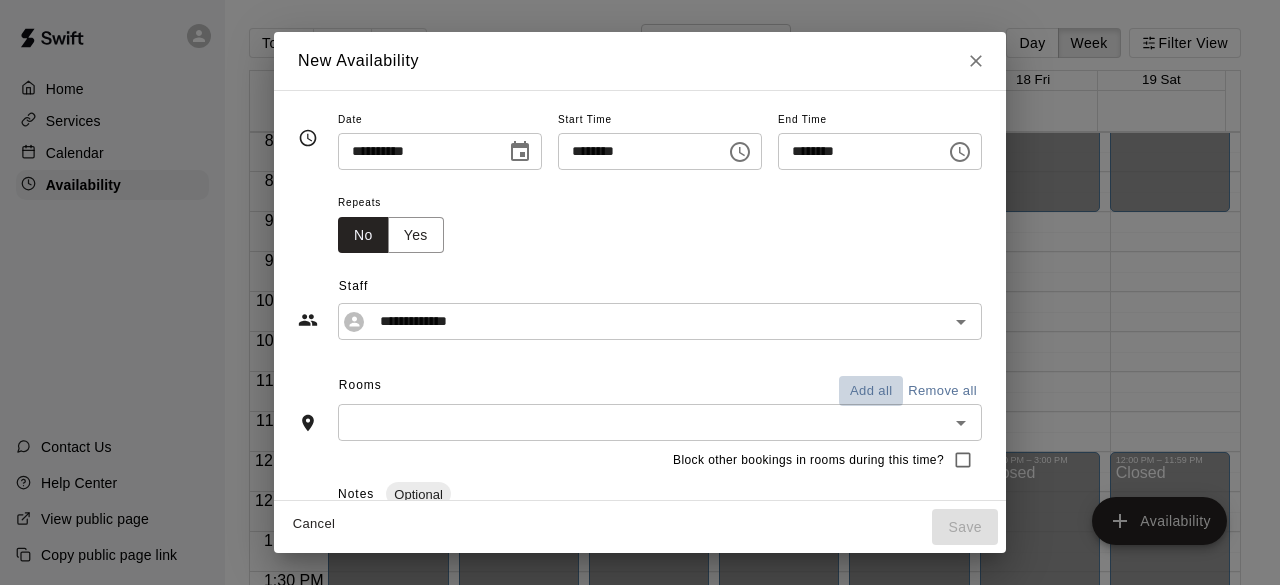 click on "Add all" at bounding box center (871, 391) 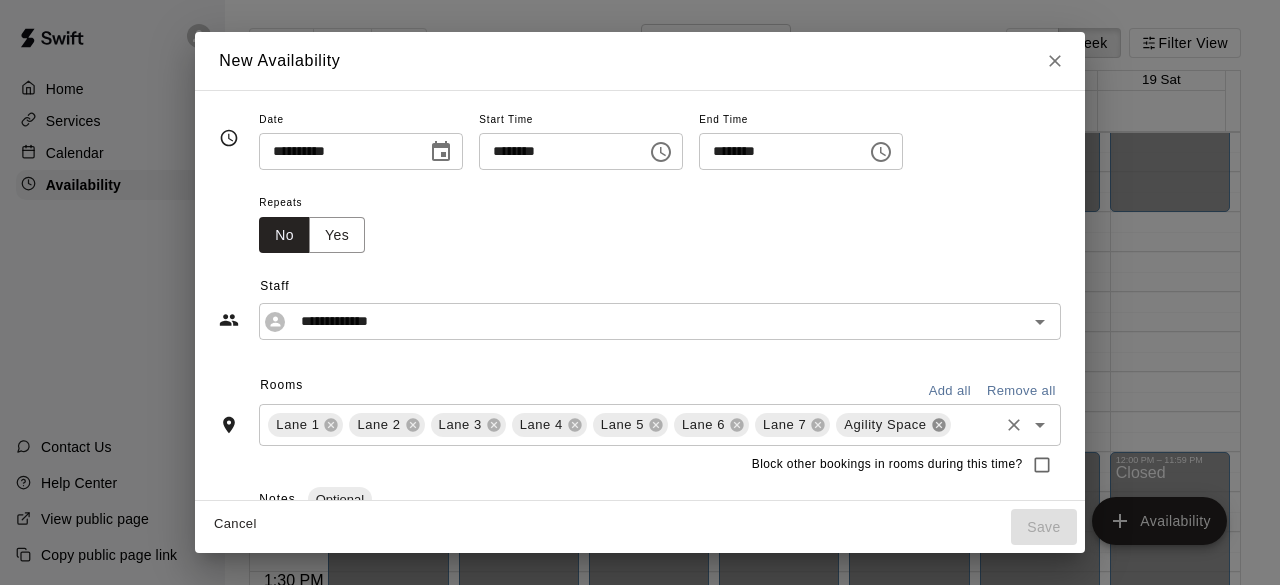 click 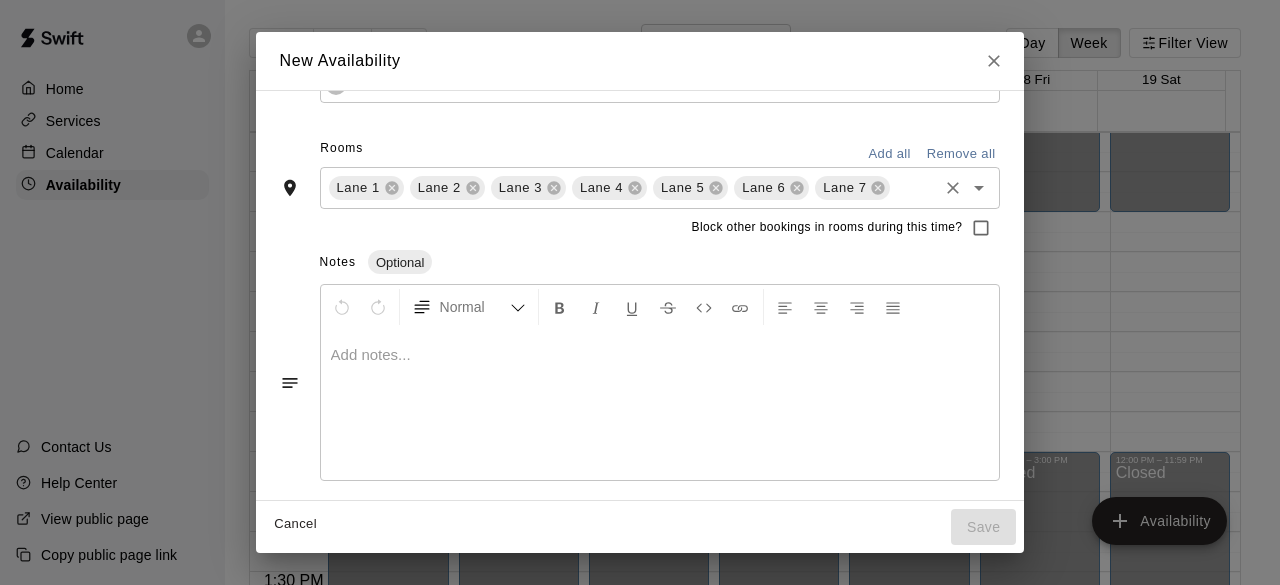 scroll, scrollTop: 0, scrollLeft: 0, axis: both 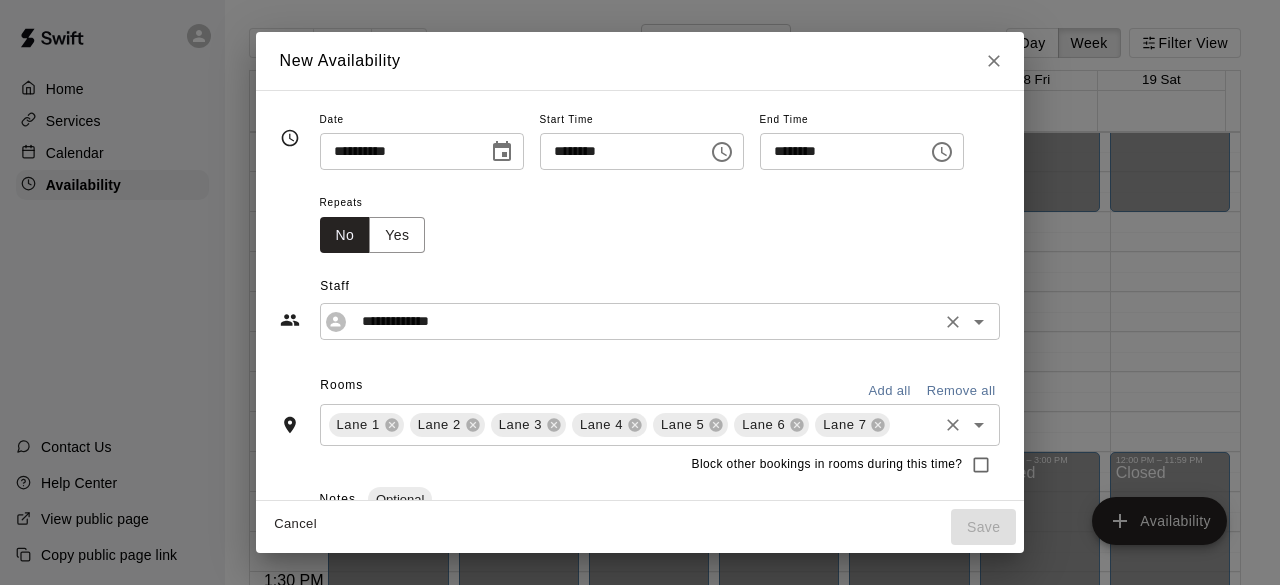 click 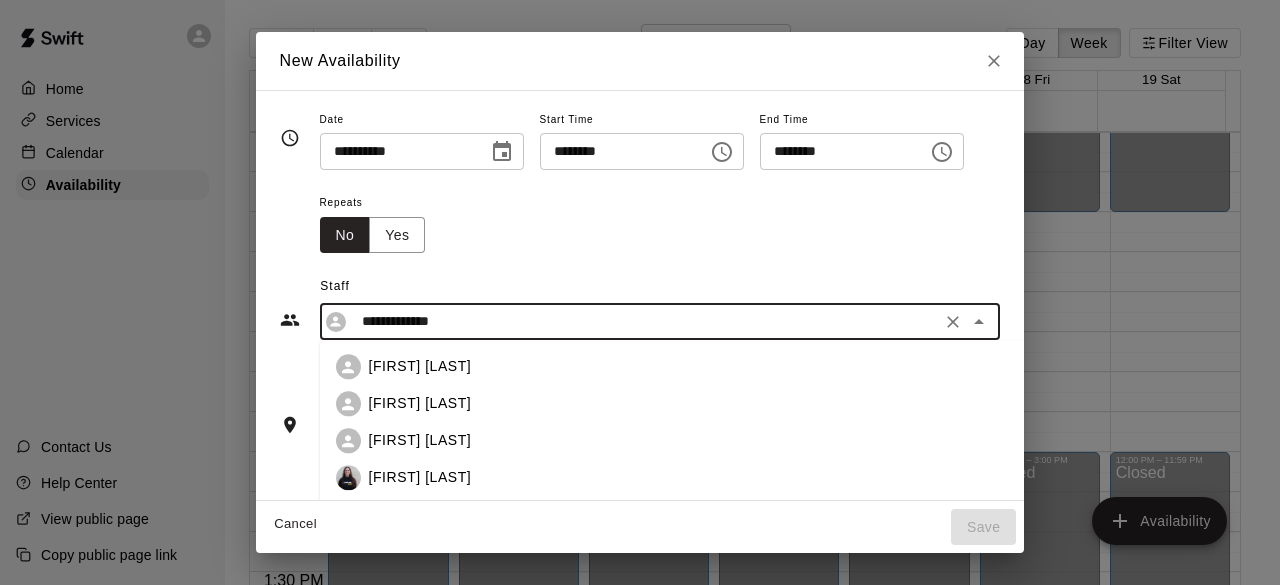 scroll, scrollTop: 625, scrollLeft: 0, axis: vertical 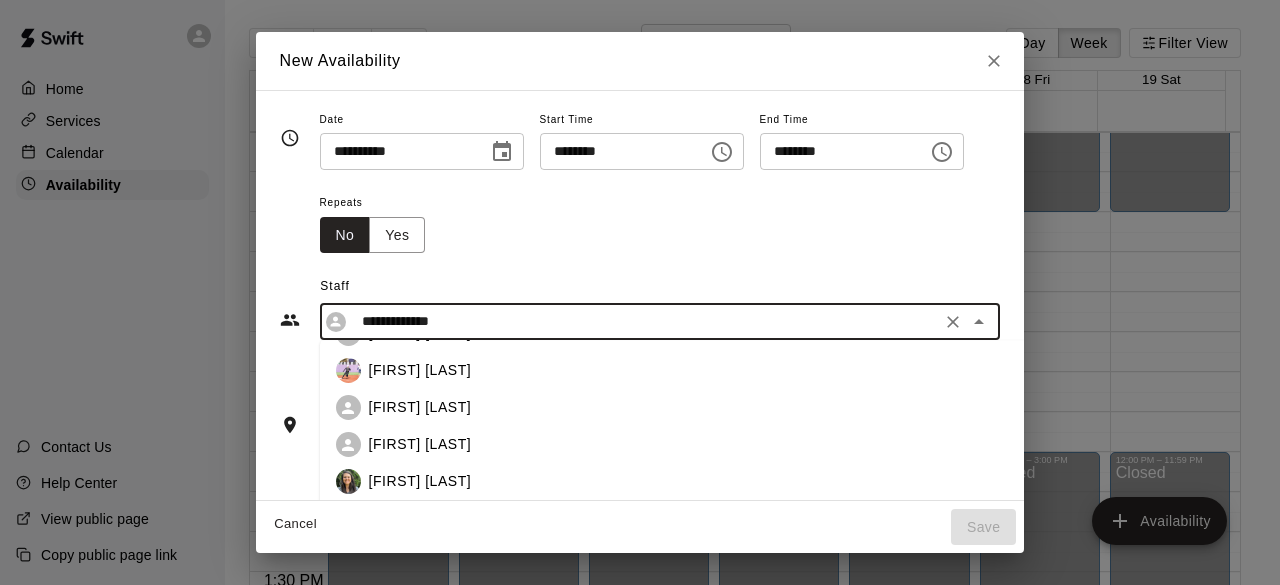click 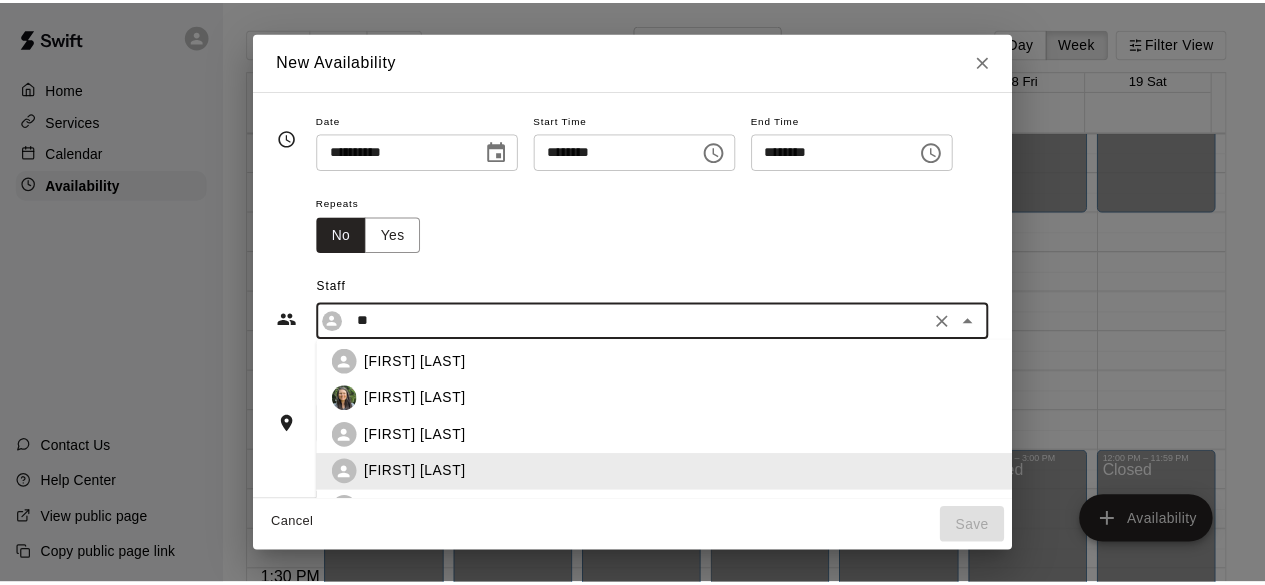 scroll, scrollTop: 0, scrollLeft: 0, axis: both 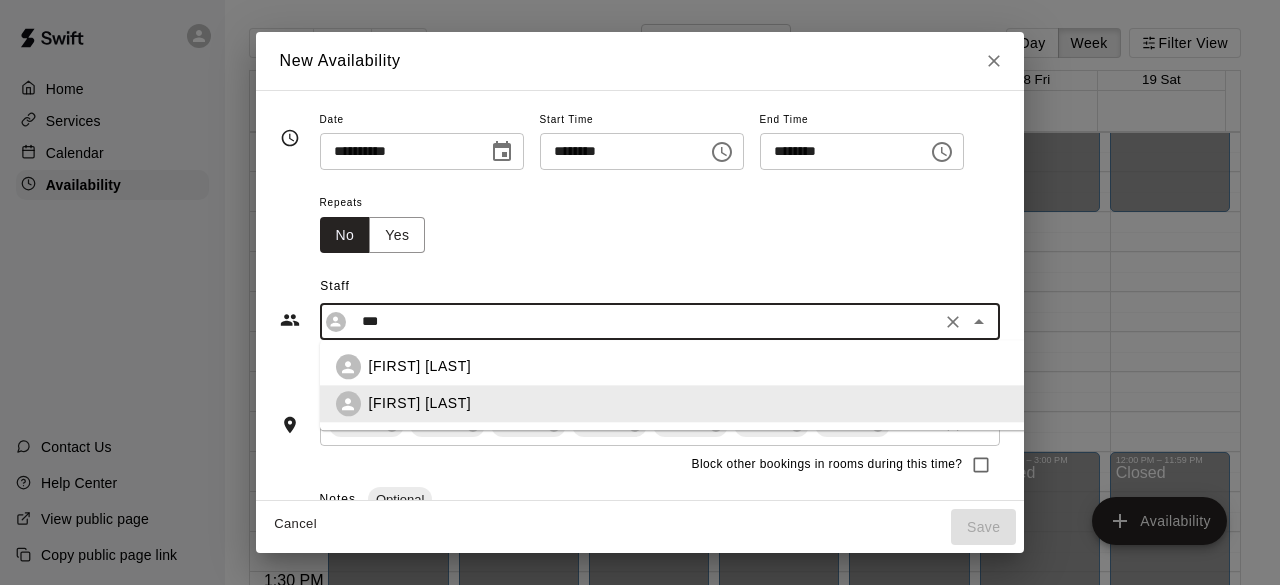 click on "[FIRST] [LAST]" at bounding box center [713, 404] 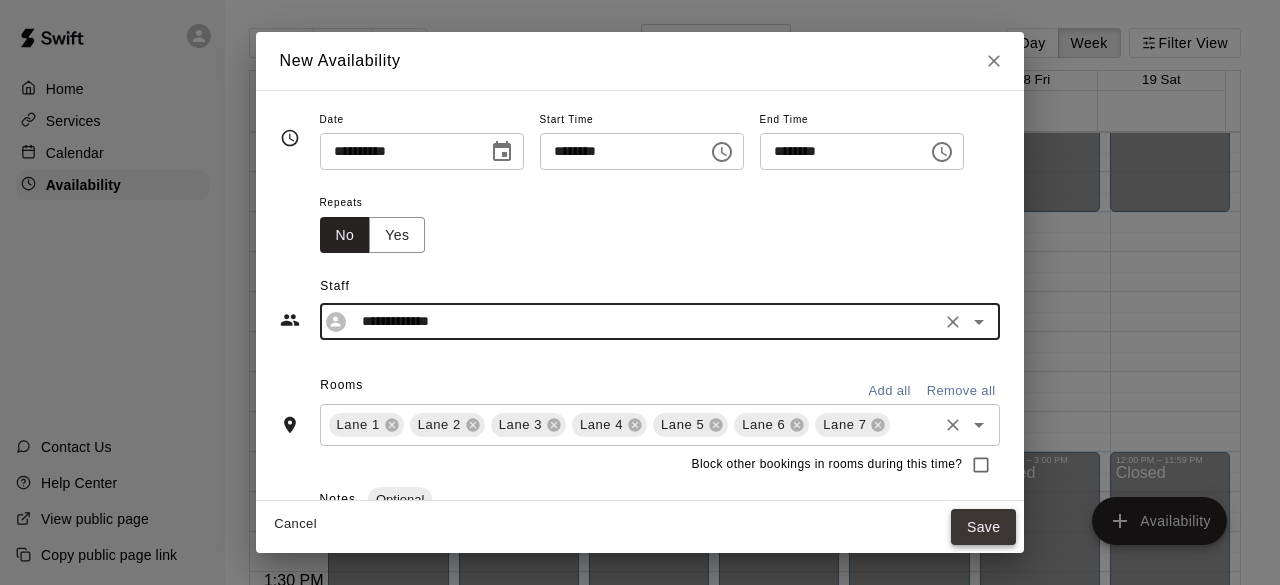 type on "**********" 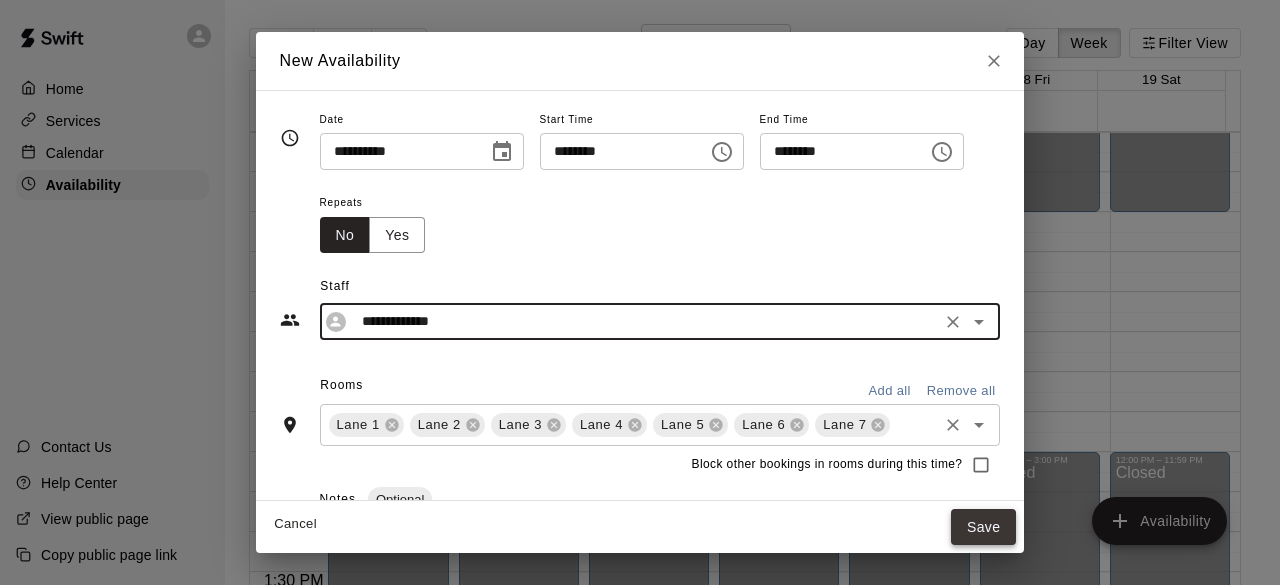 click on "Save" at bounding box center (984, 527) 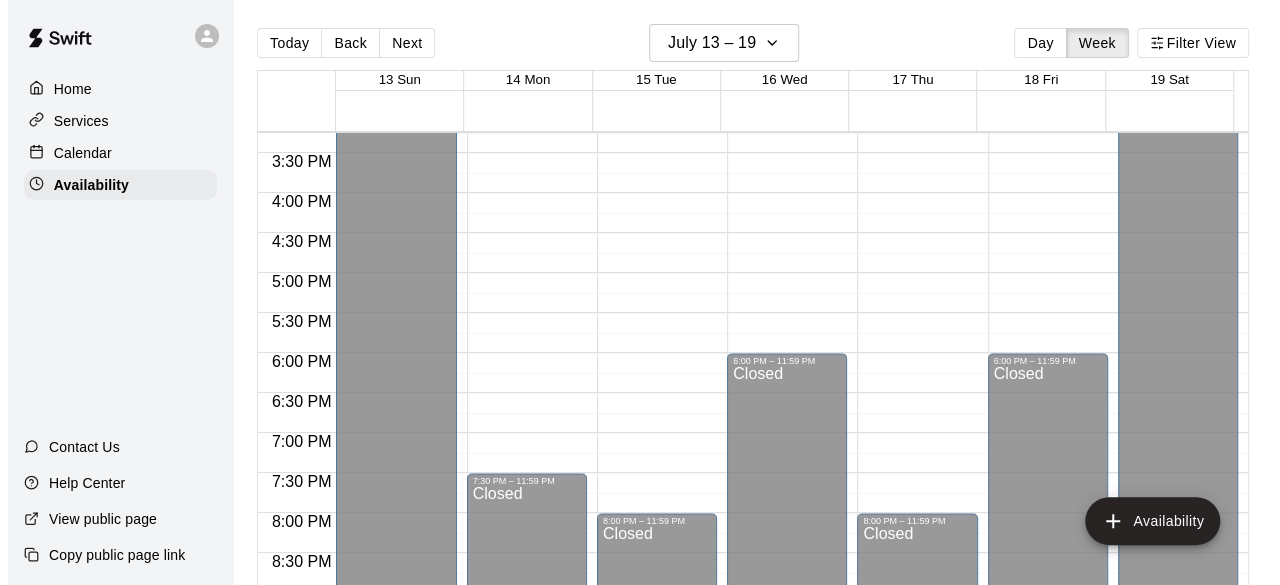 scroll, scrollTop: 1219, scrollLeft: 0, axis: vertical 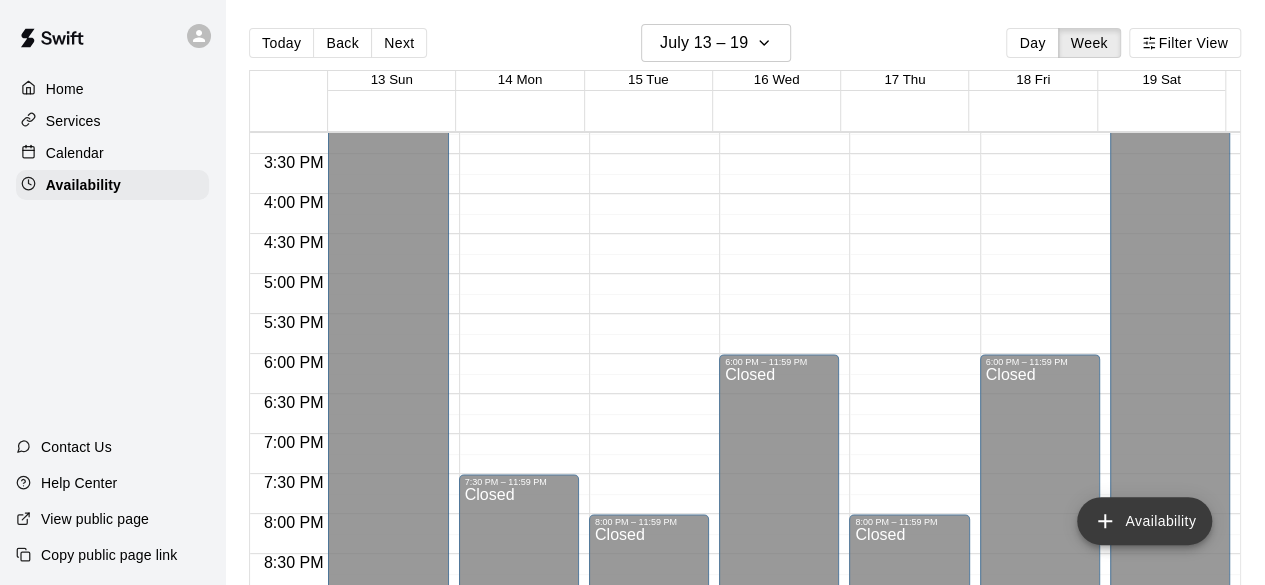 click on "Availability" at bounding box center (1144, 521) 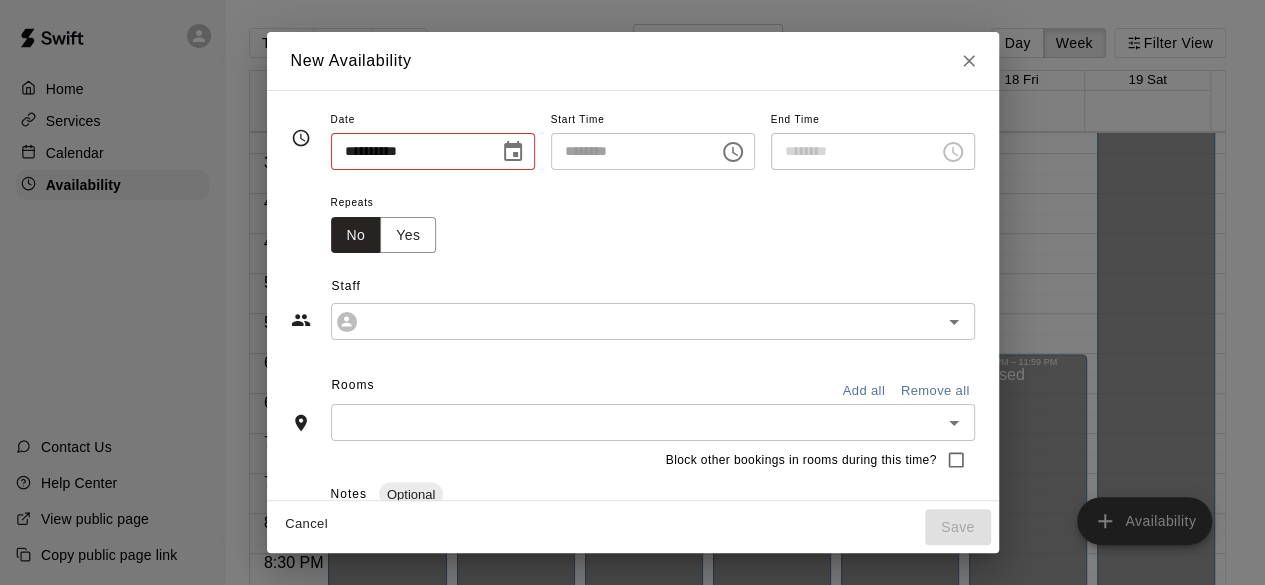 type on "**********" 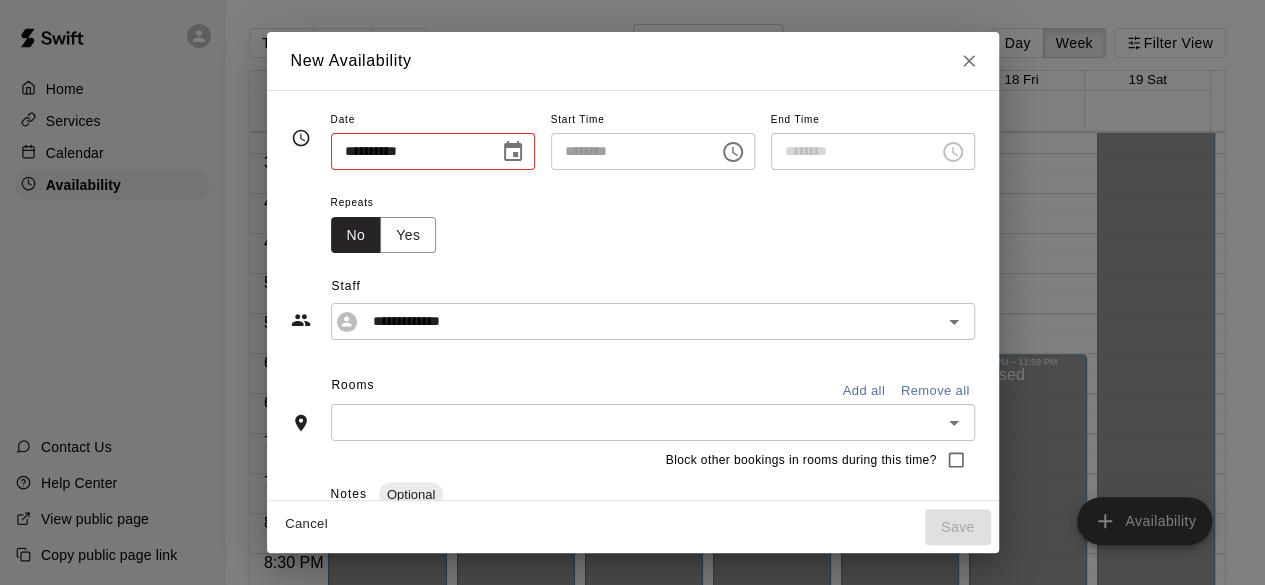 type on "**********" 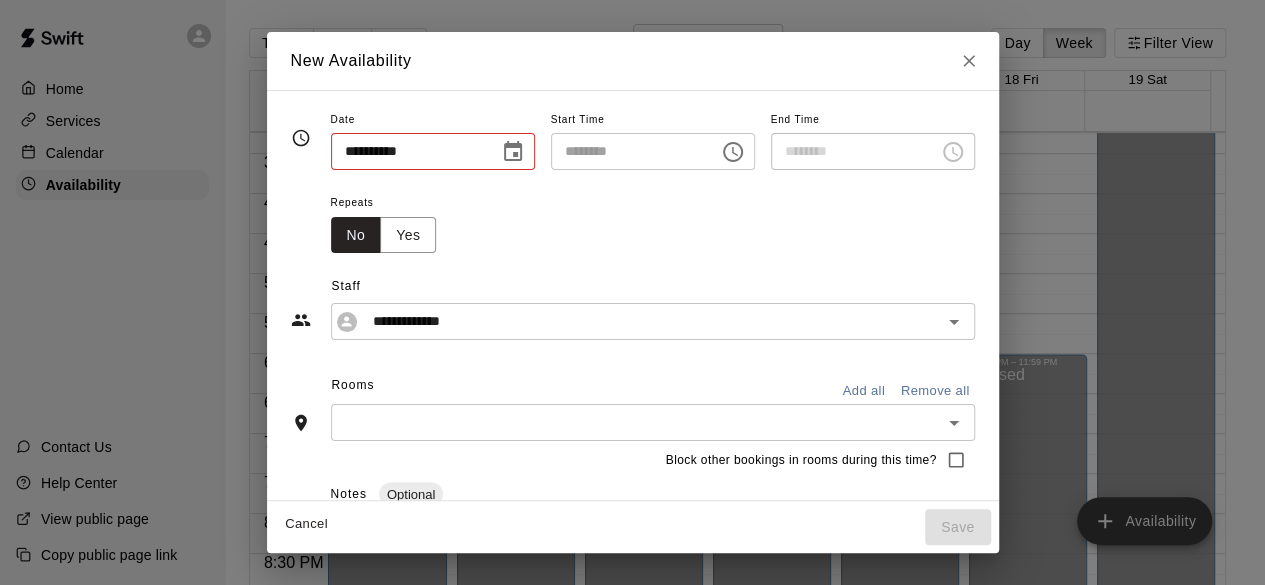 type on "********" 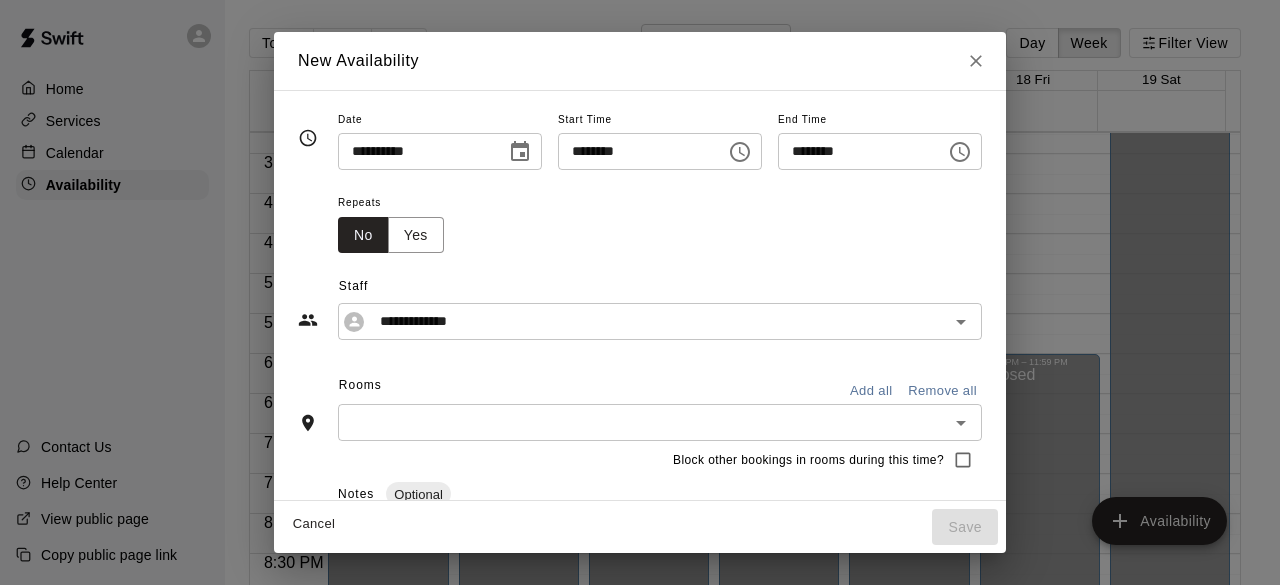 click 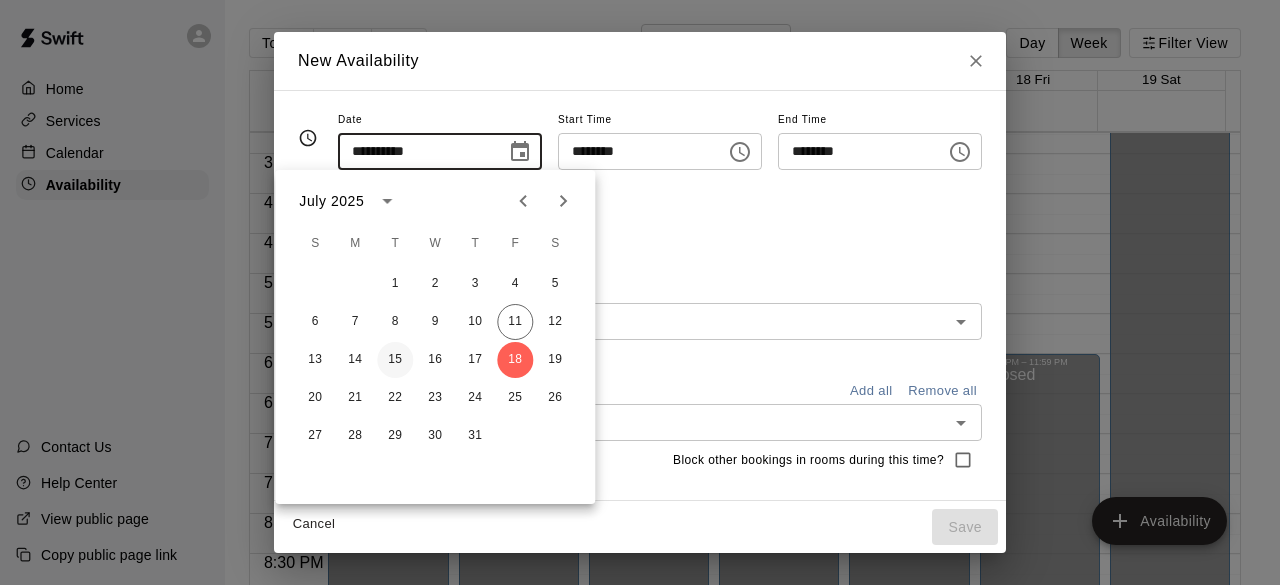 click on "15" at bounding box center [395, 360] 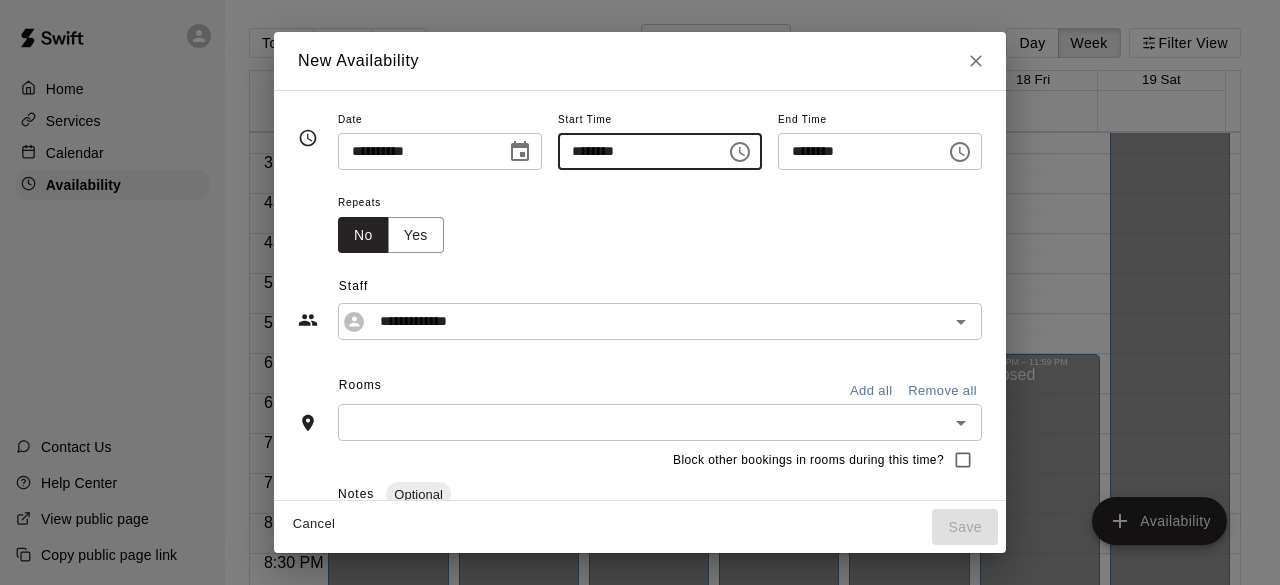 click on "********" at bounding box center [635, 151] 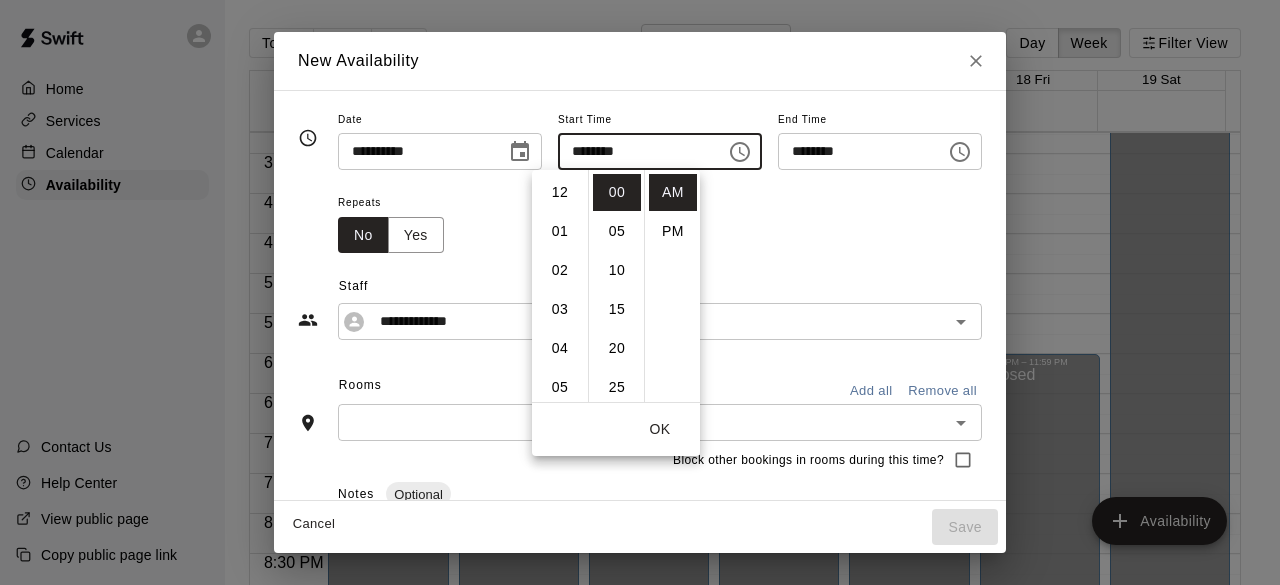 scroll, scrollTop: 351, scrollLeft: 0, axis: vertical 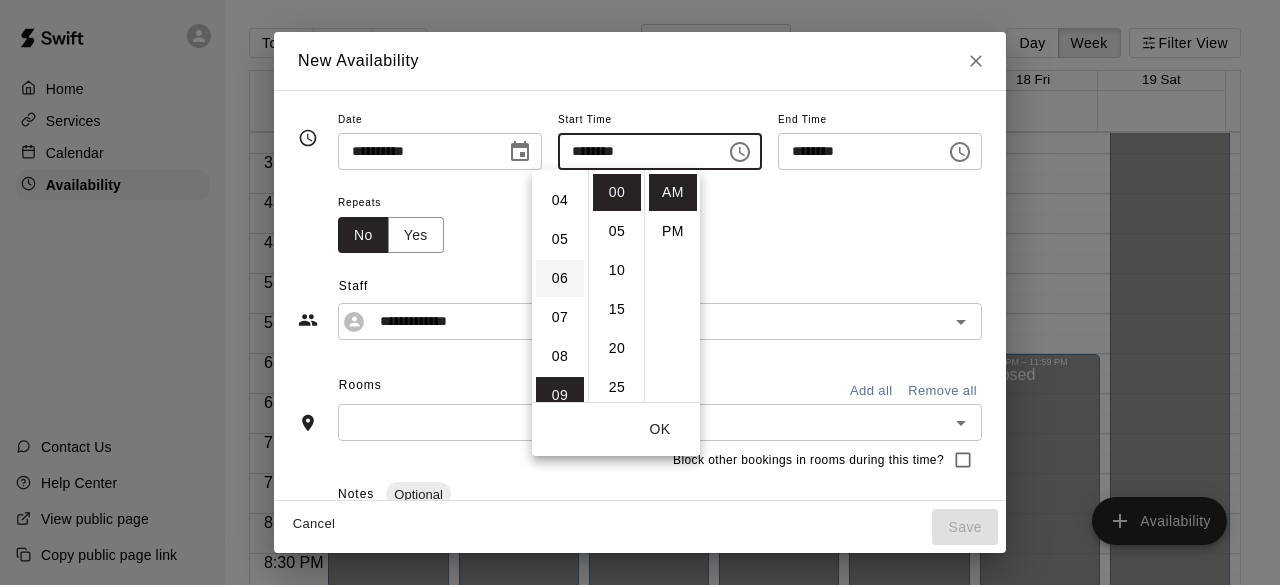click on "06" at bounding box center [560, 278] 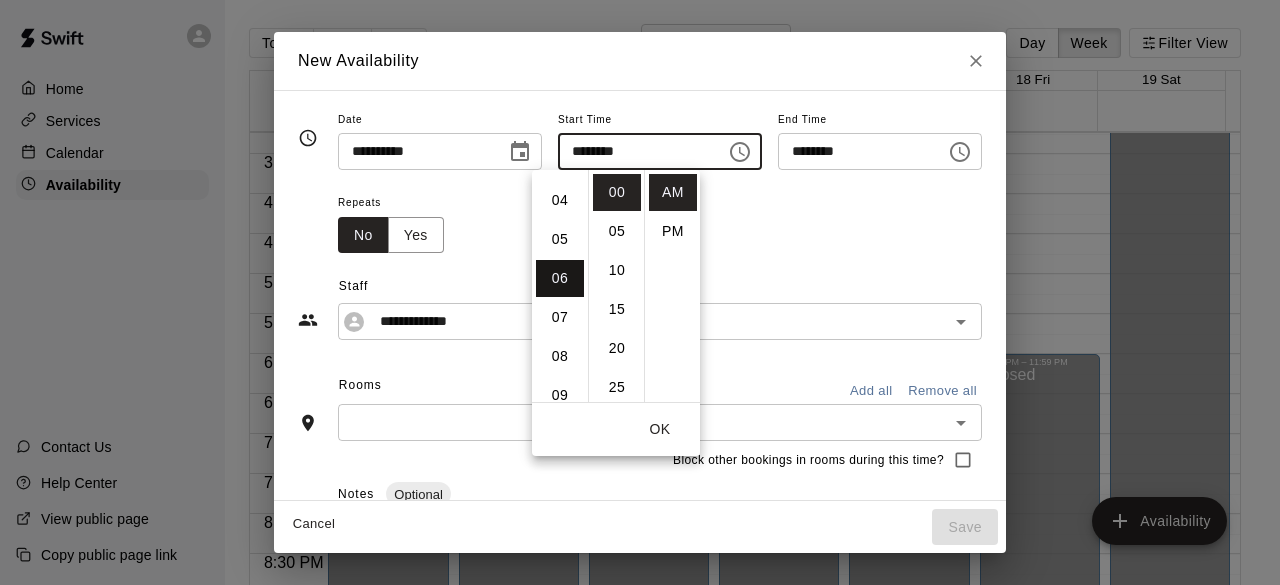 scroll, scrollTop: 234, scrollLeft: 0, axis: vertical 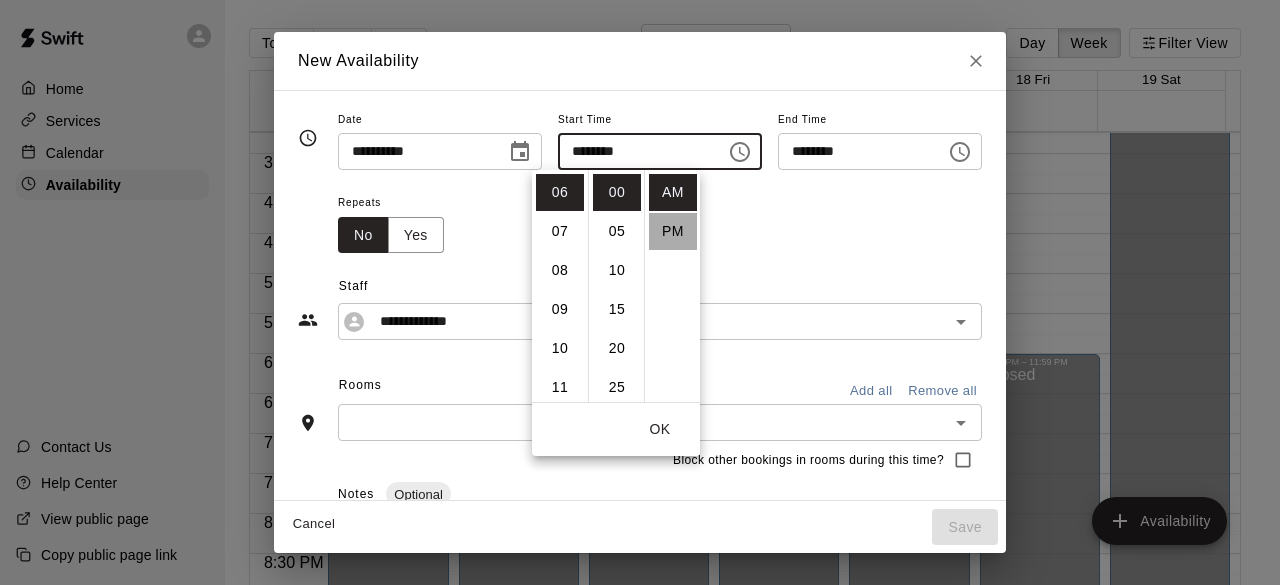 click on "PM" at bounding box center (673, 231) 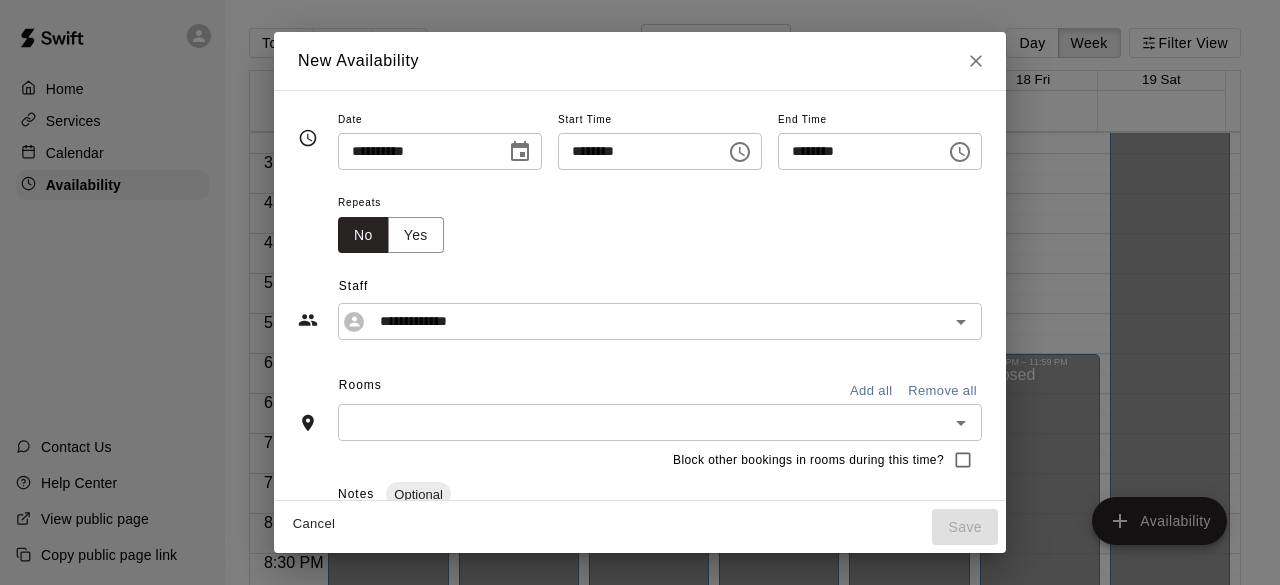 click 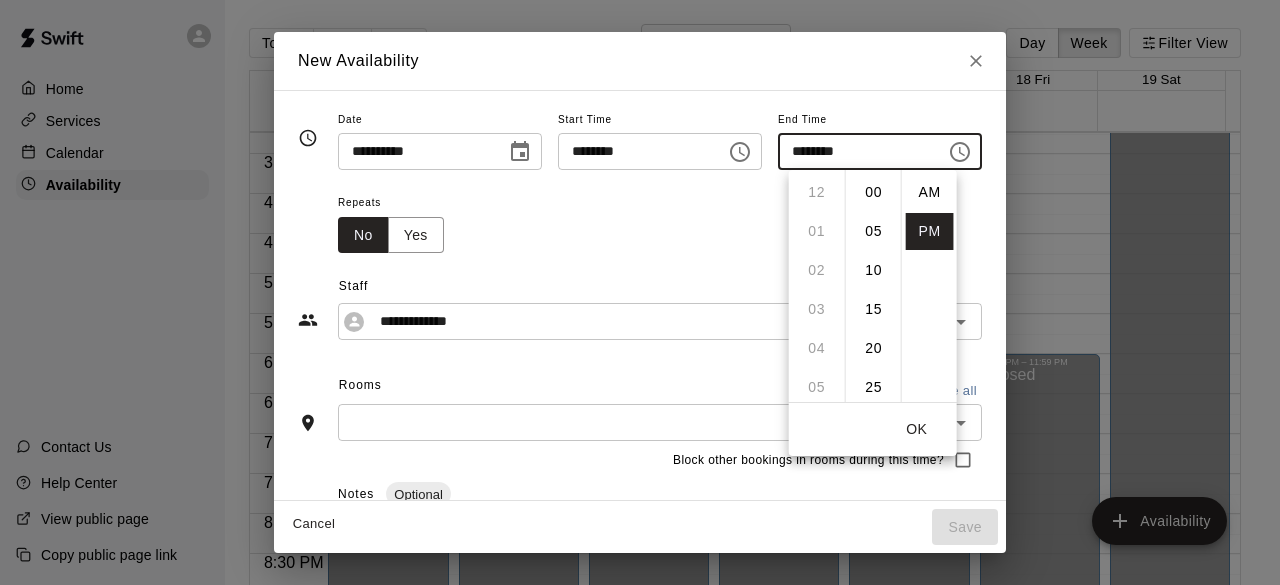 scroll, scrollTop: 234, scrollLeft: 0, axis: vertical 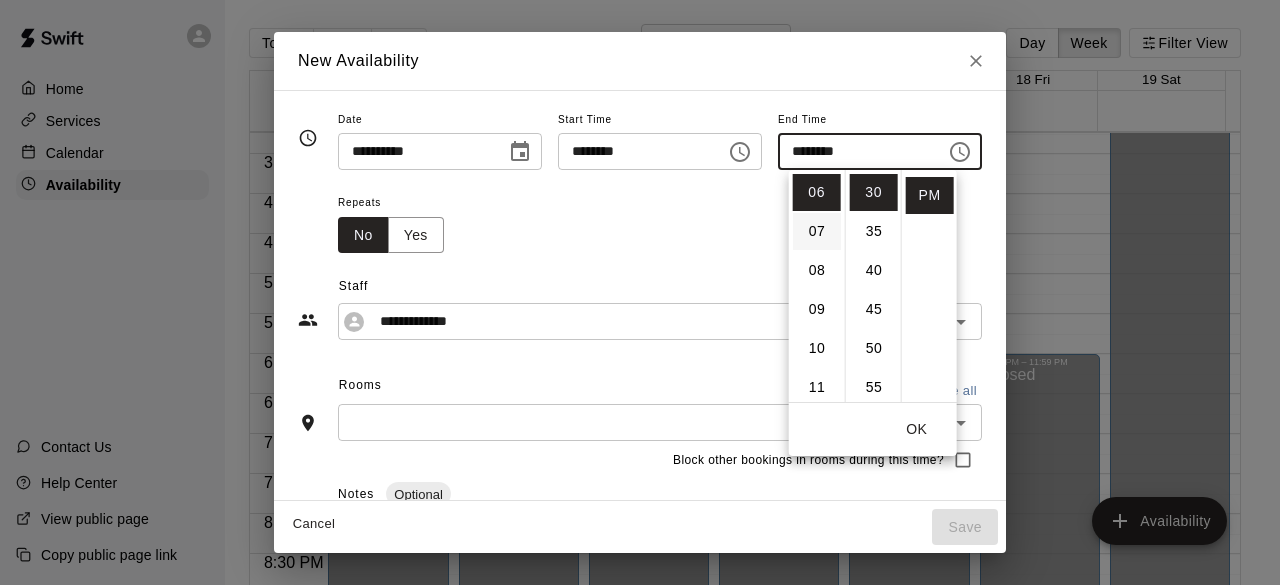 click on "07" at bounding box center [817, 231] 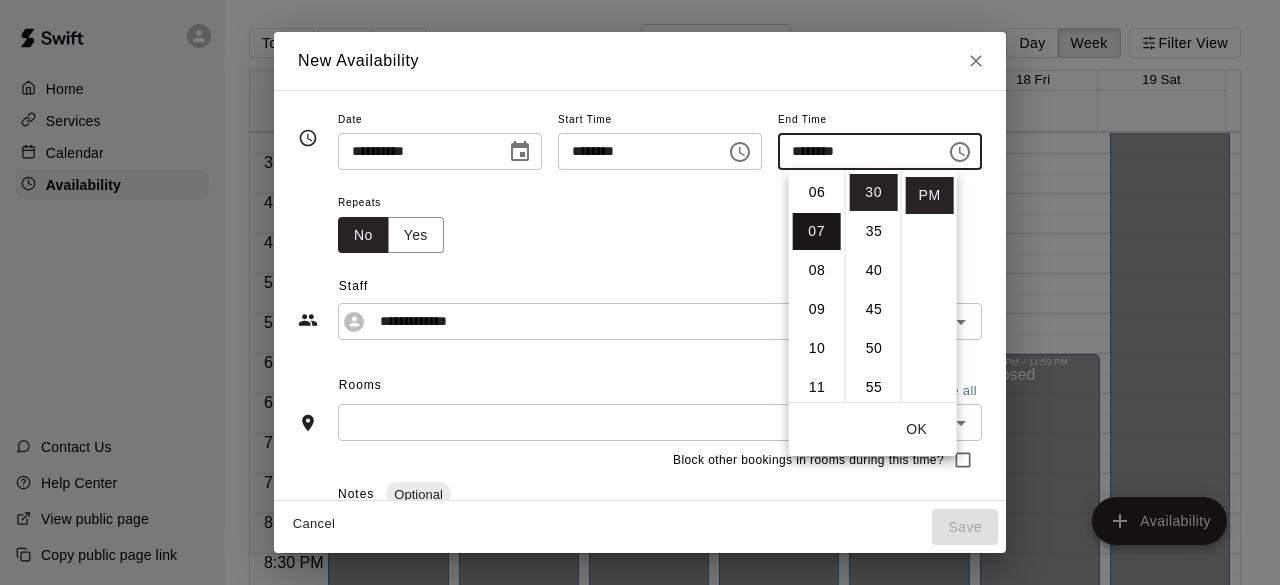 scroll, scrollTop: 273, scrollLeft: 0, axis: vertical 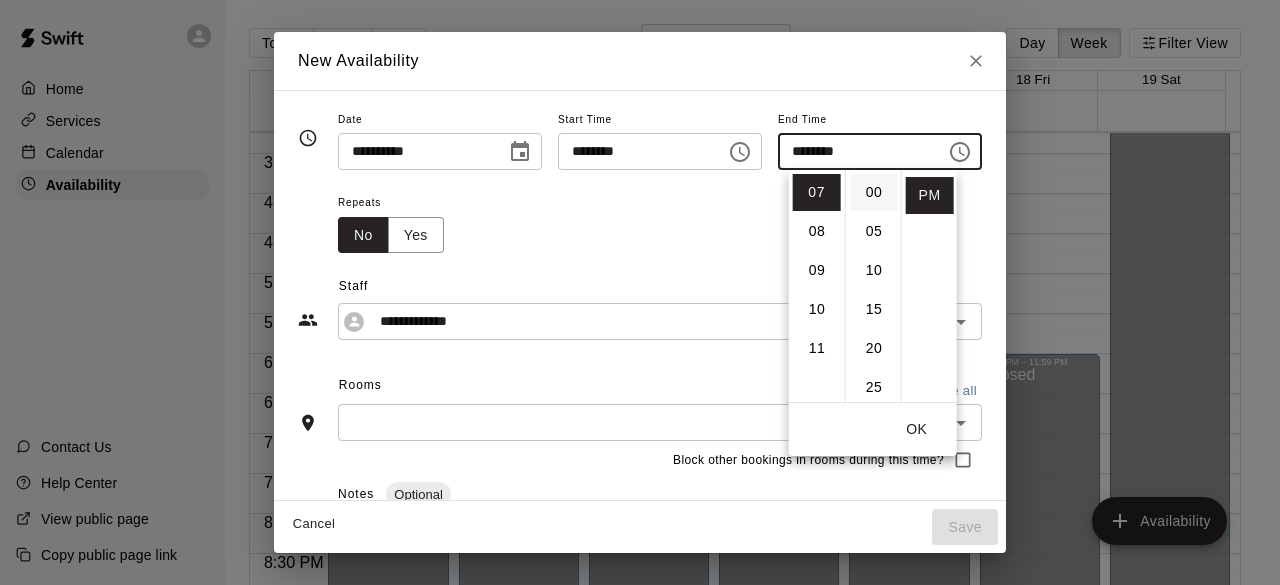 click on "00" at bounding box center [874, 192] 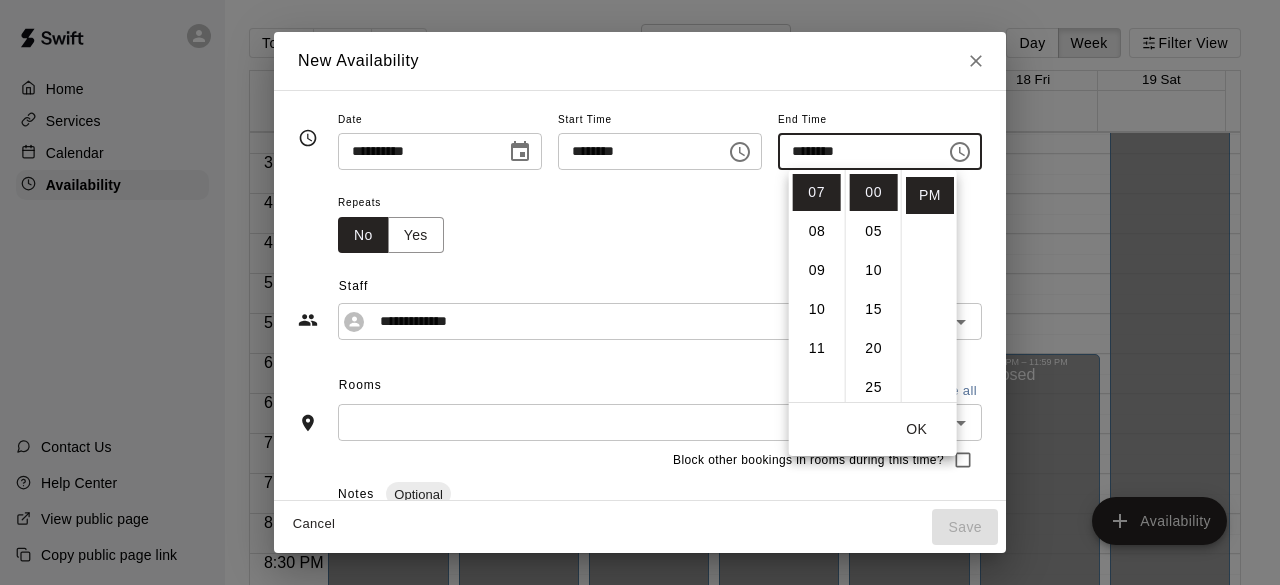 click on "Repeats No Yes" at bounding box center (660, 221) 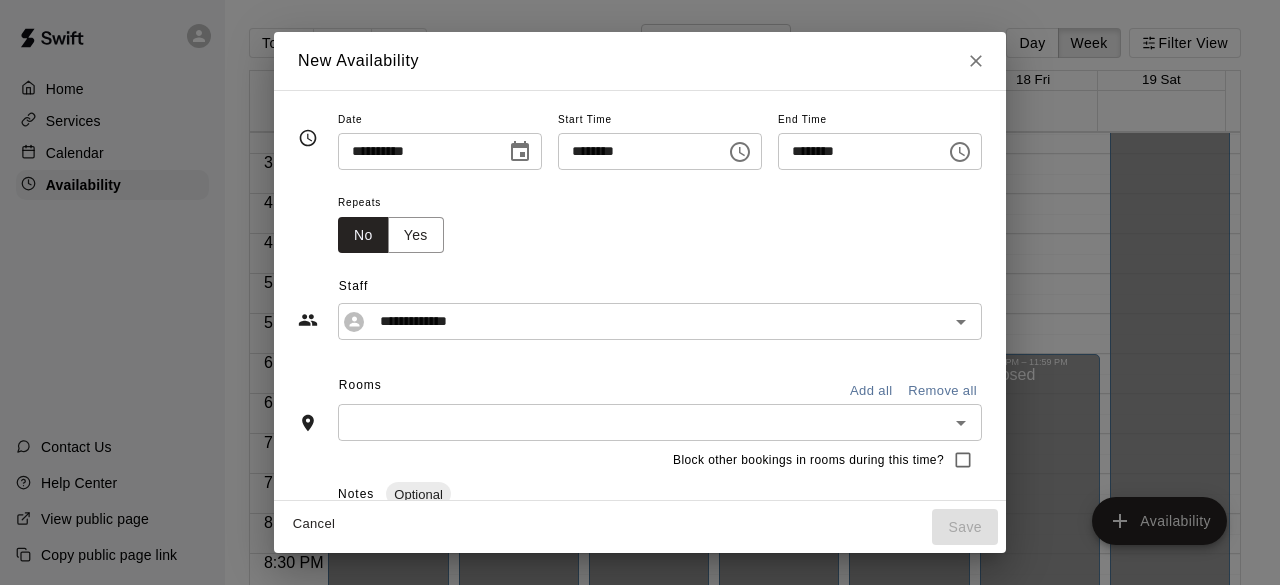 click on "Add all" at bounding box center [871, 391] 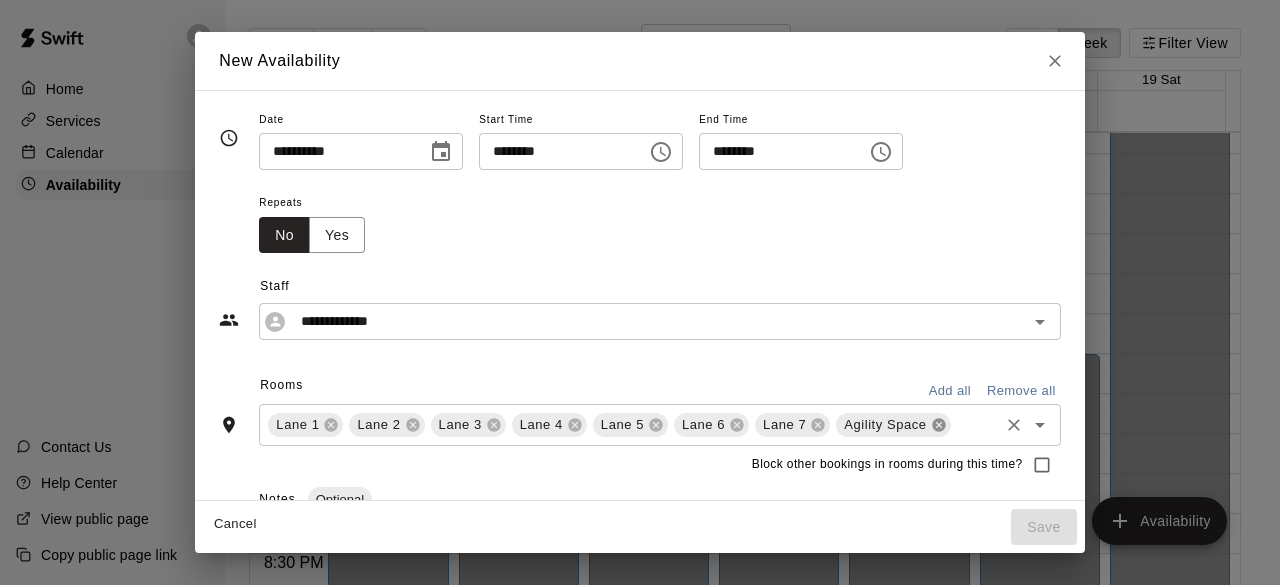 click 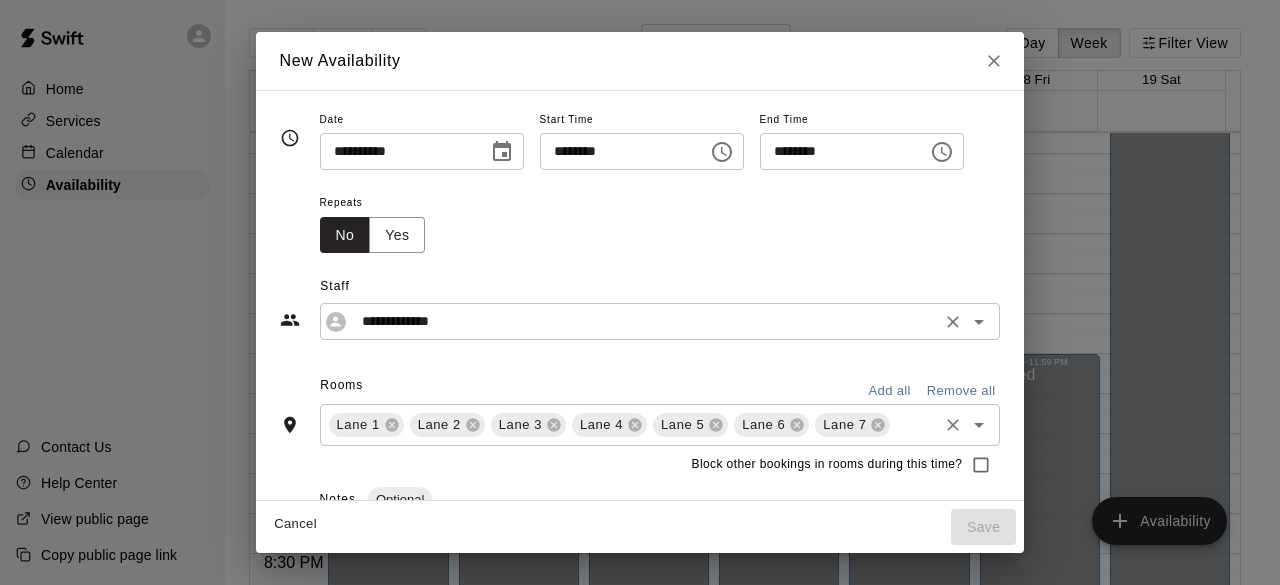 click 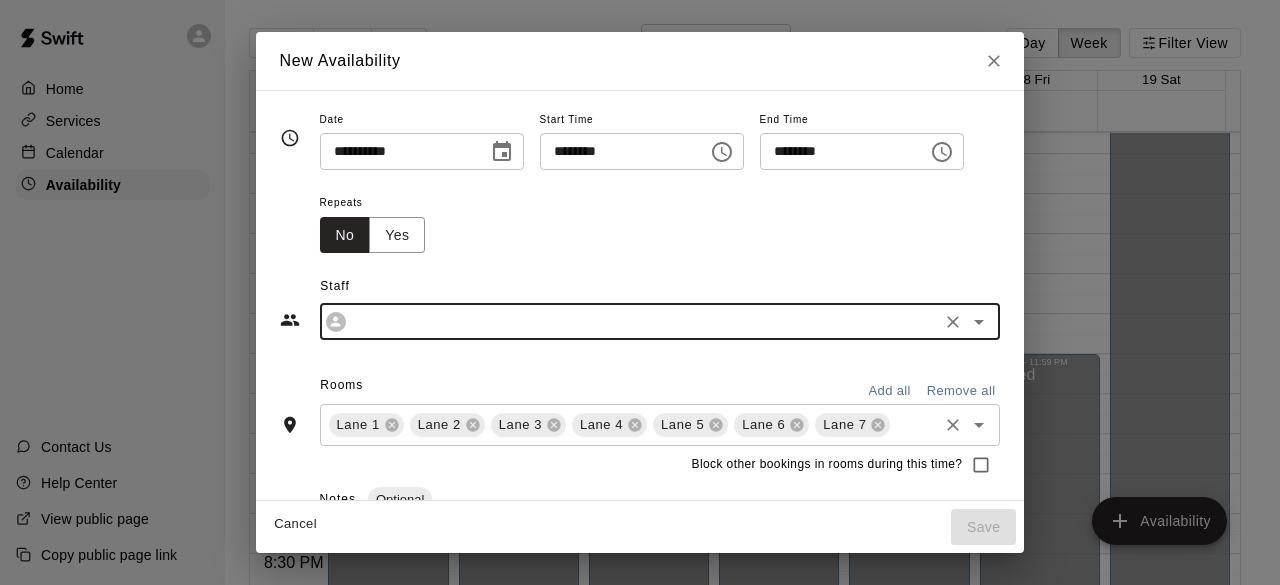 click 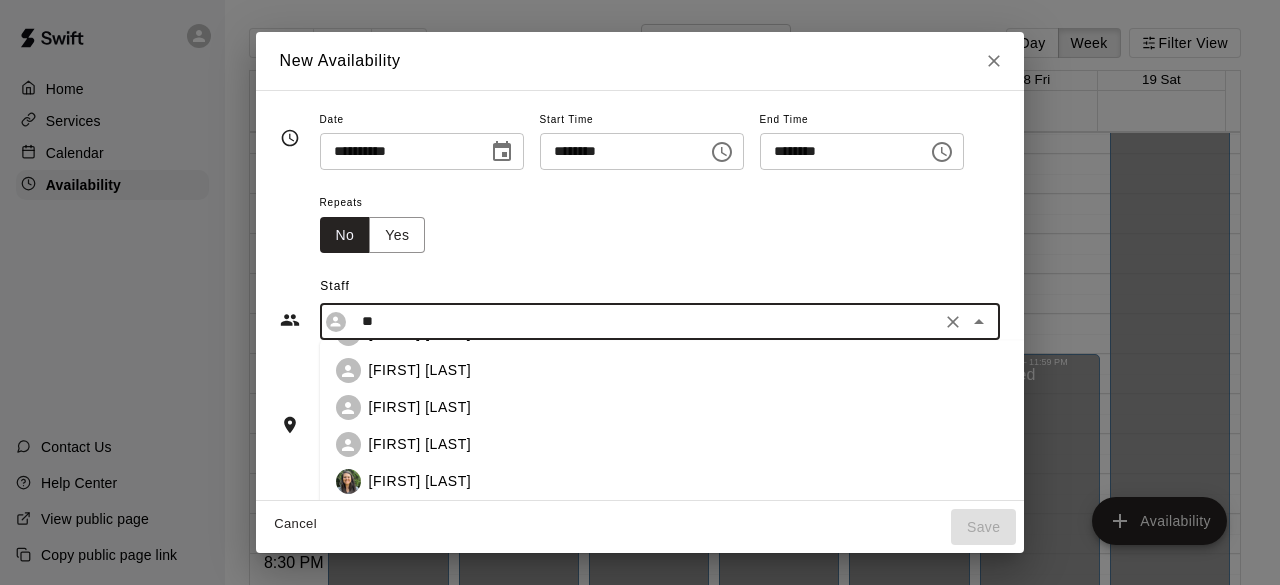 scroll, scrollTop: 0, scrollLeft: 0, axis: both 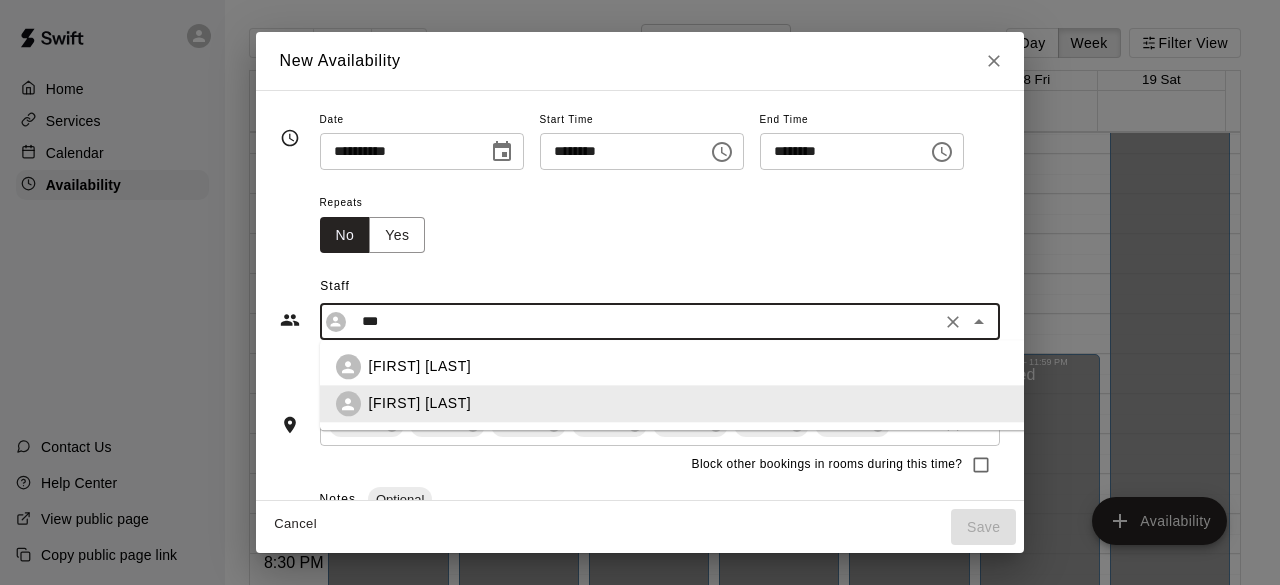 click on "[FIRST] [LAST]" at bounding box center (713, 404) 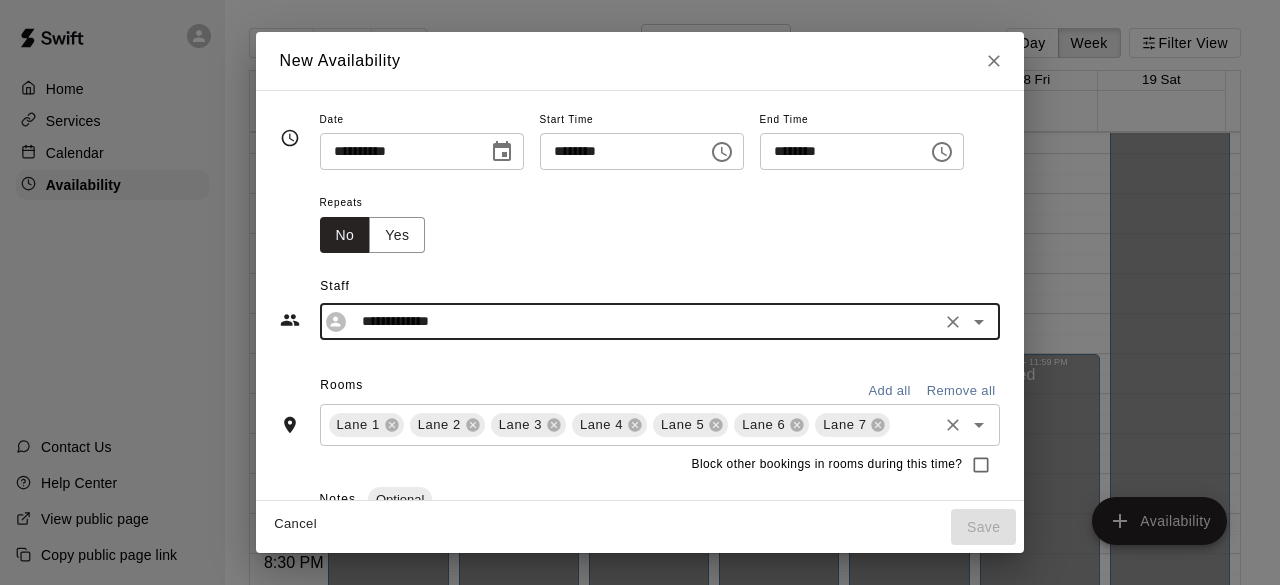 type on "**********" 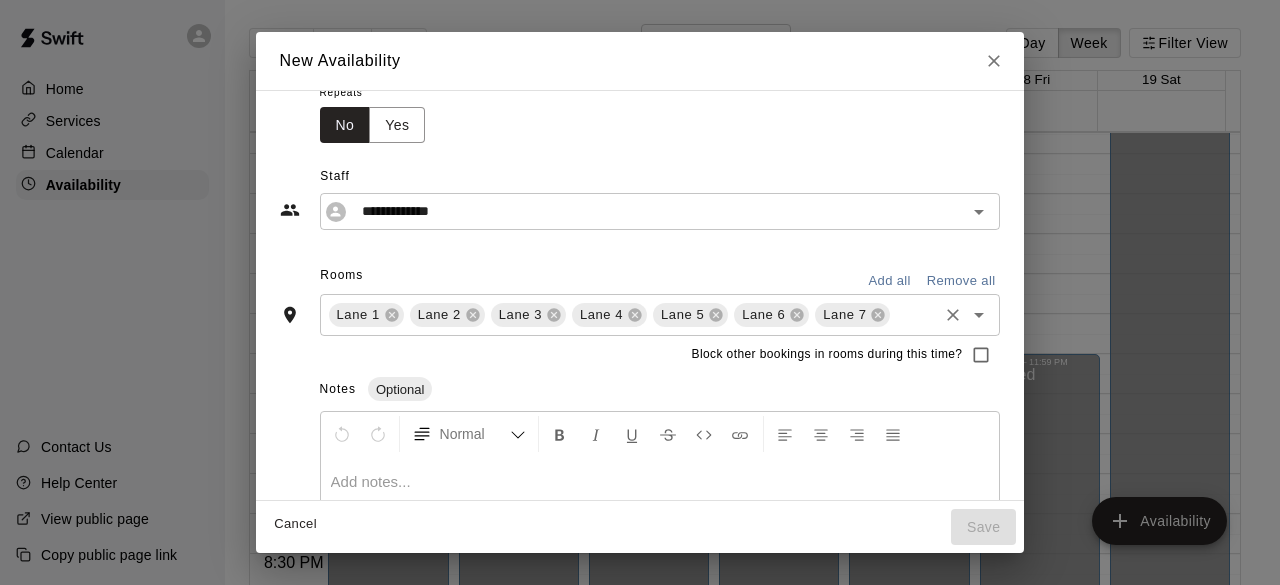 scroll, scrollTop: 34, scrollLeft: 0, axis: vertical 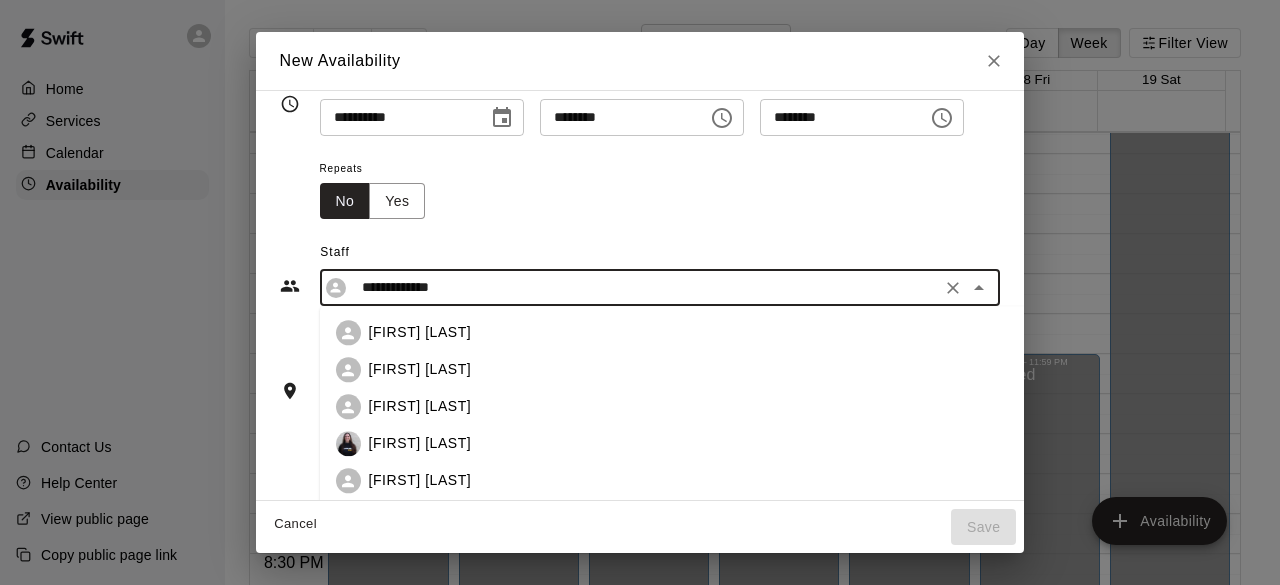 click on "**********" at bounding box center [645, 287] 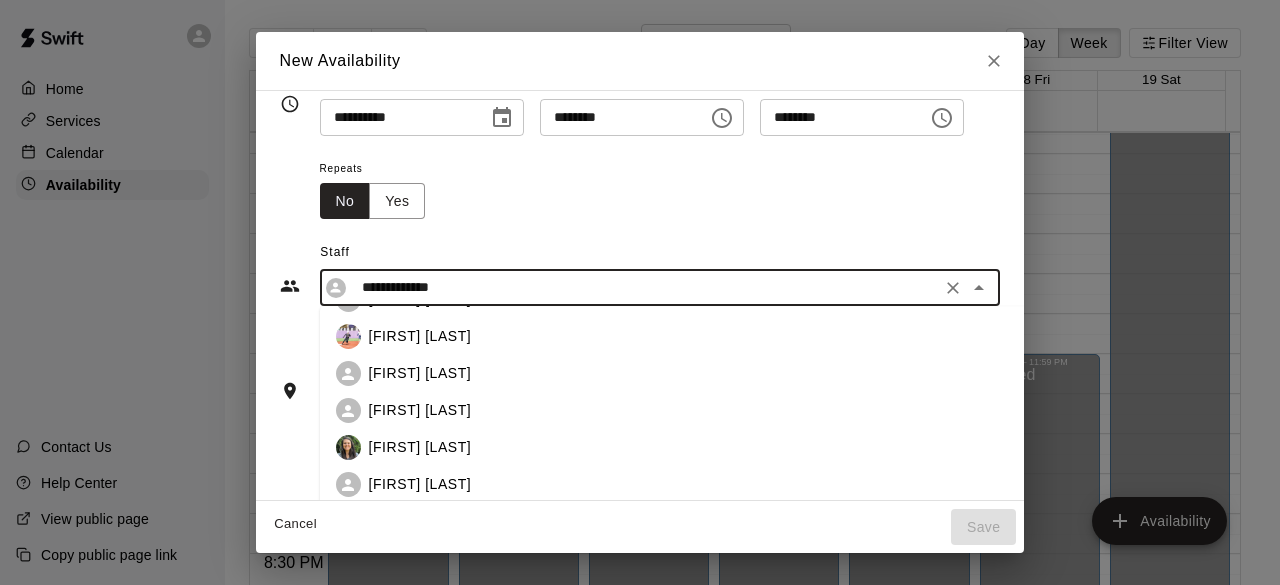 click 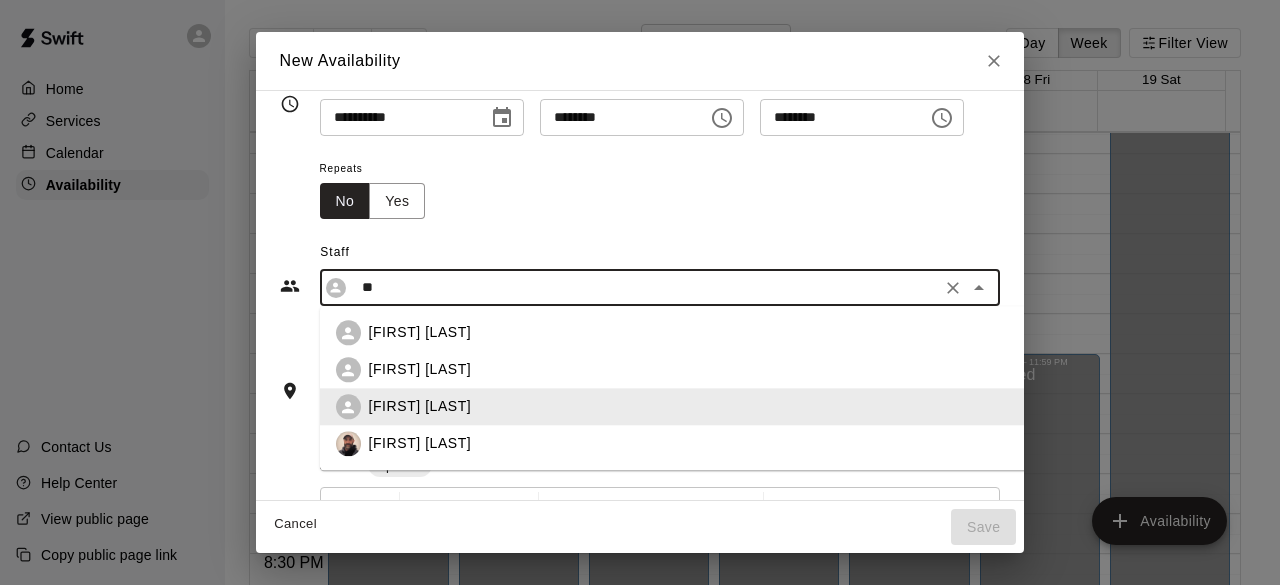scroll, scrollTop: 0, scrollLeft: 0, axis: both 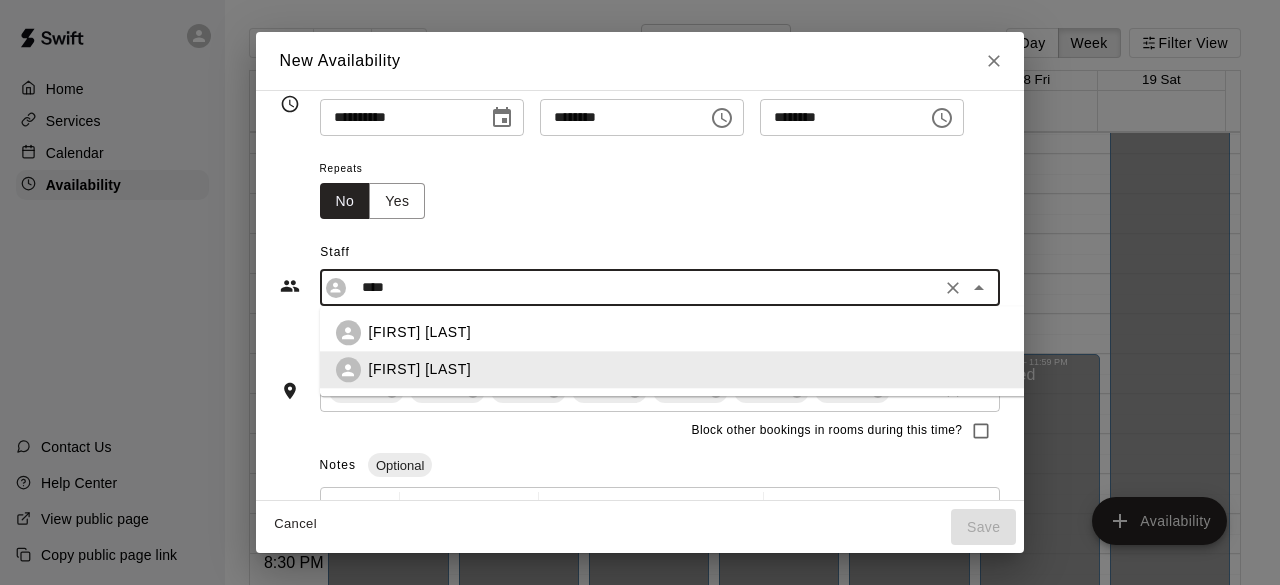 click on "[FIRST] [LAST]" at bounding box center [697, 370] 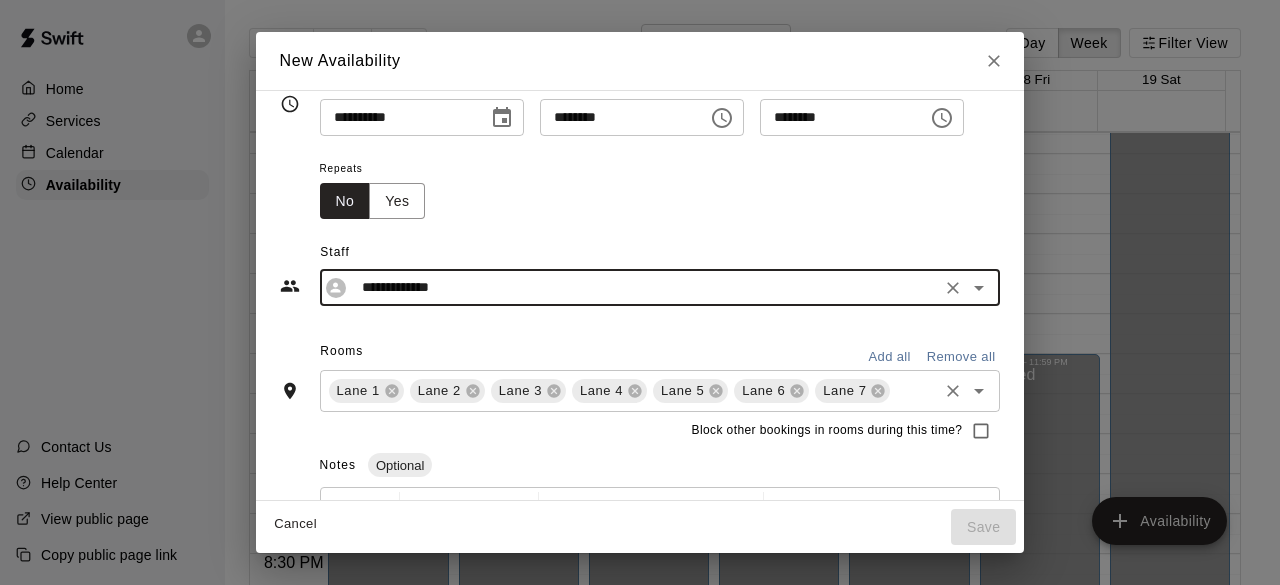 click on "Lane 6" at bounding box center [763, 391] 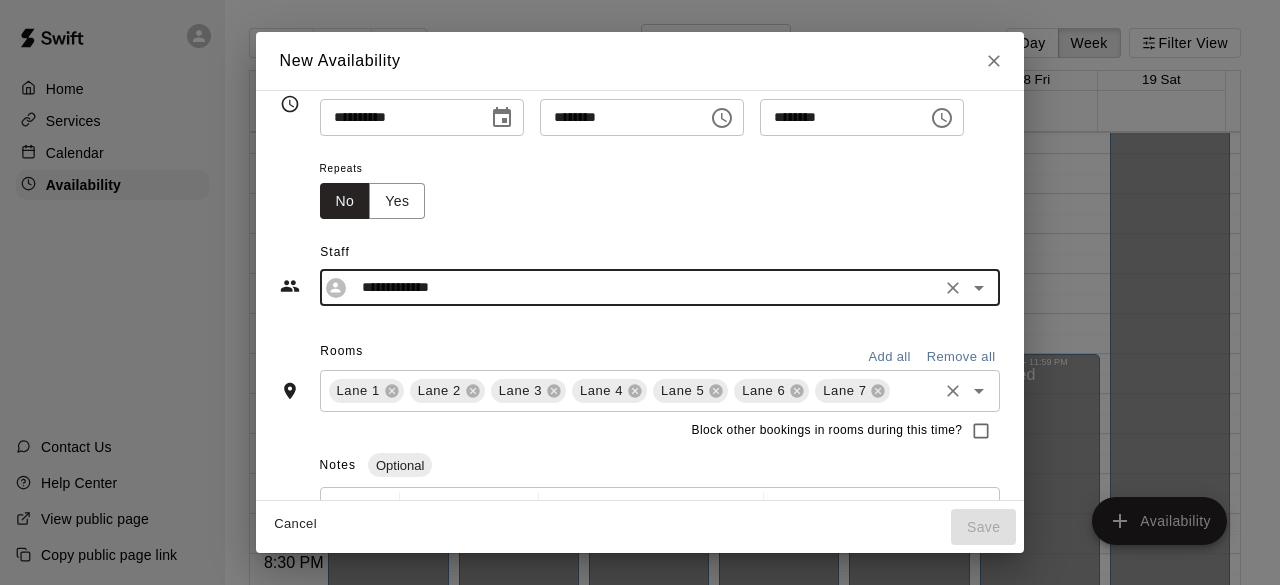 type on "**********" 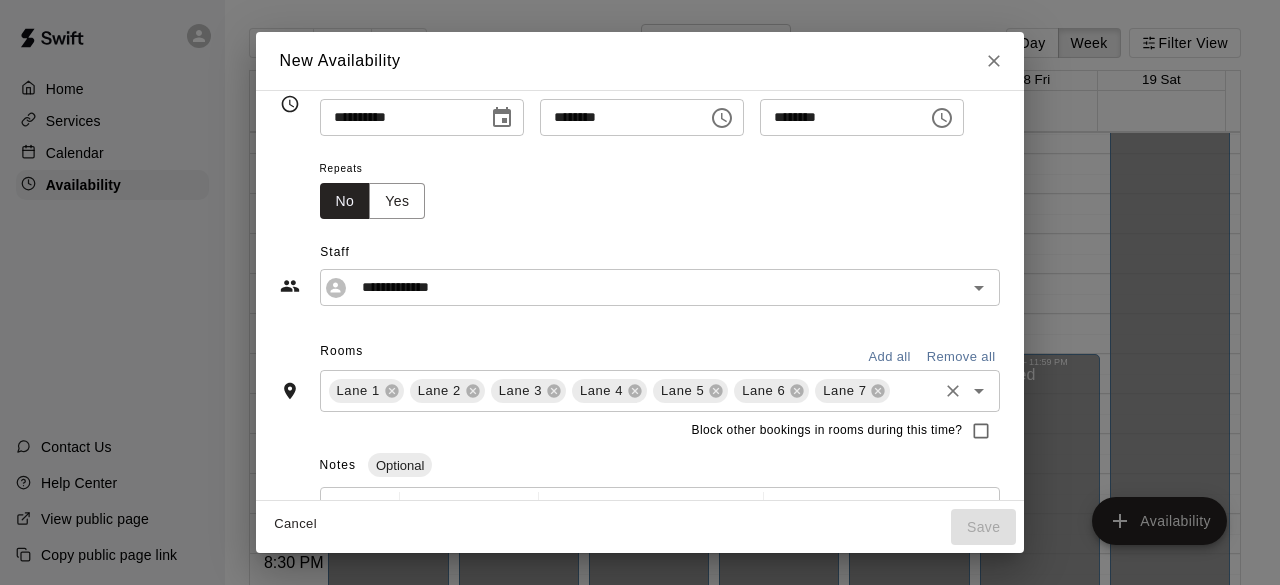 scroll, scrollTop: 237, scrollLeft: 0, axis: vertical 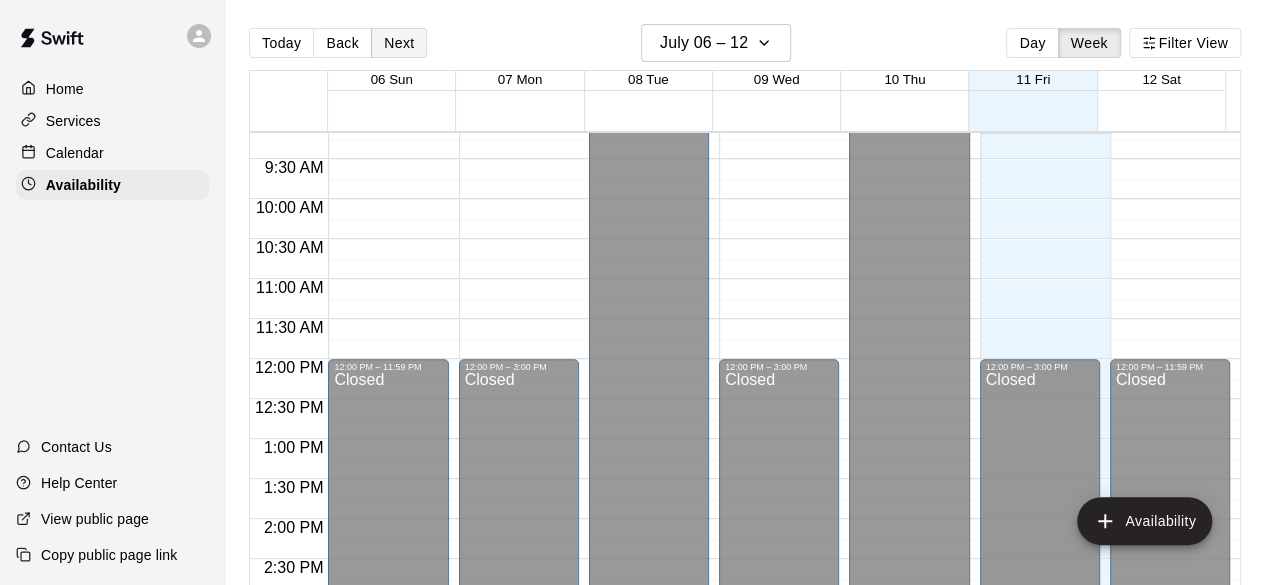 click on "Next" at bounding box center [399, 43] 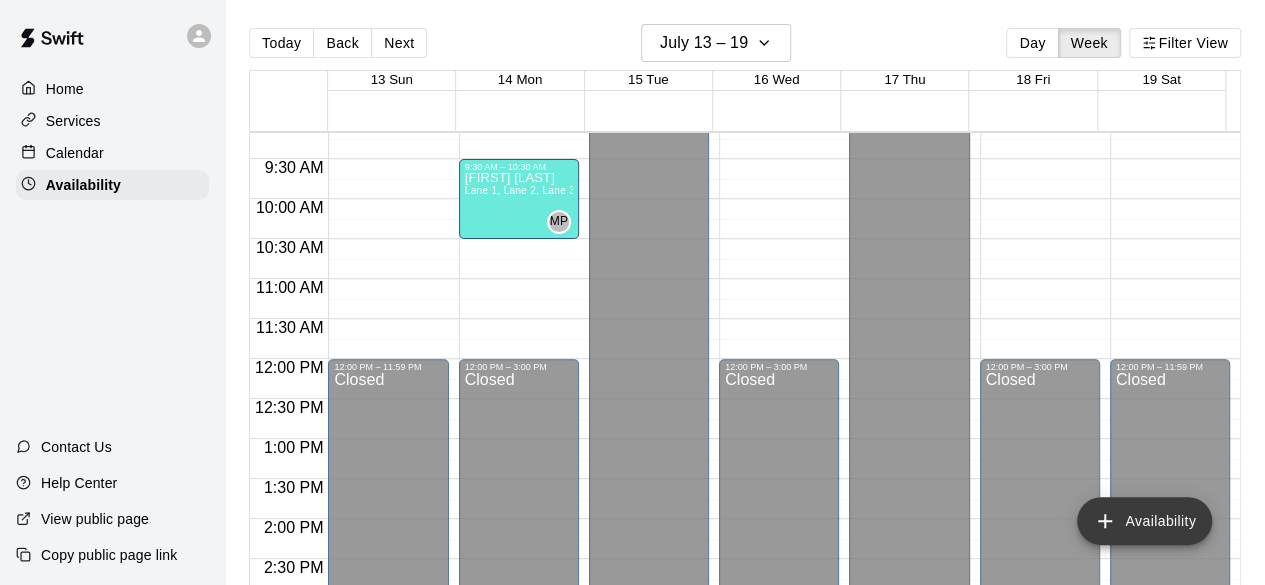 click on "Availability" at bounding box center [1144, 521] 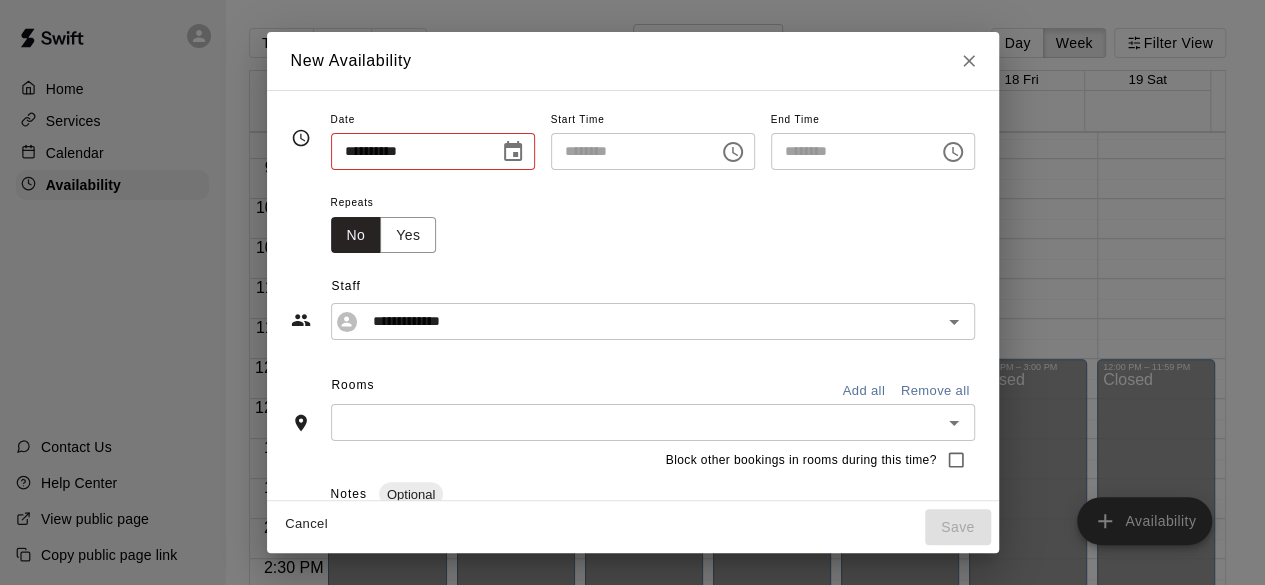 type on "**********" 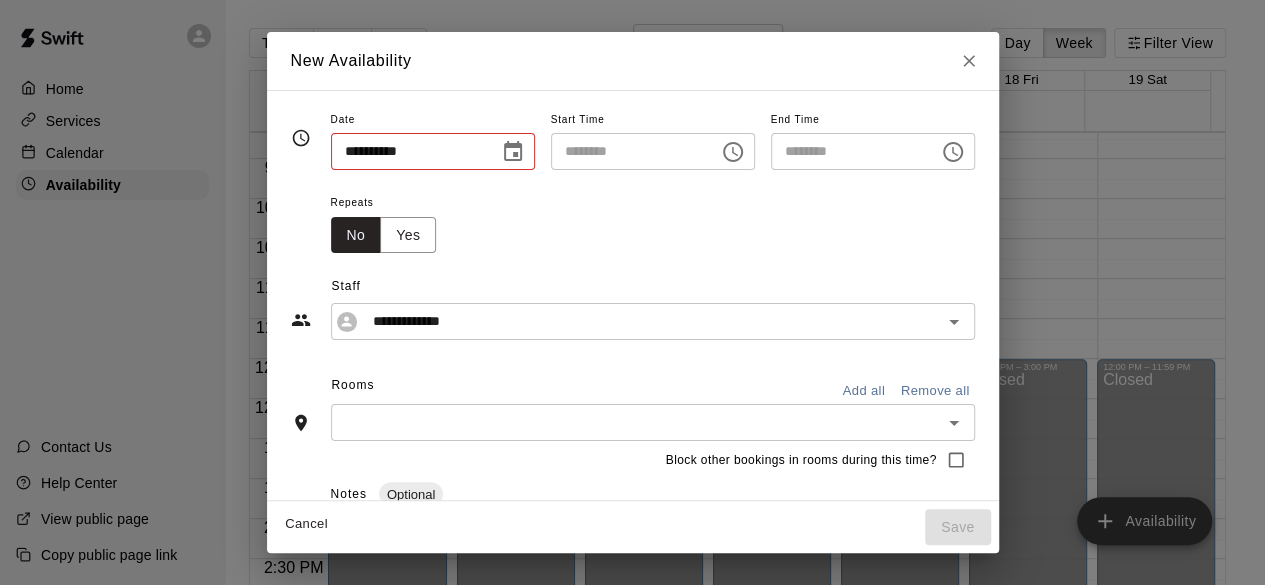 type on "********" 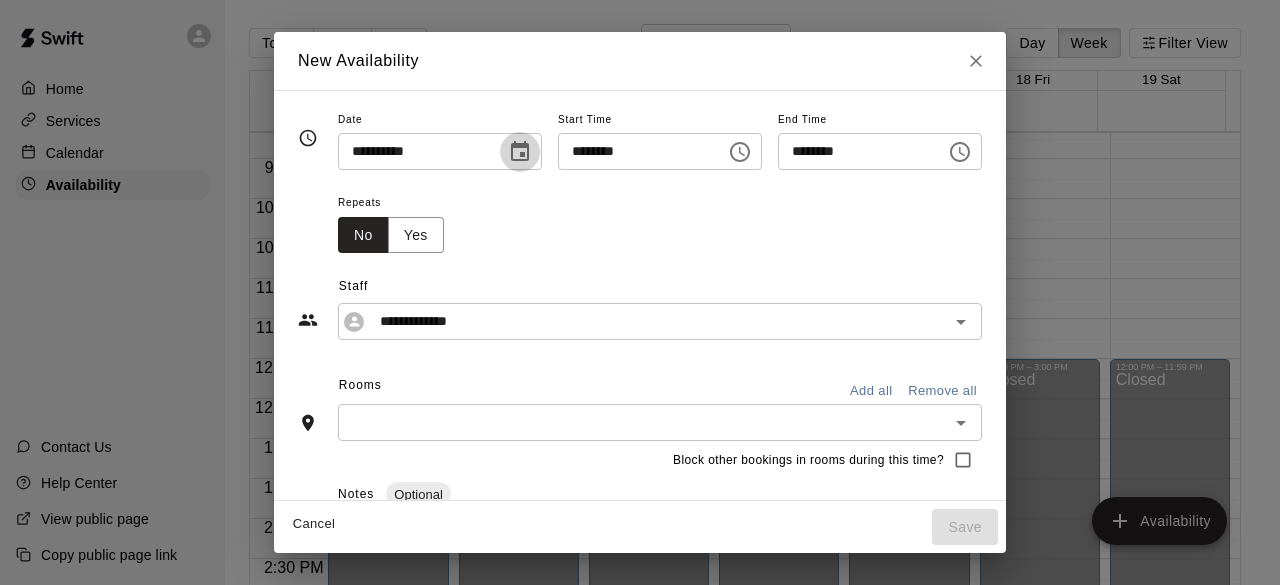 click 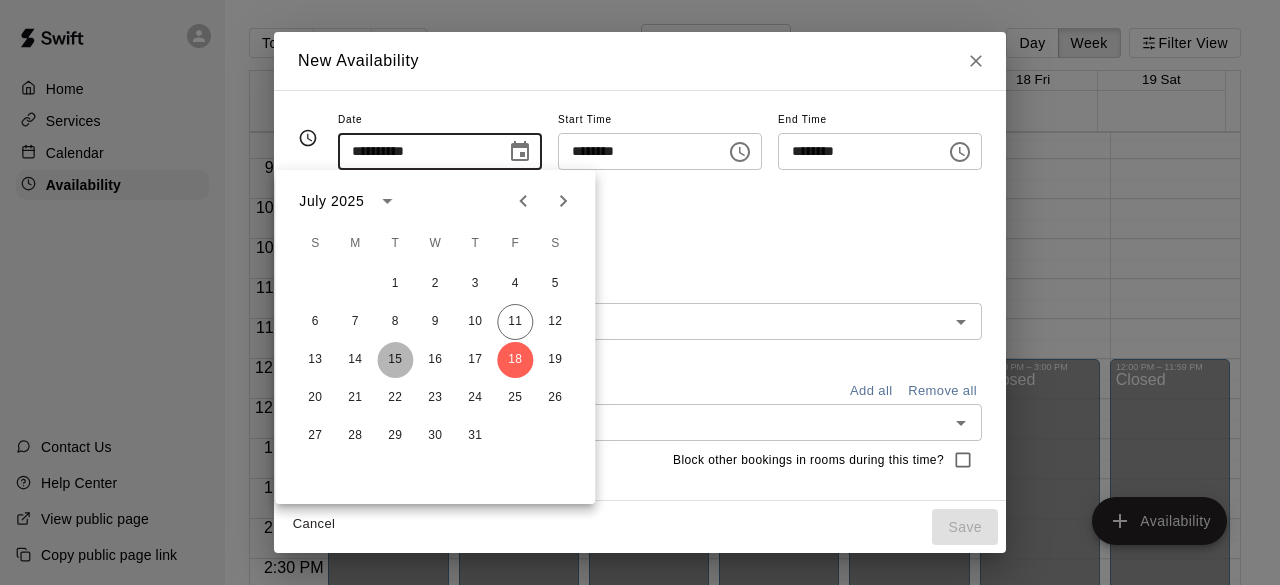 click on "15" at bounding box center [395, 360] 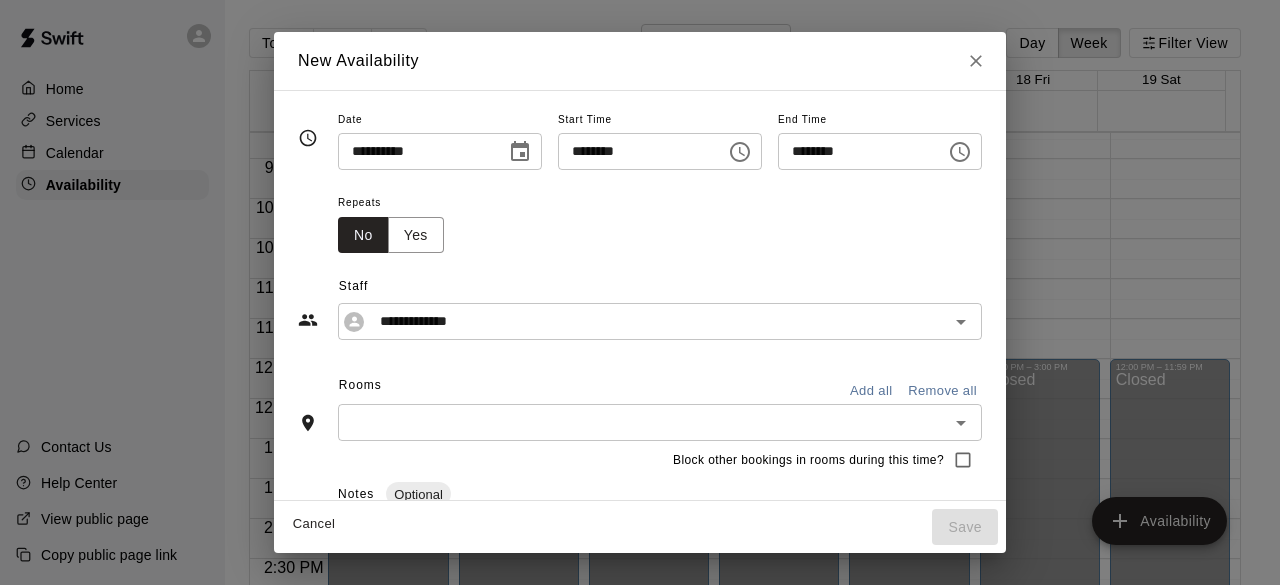 click 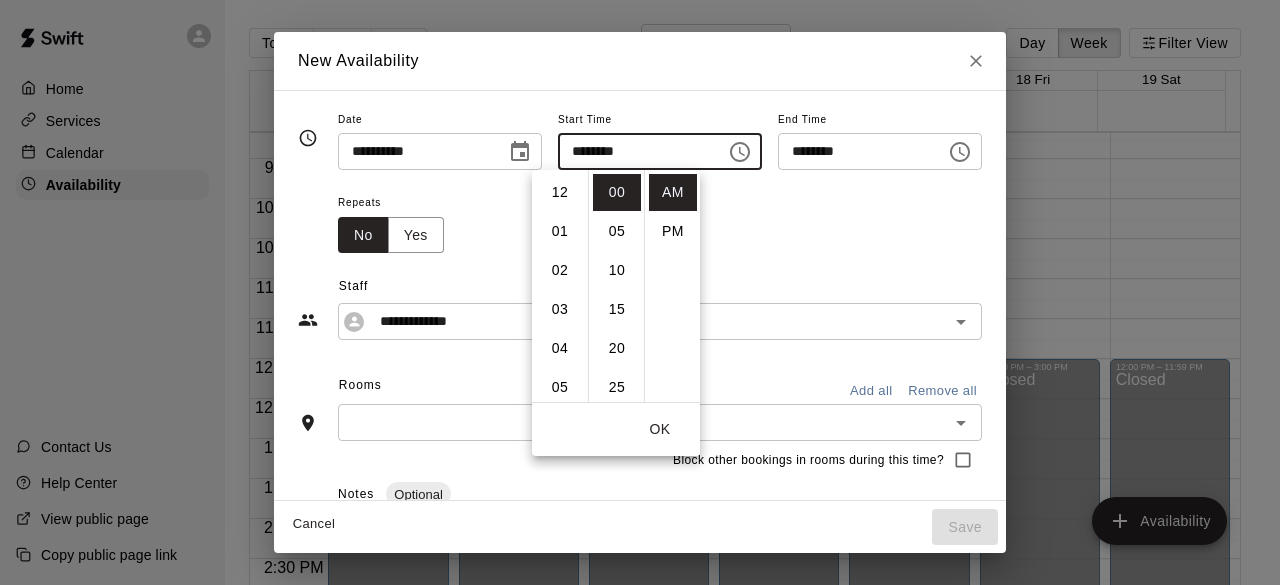 scroll, scrollTop: 351, scrollLeft: 0, axis: vertical 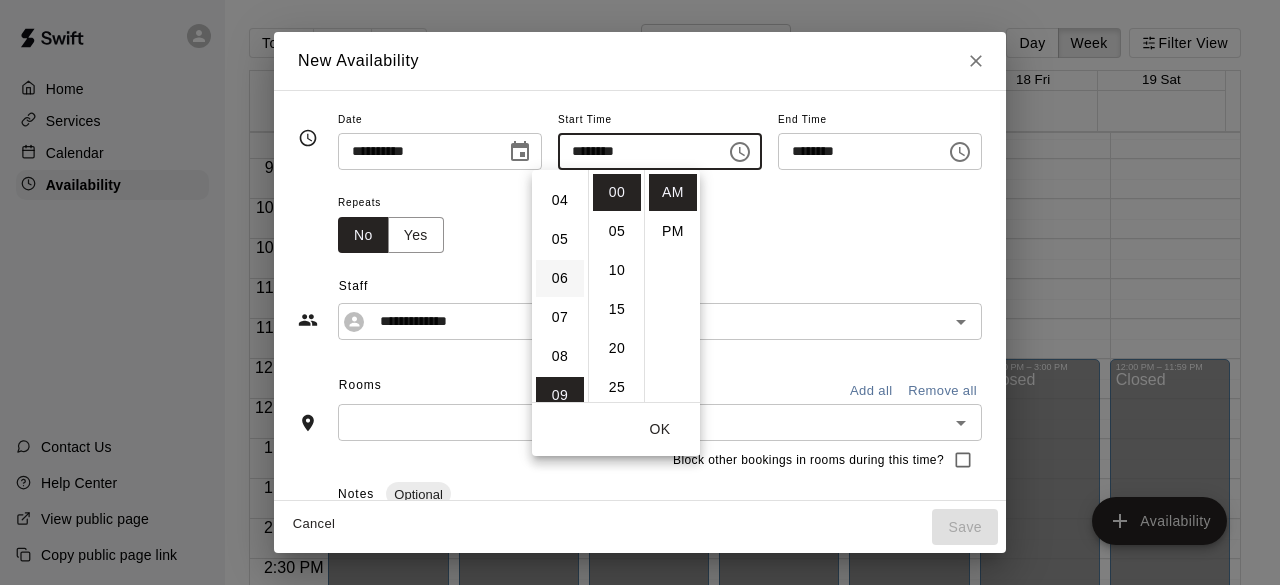 click on "06" at bounding box center (560, 278) 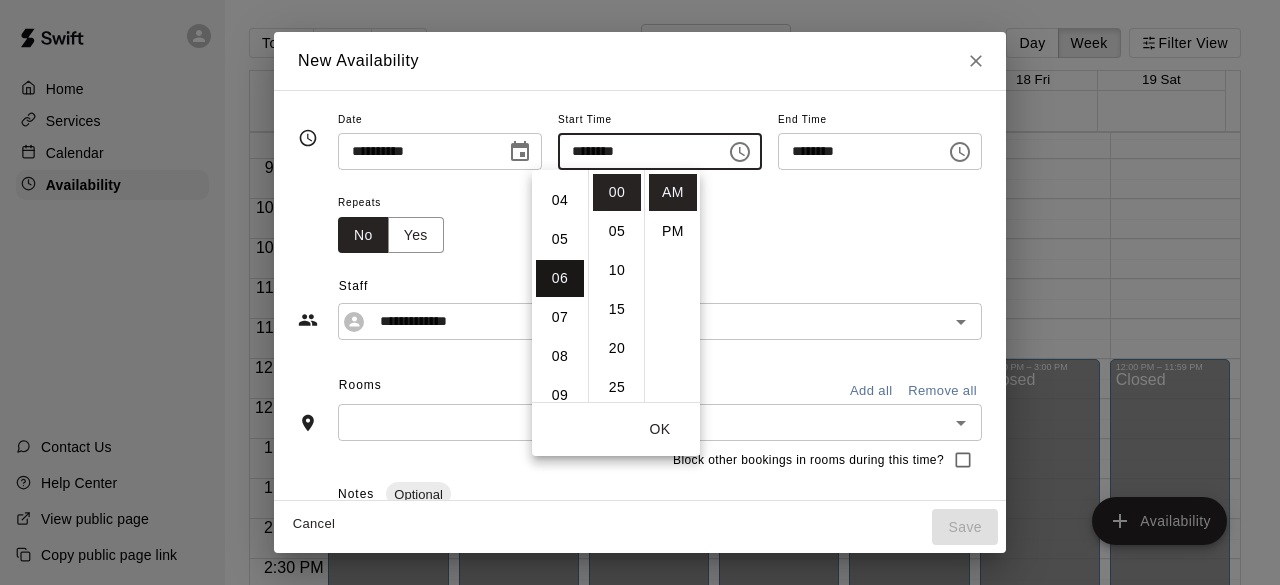 scroll, scrollTop: 234, scrollLeft: 0, axis: vertical 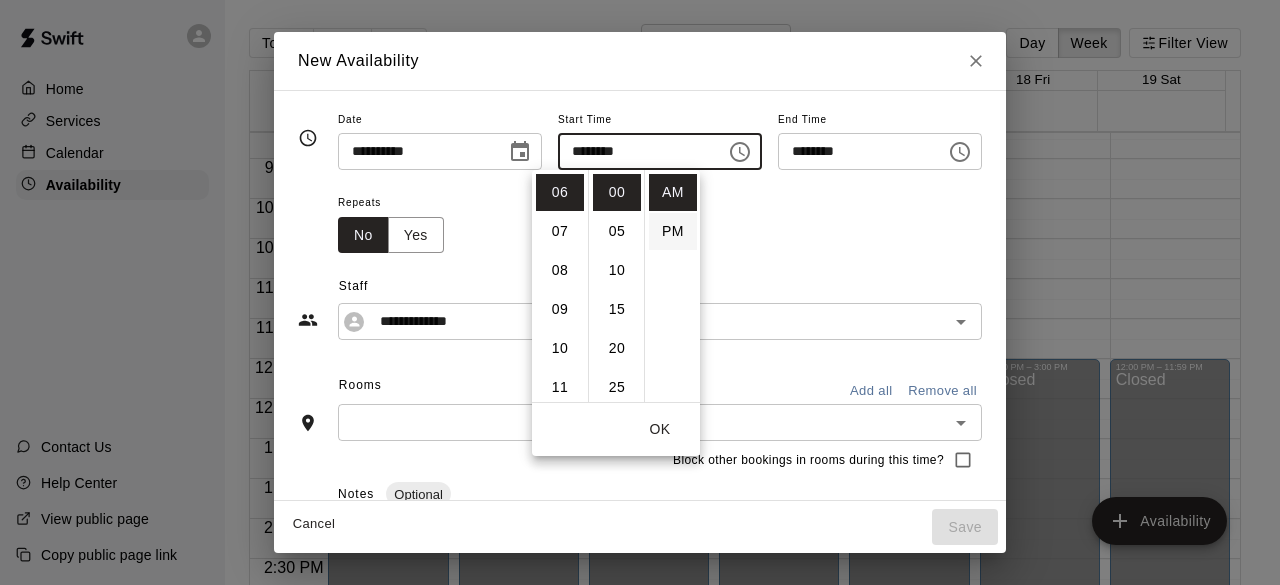 click on "PM" at bounding box center [673, 231] 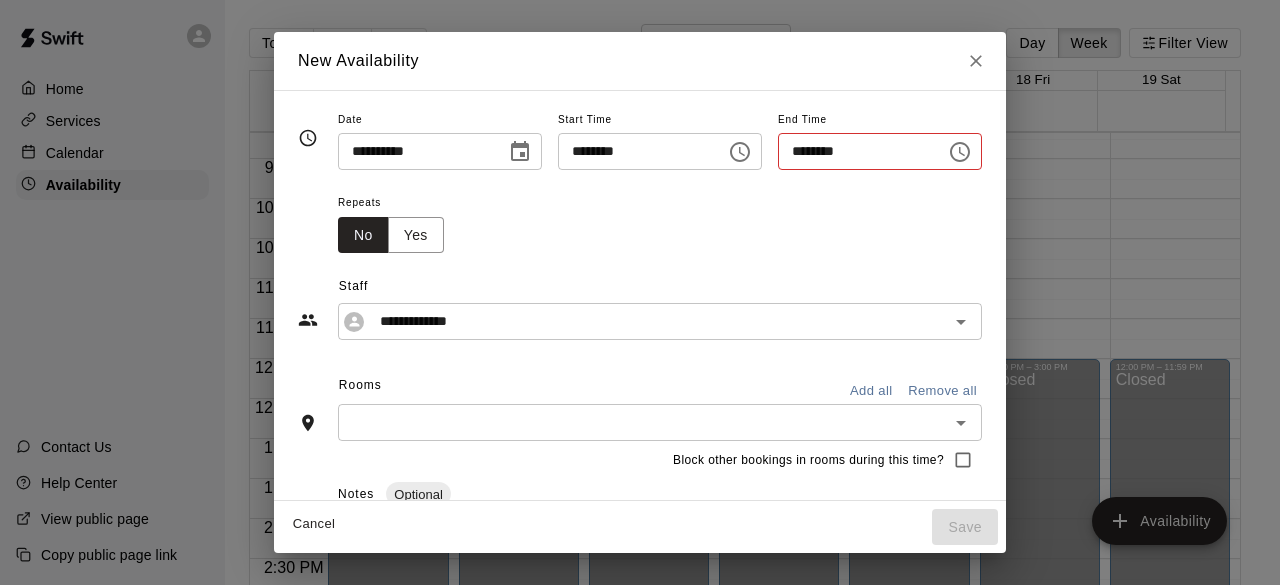 type on "********" 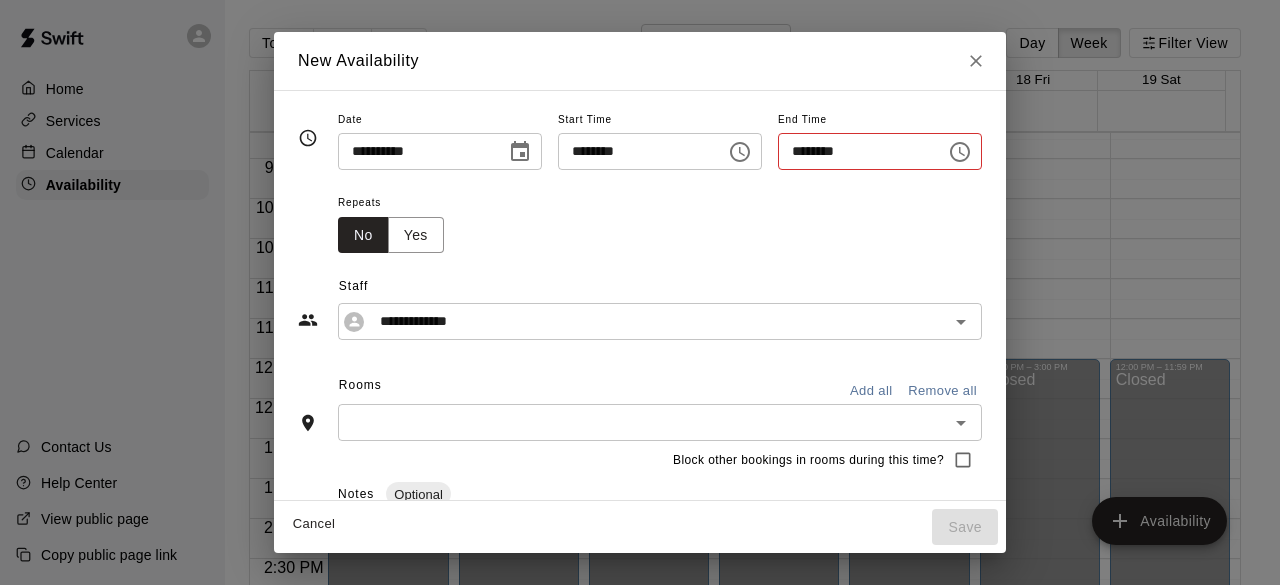 scroll, scrollTop: 36, scrollLeft: 0, axis: vertical 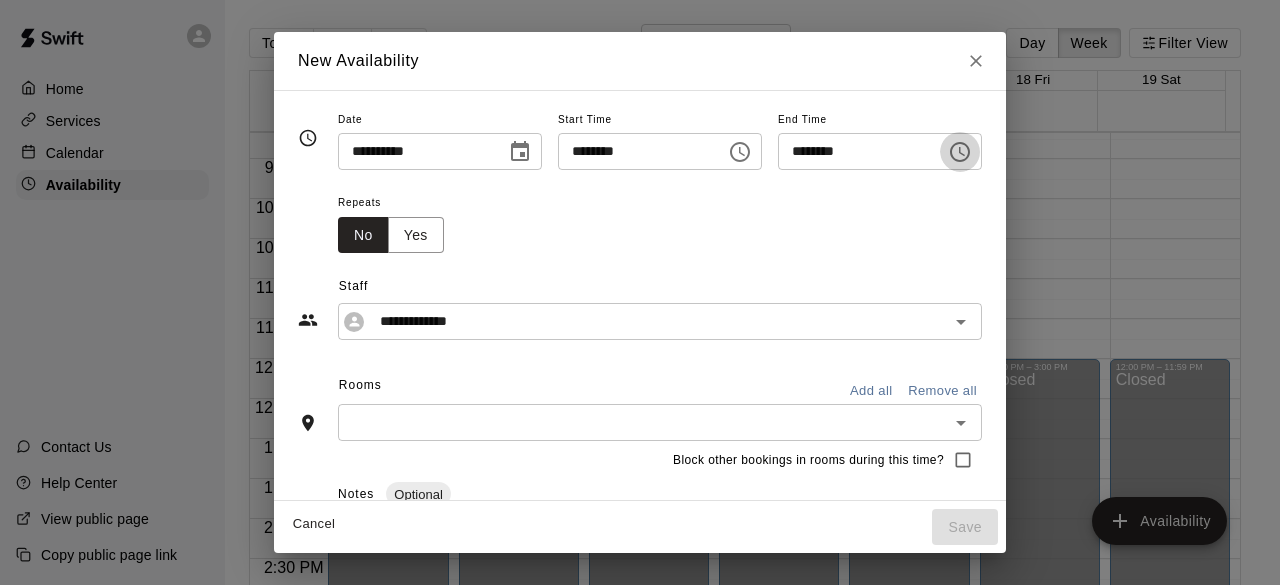 click 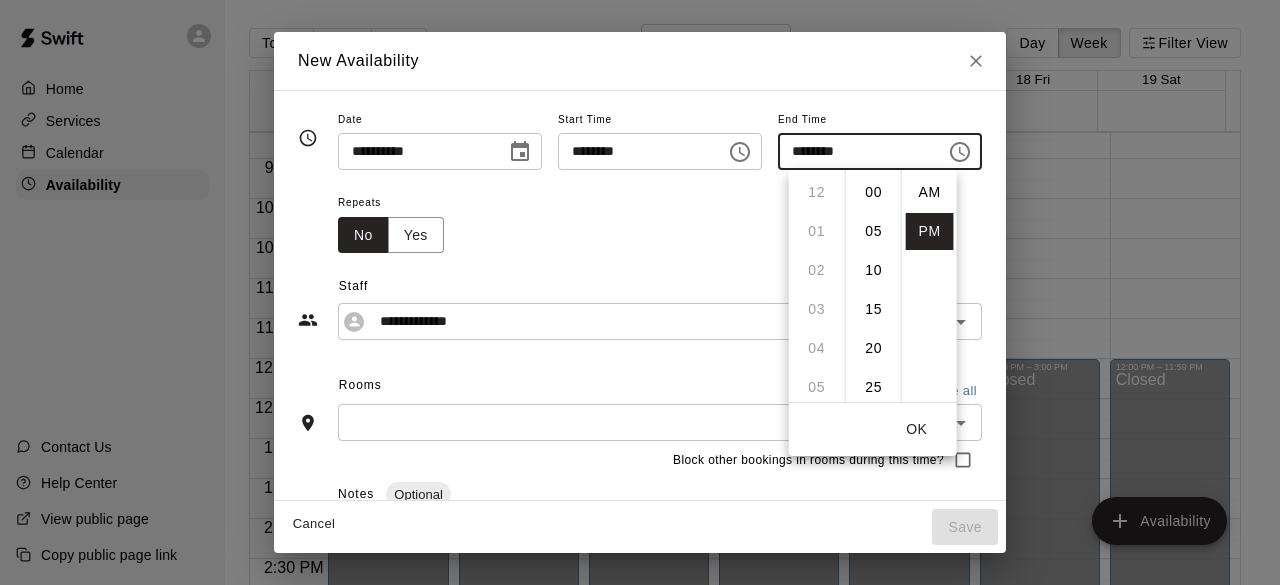scroll, scrollTop: 234, scrollLeft: 0, axis: vertical 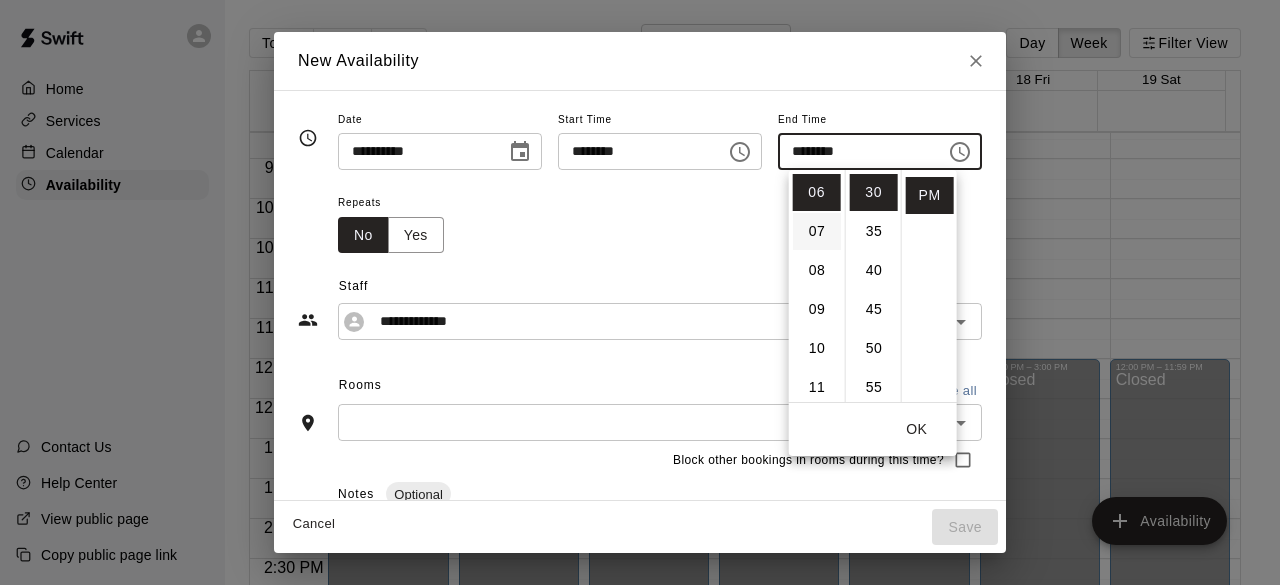 click on "07" at bounding box center (817, 231) 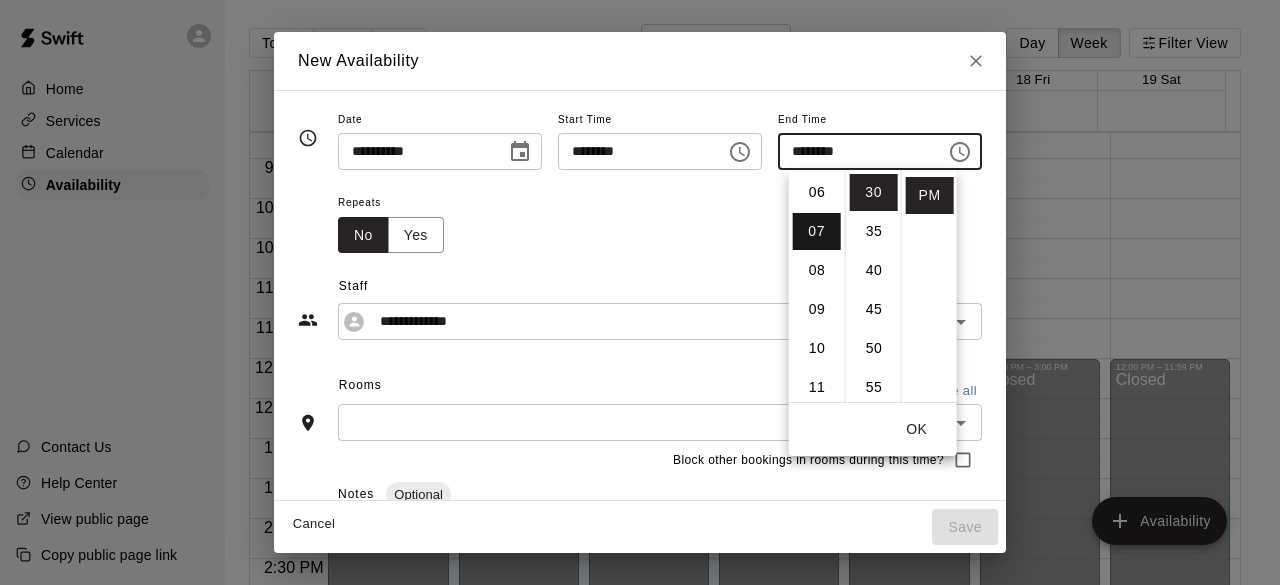 scroll, scrollTop: 273, scrollLeft: 0, axis: vertical 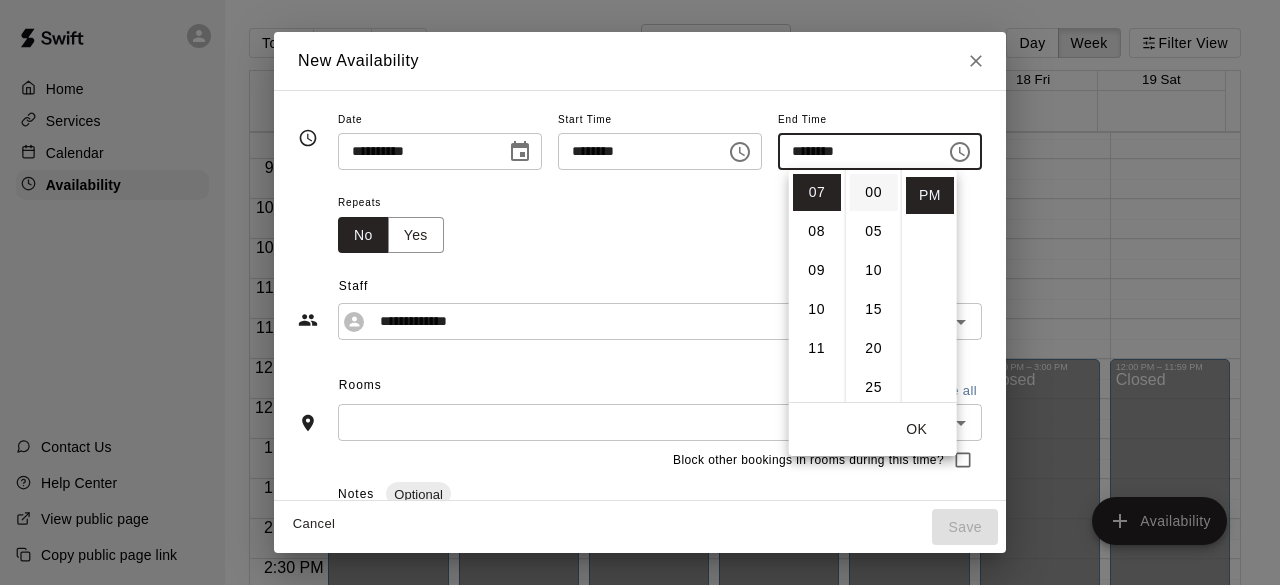 click on "00" at bounding box center [874, 192] 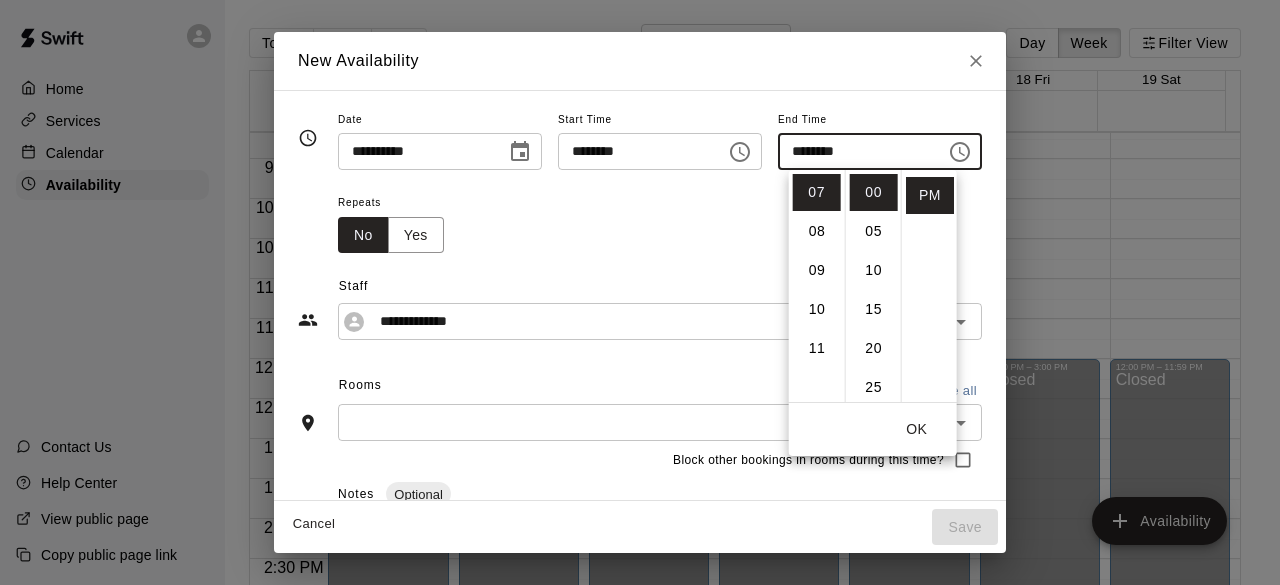click on "Repeats No Yes" at bounding box center (660, 221) 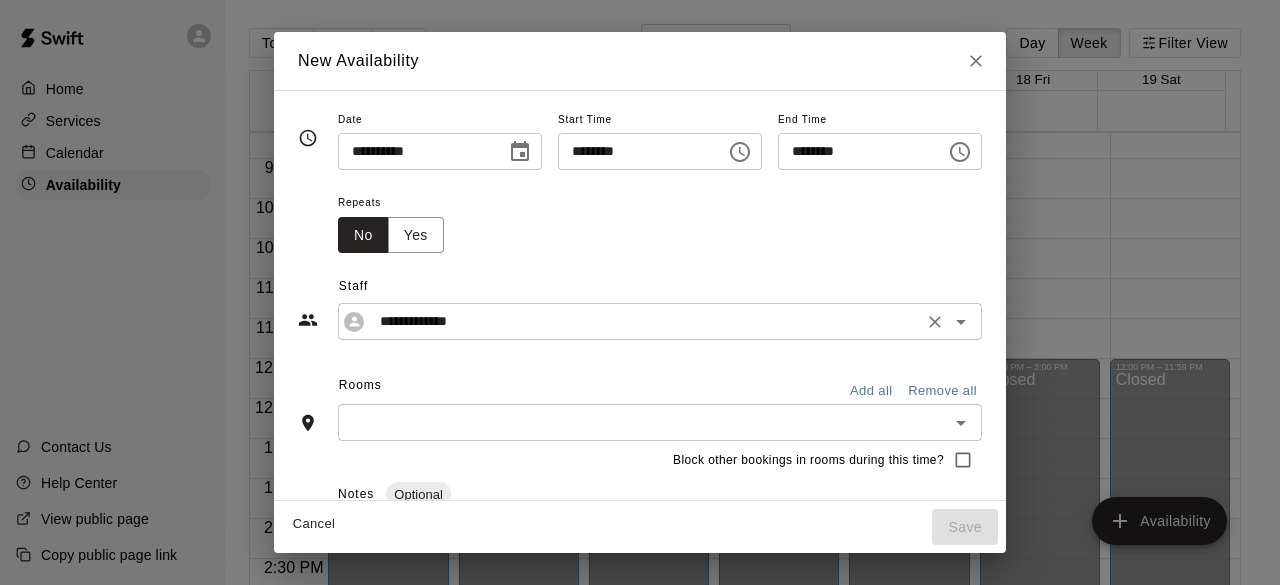 click 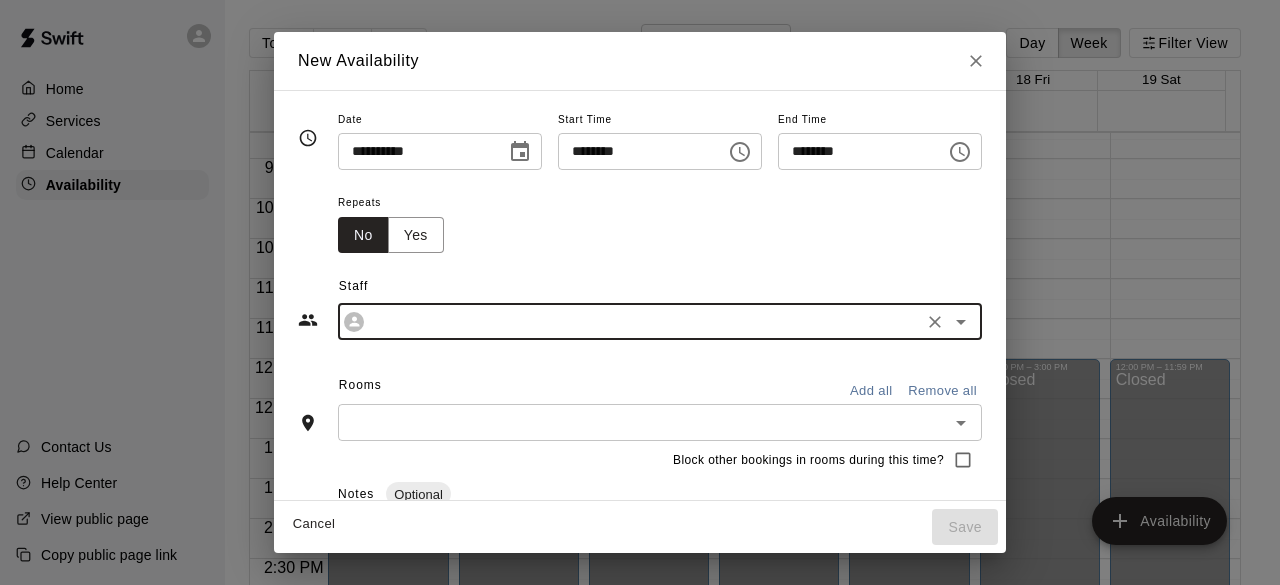 type on "**********" 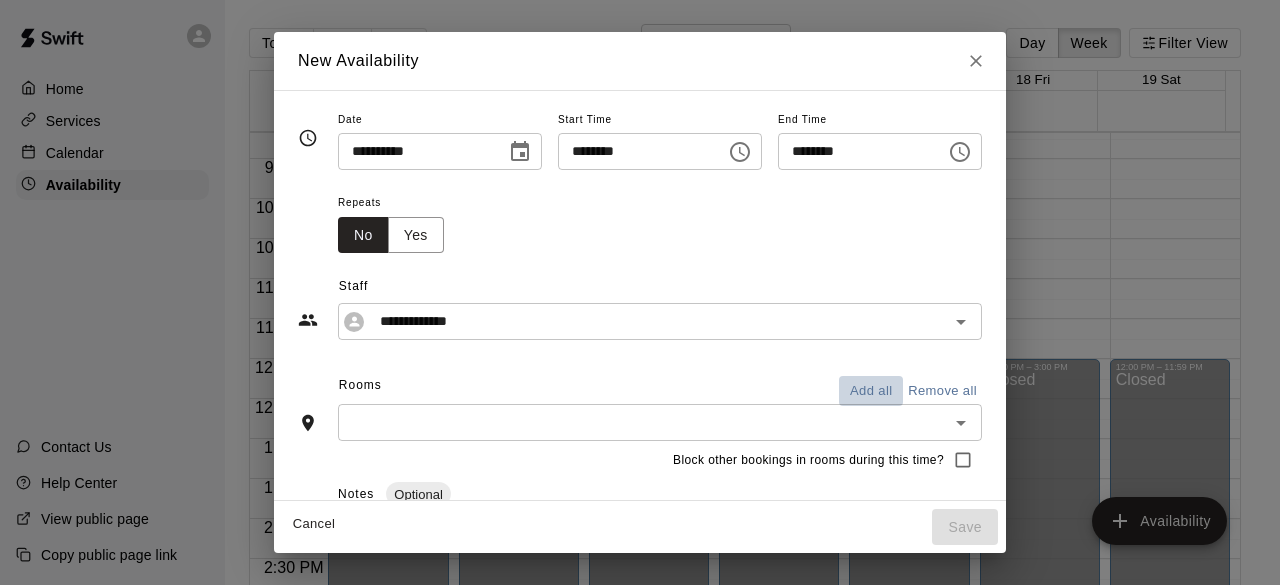 click on "Add all" at bounding box center [871, 391] 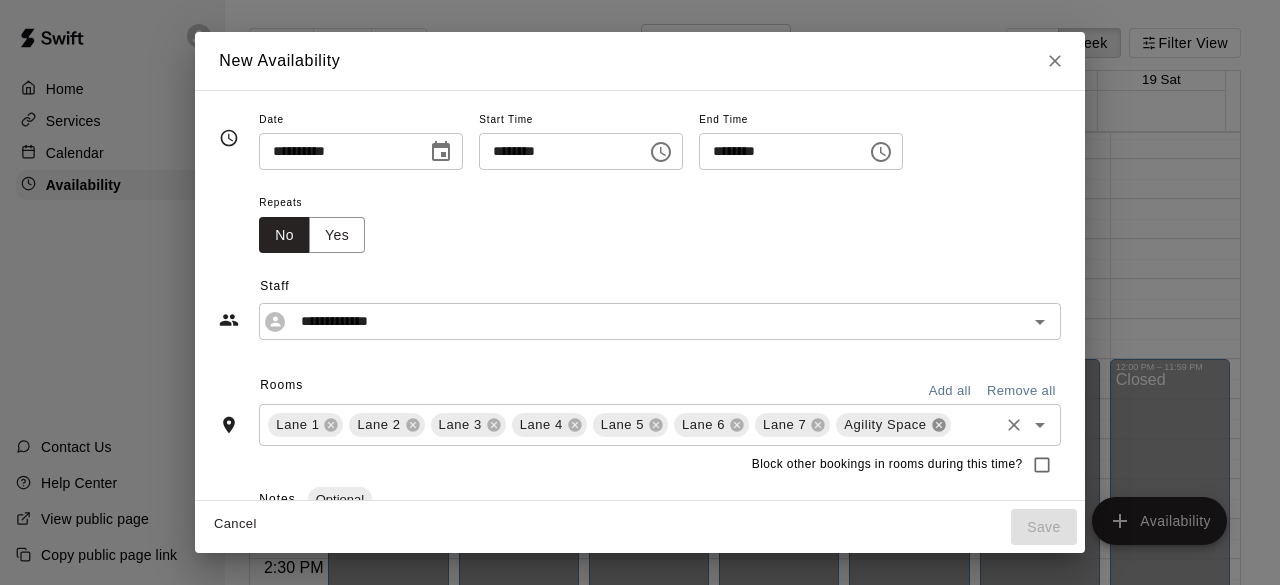 click 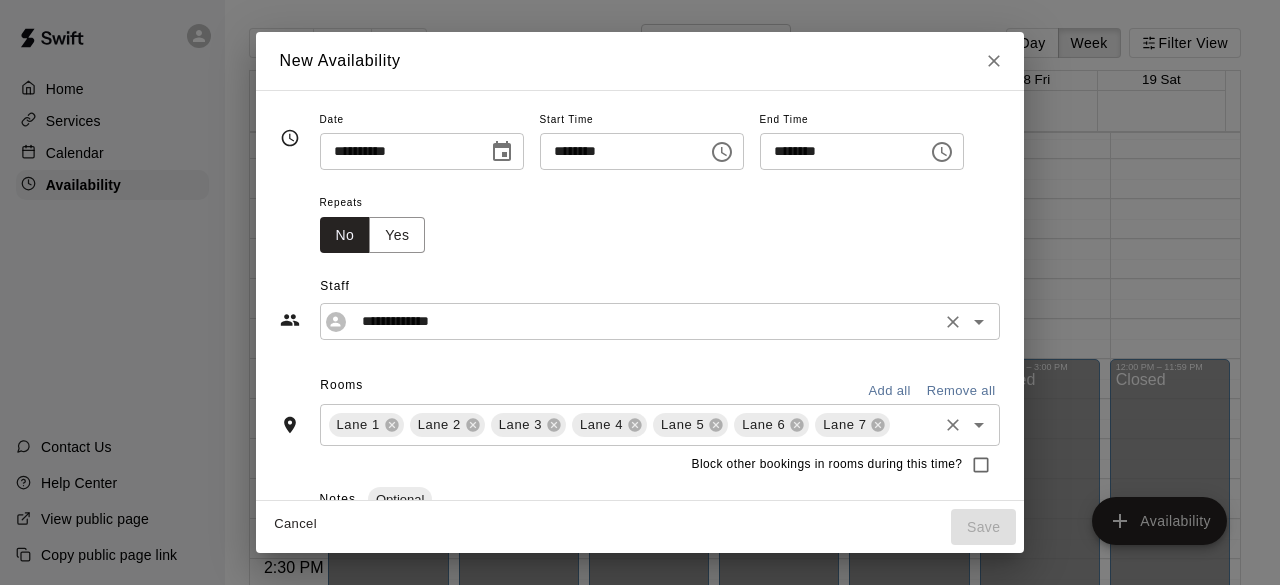click 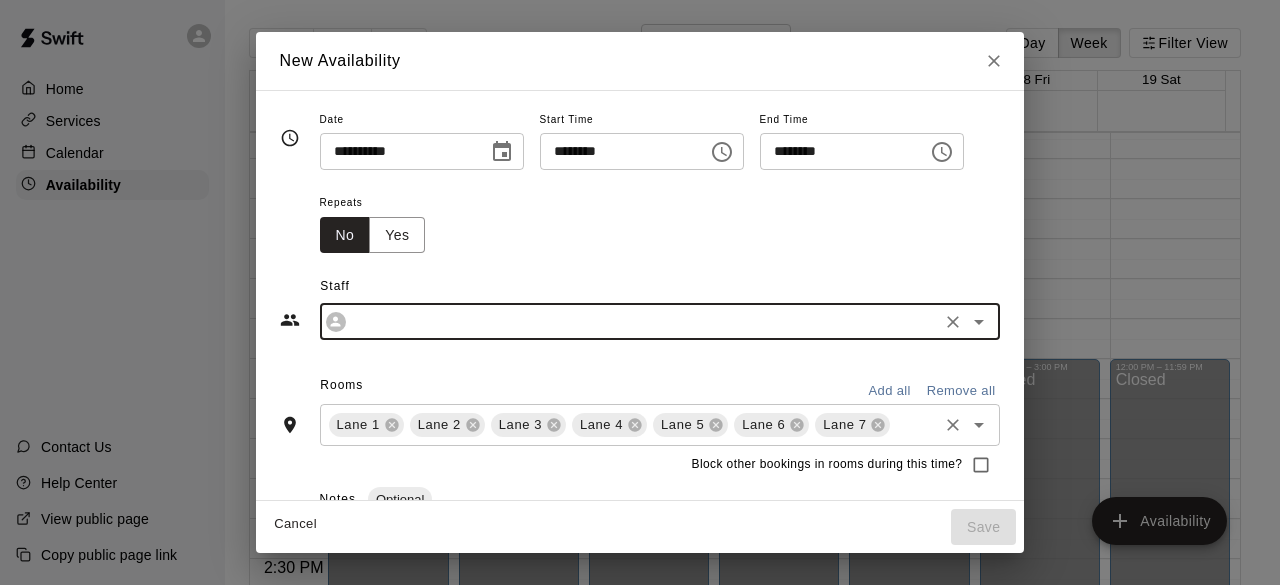 click 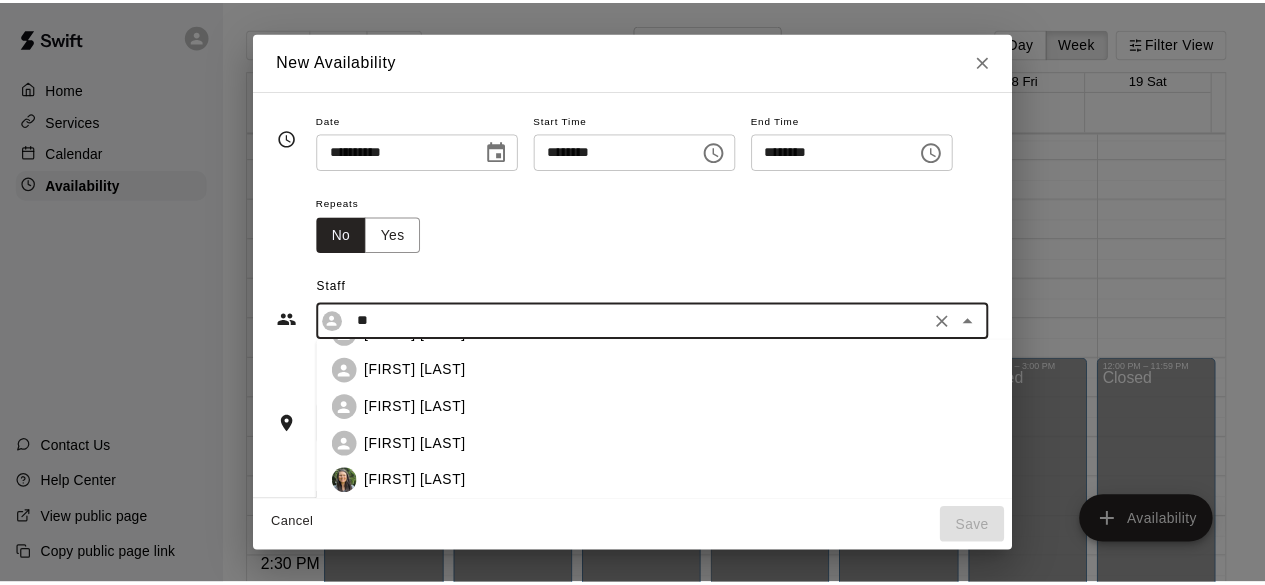 scroll, scrollTop: 0, scrollLeft: 0, axis: both 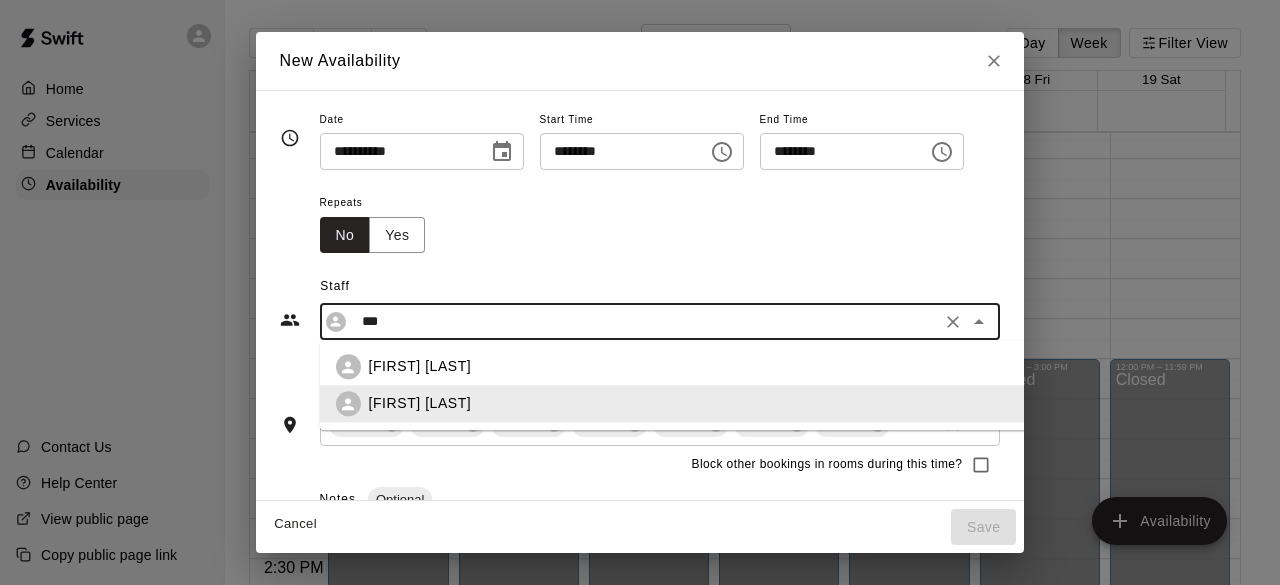 click 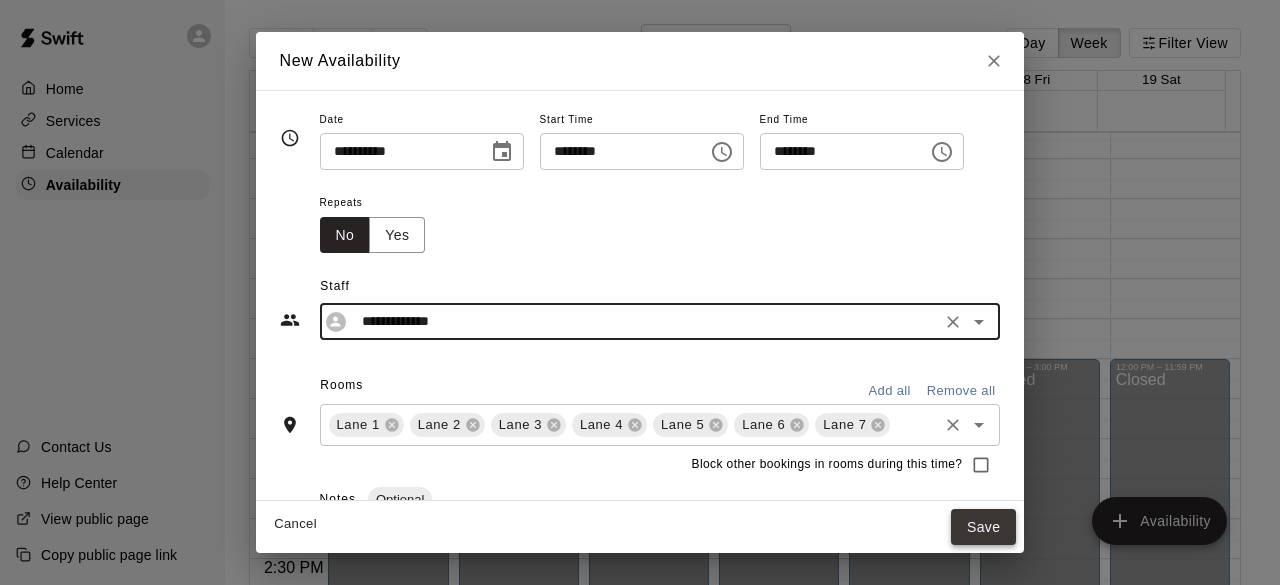 type on "**********" 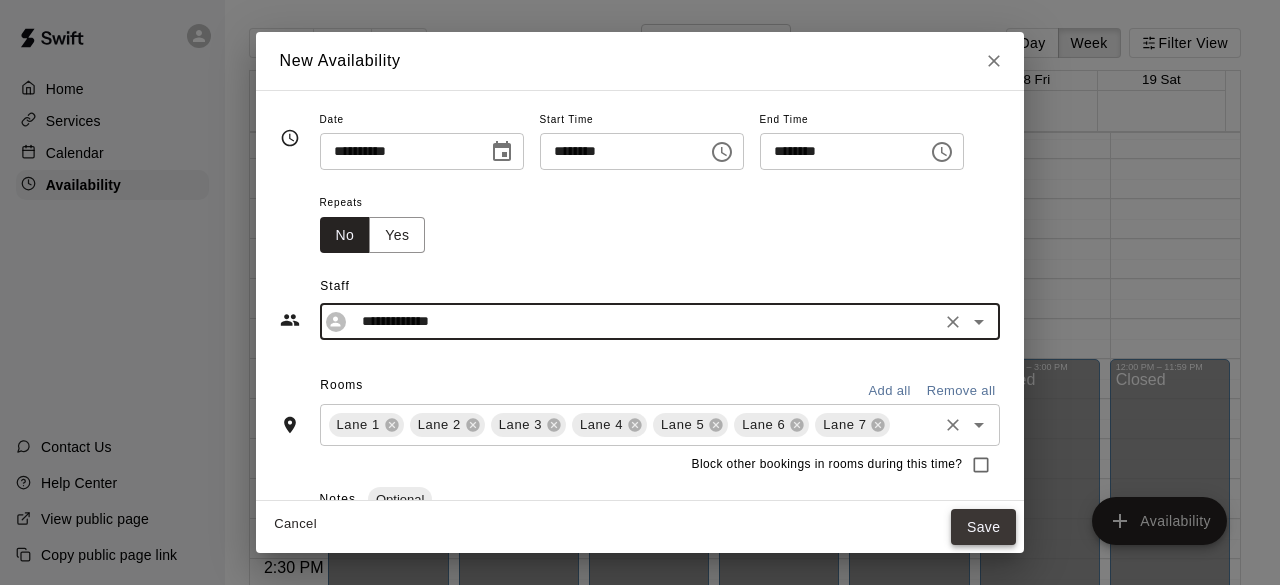 click on "Save" at bounding box center (984, 527) 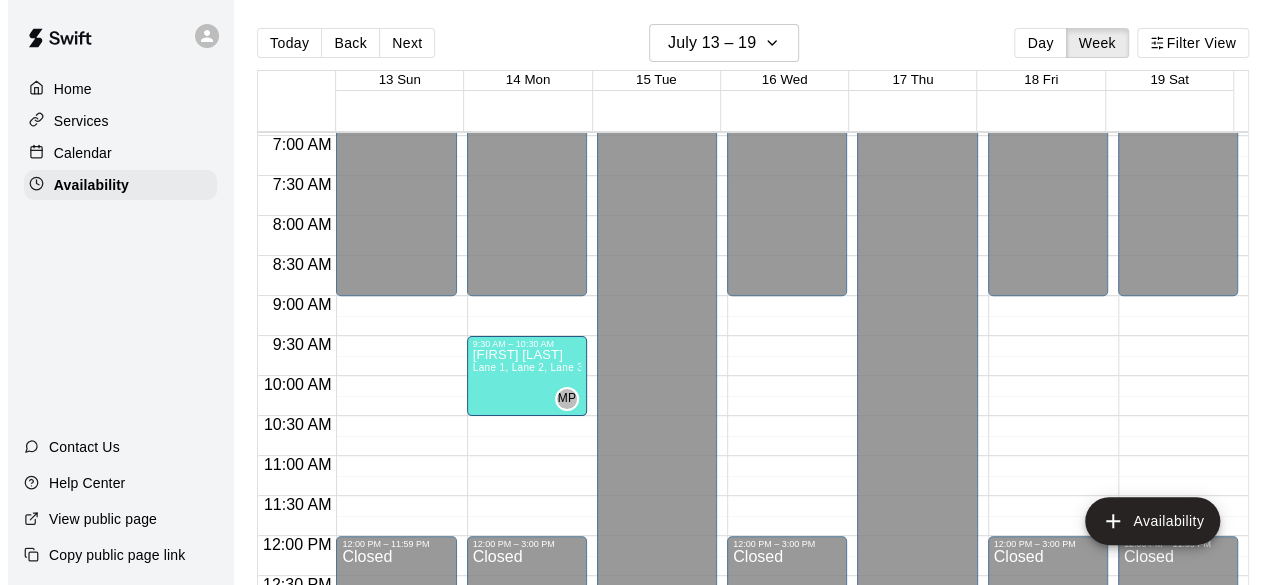 scroll, scrollTop: 598, scrollLeft: 0, axis: vertical 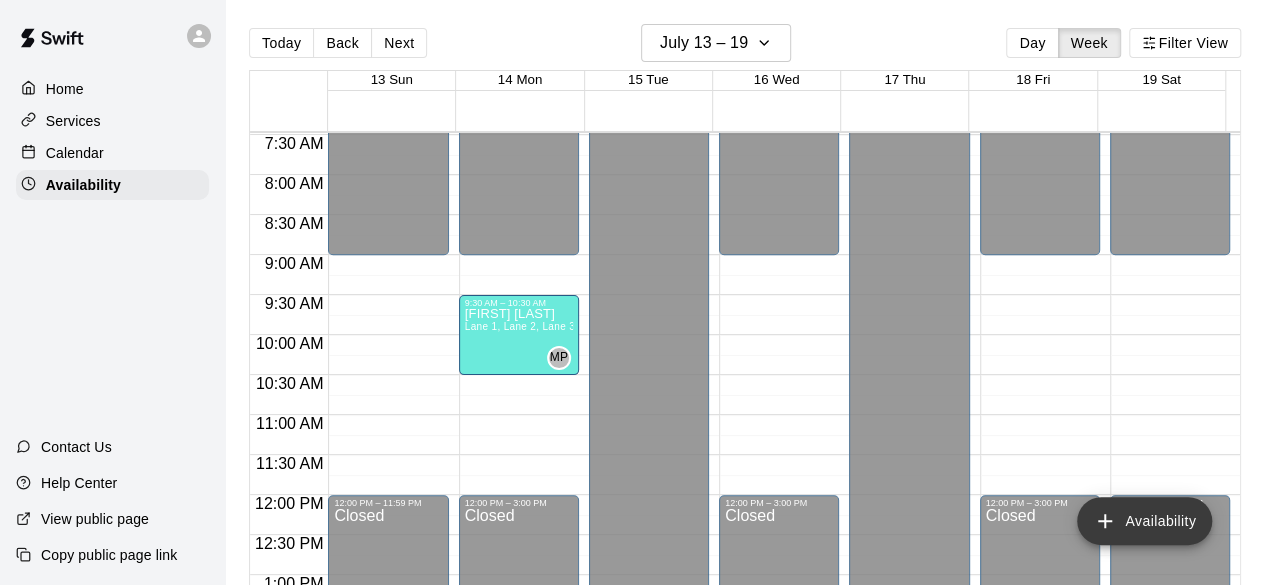 click on "Availability" at bounding box center [1144, 521] 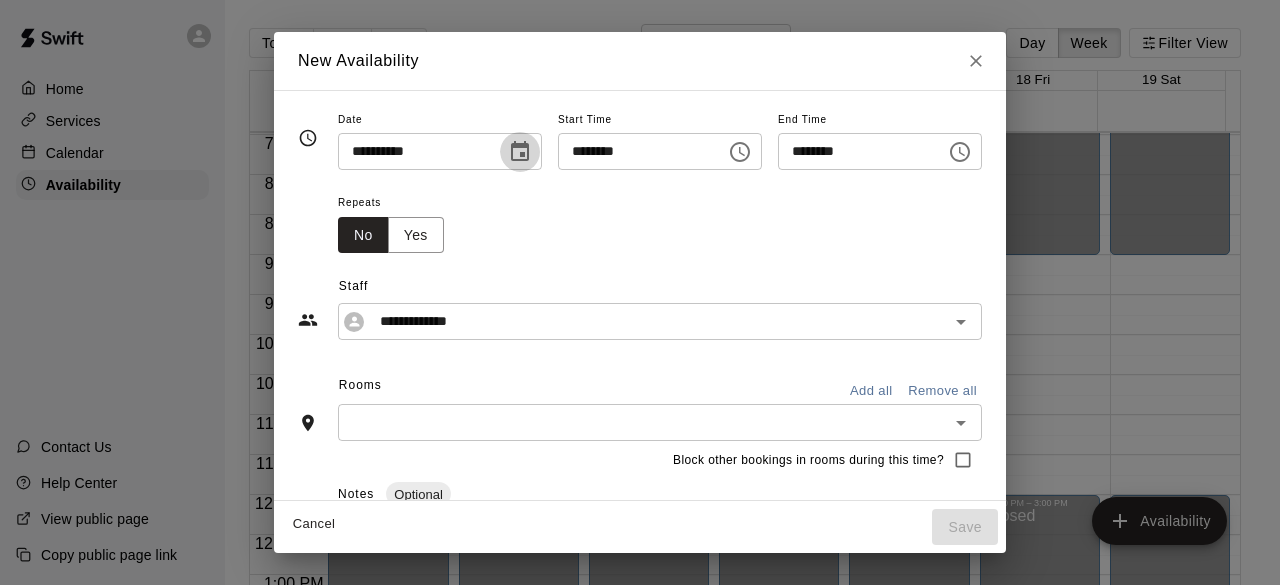 click at bounding box center (520, 152) 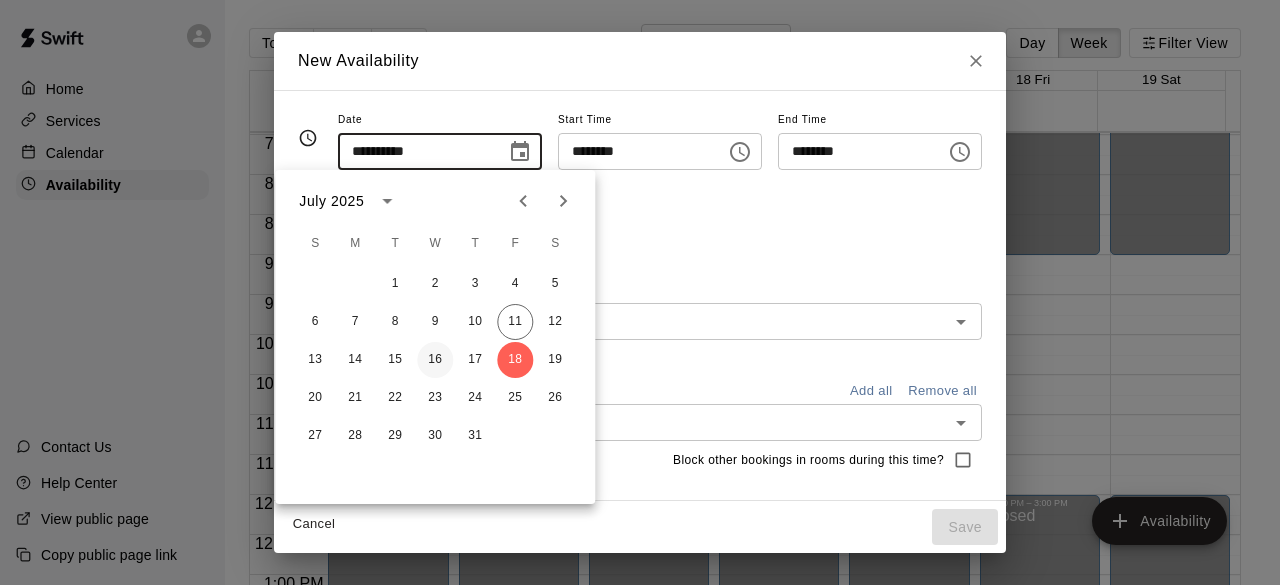 click on "16" at bounding box center [435, 360] 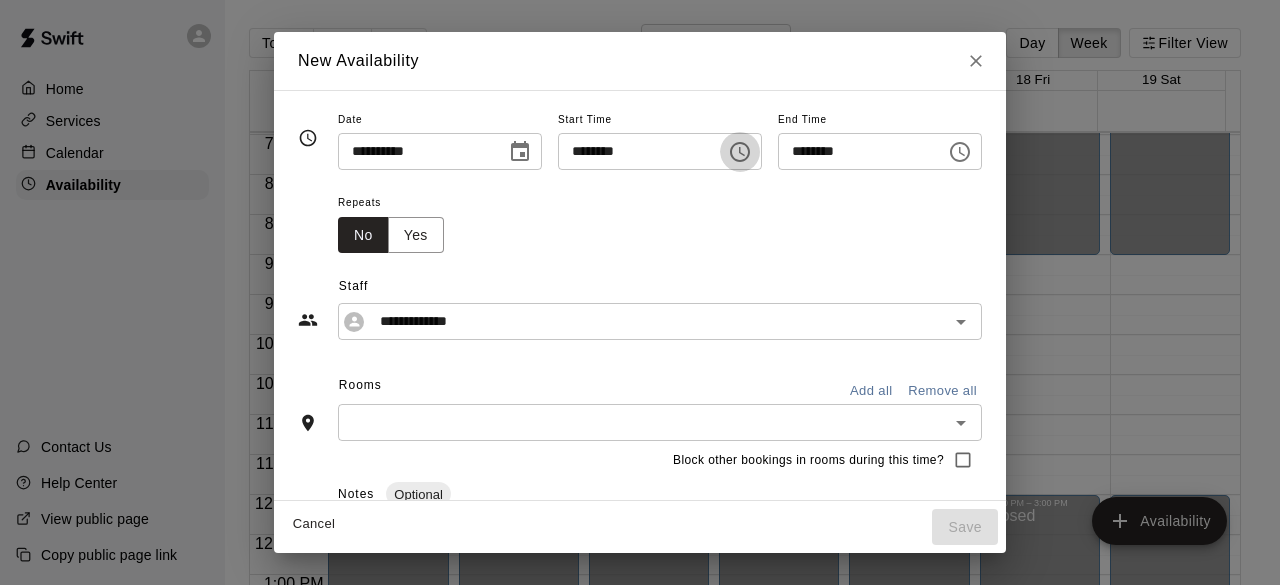 click 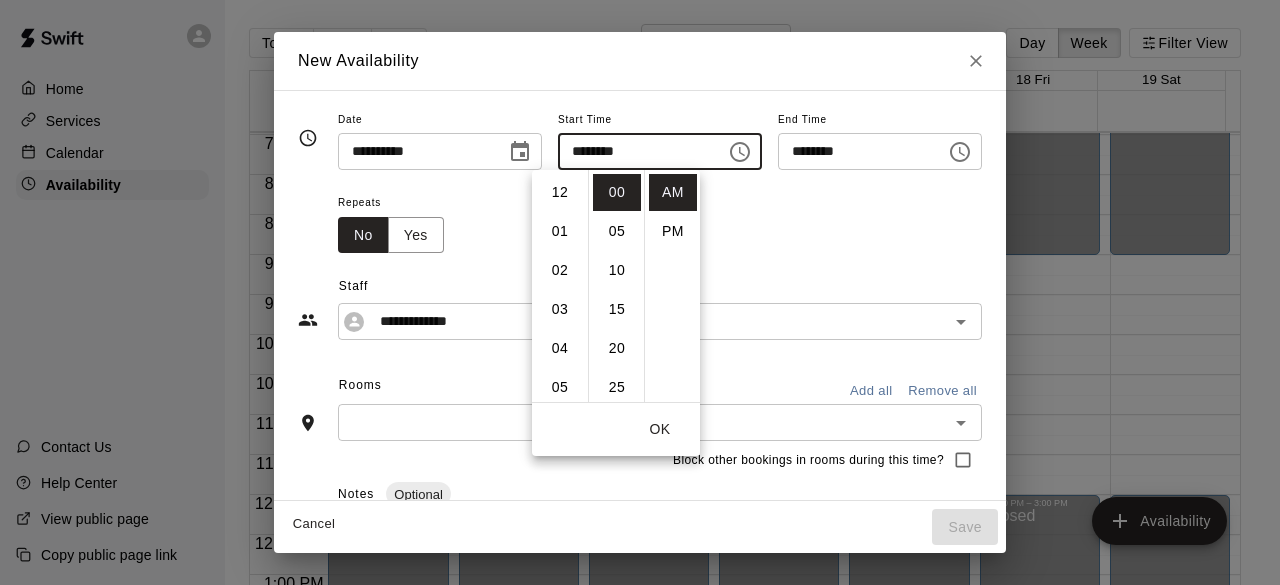 scroll, scrollTop: 351, scrollLeft: 0, axis: vertical 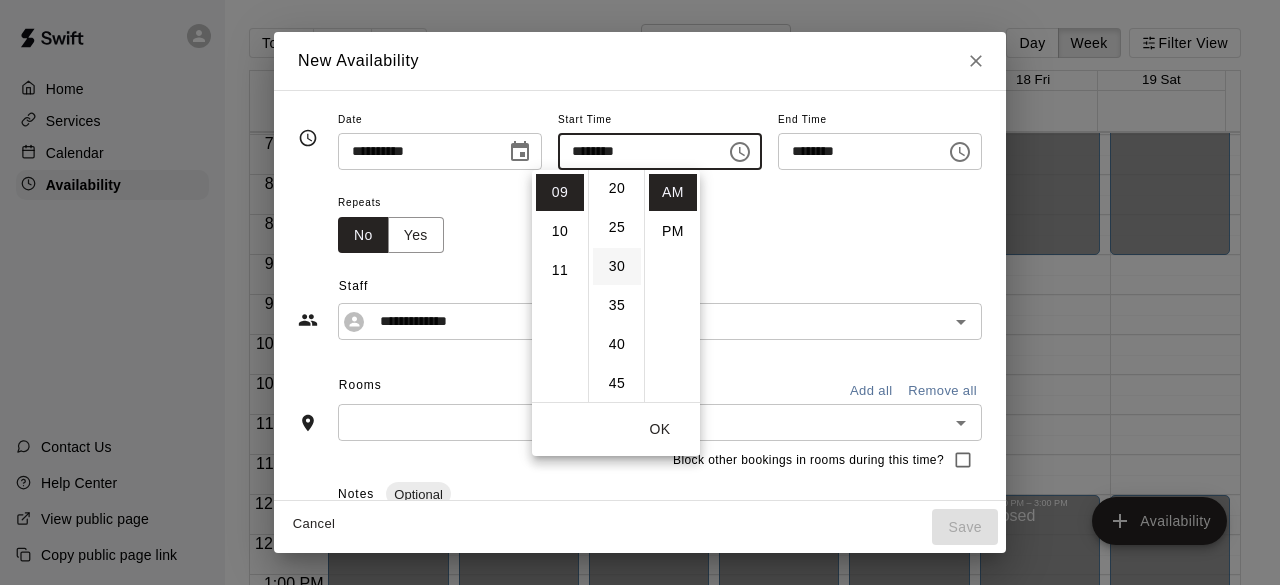 click on "30" at bounding box center (617, 266) 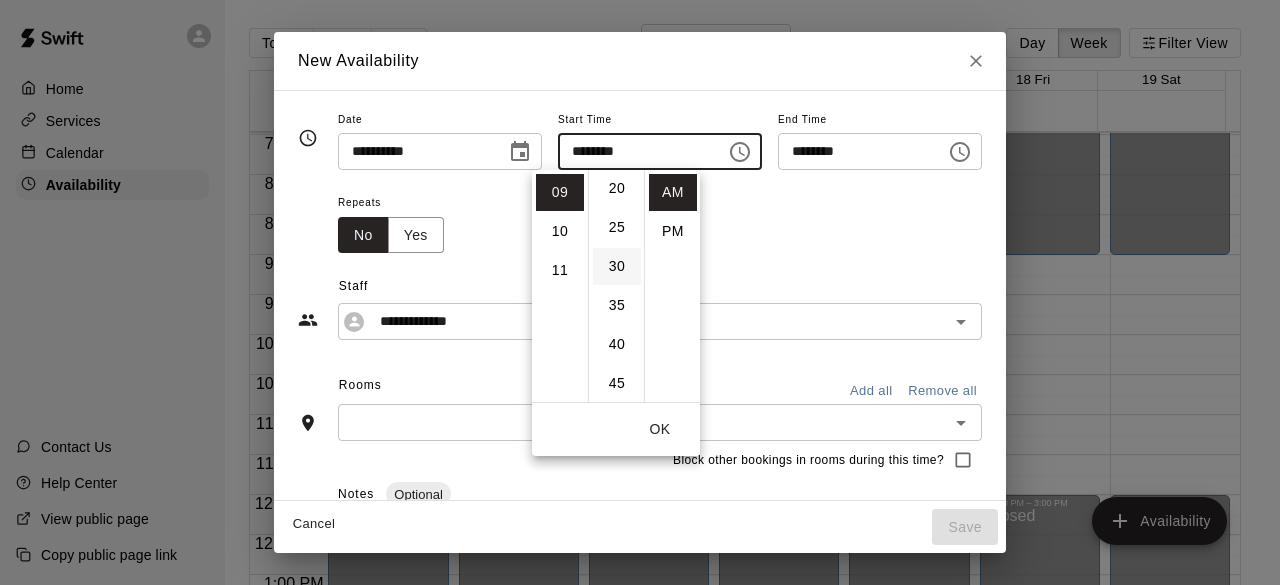 type on "********" 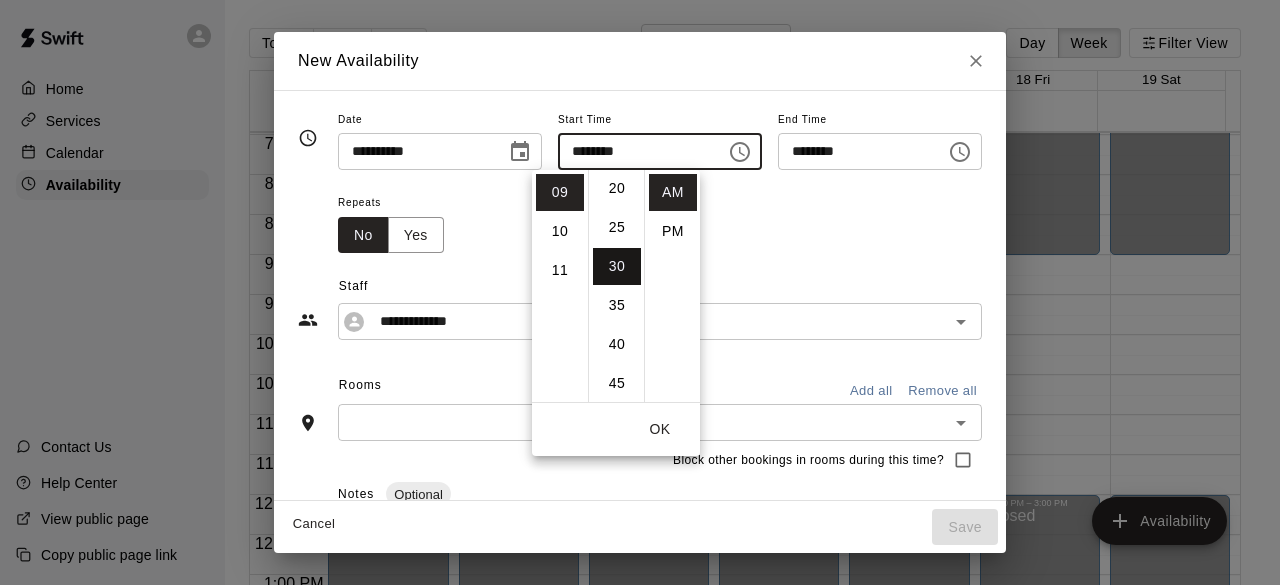 scroll, scrollTop: 234, scrollLeft: 0, axis: vertical 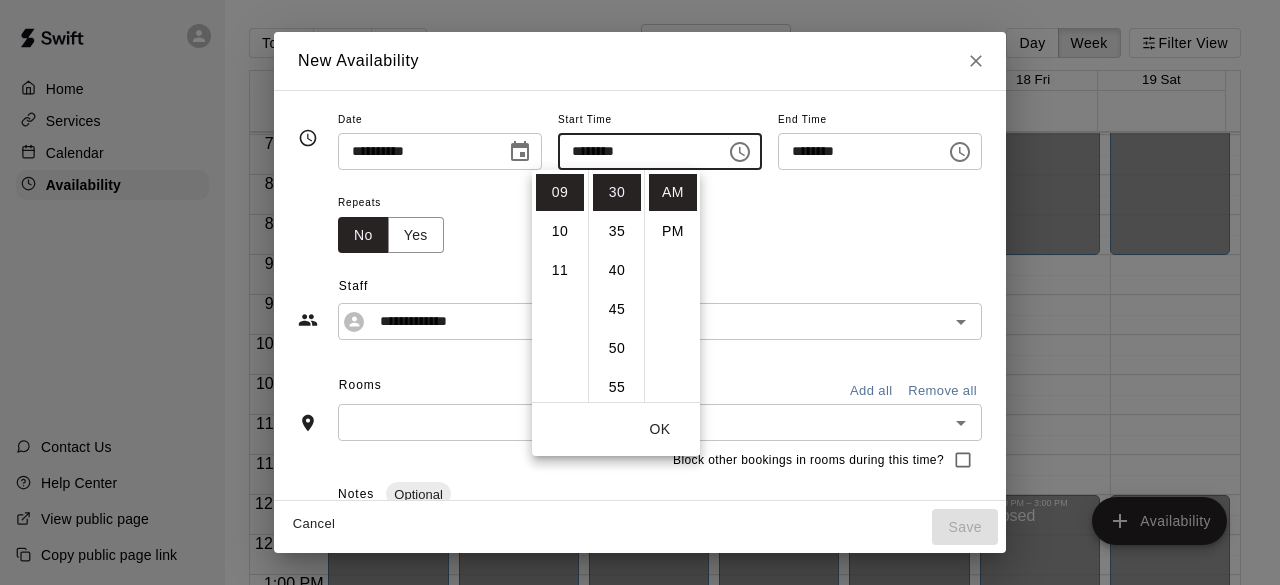 click on "Repeats No Yes" at bounding box center [660, 221] 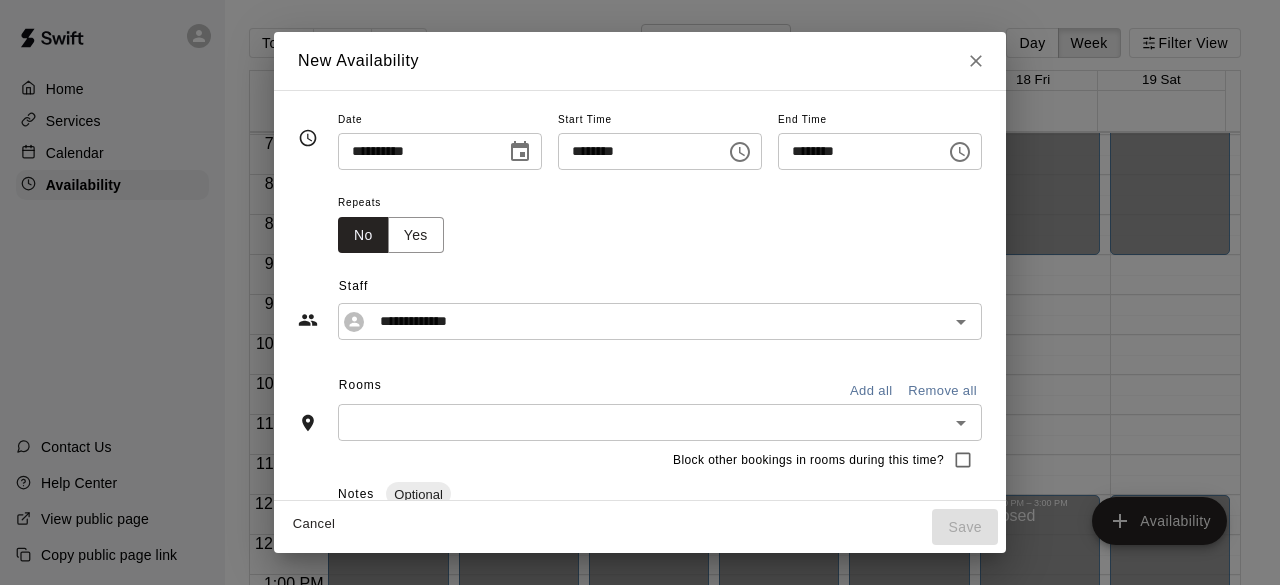 click 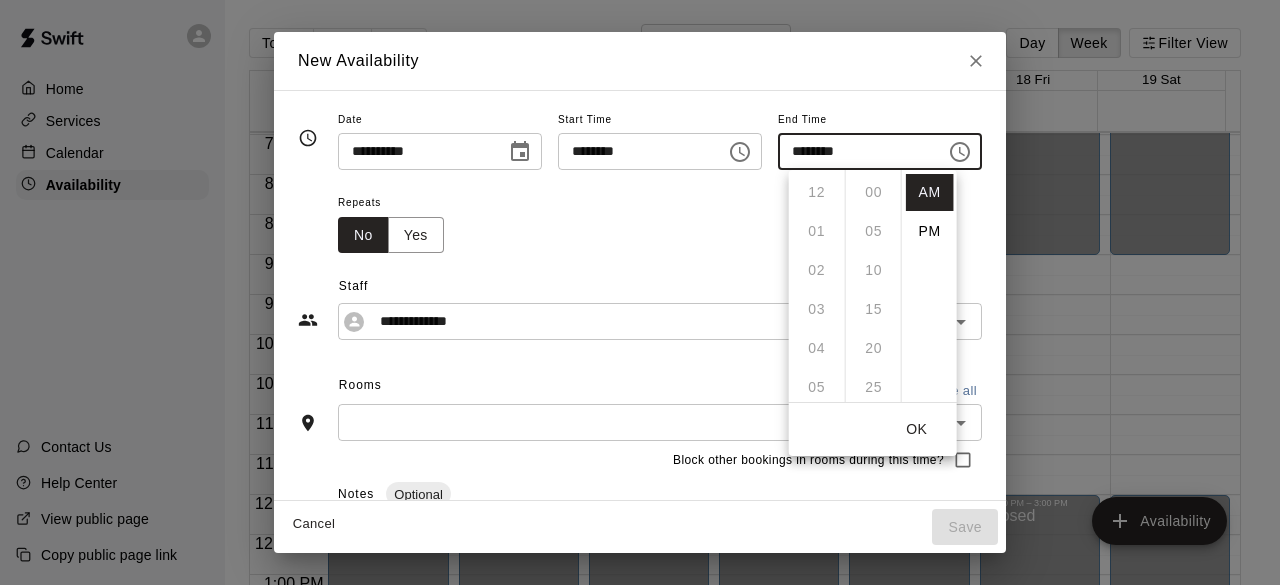 scroll, scrollTop: 351, scrollLeft: 0, axis: vertical 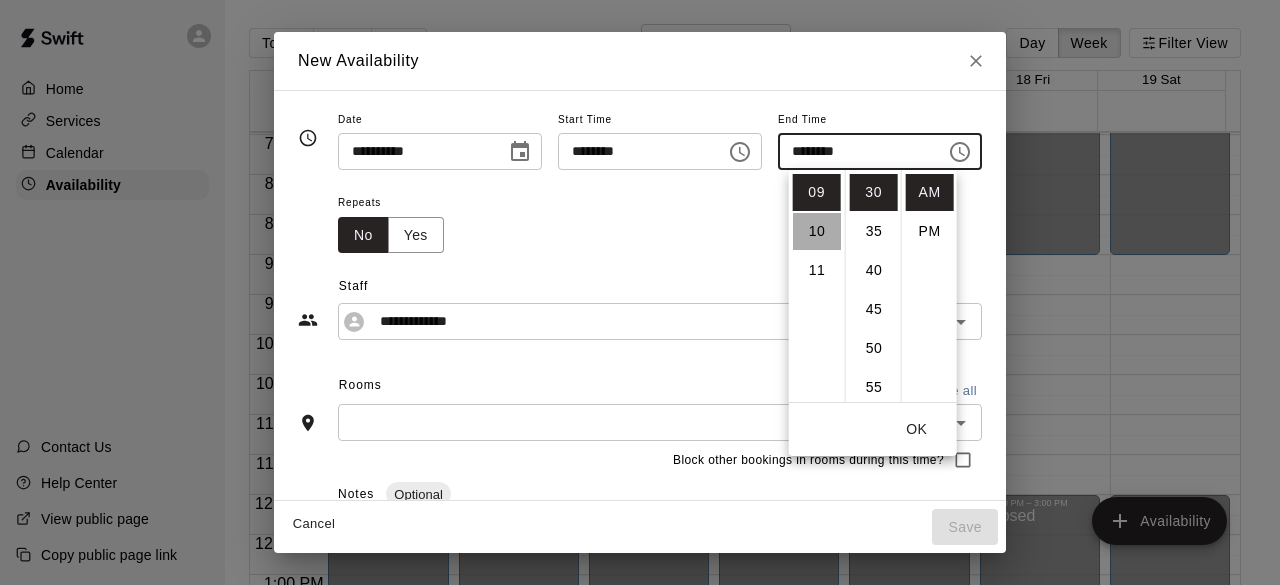 click on "10" at bounding box center [817, 231] 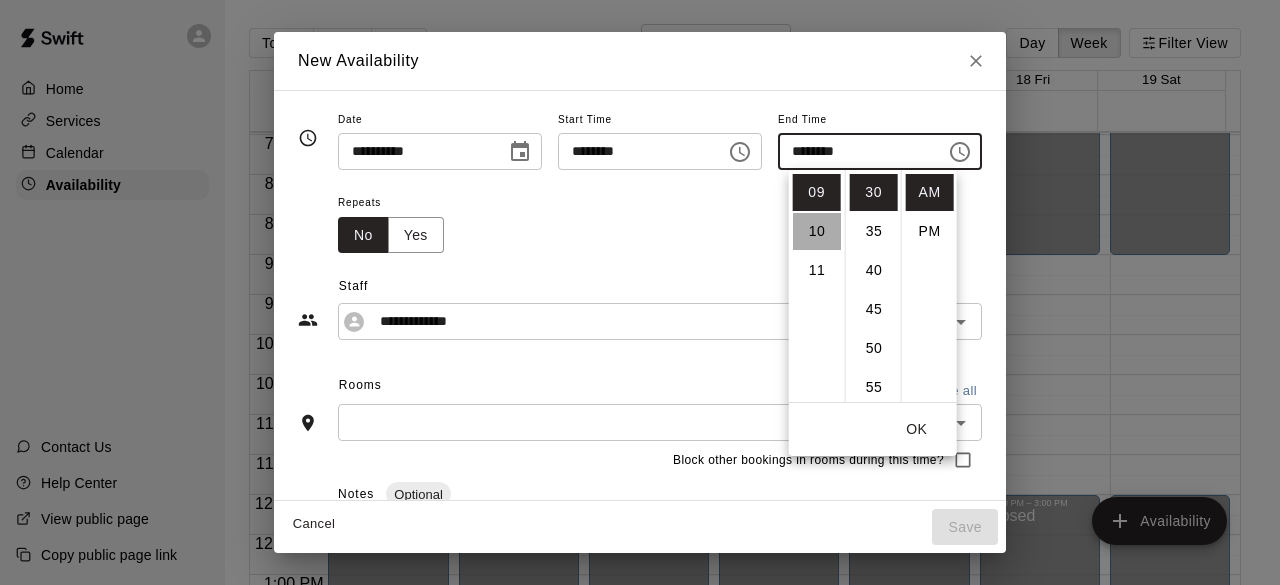 type on "********" 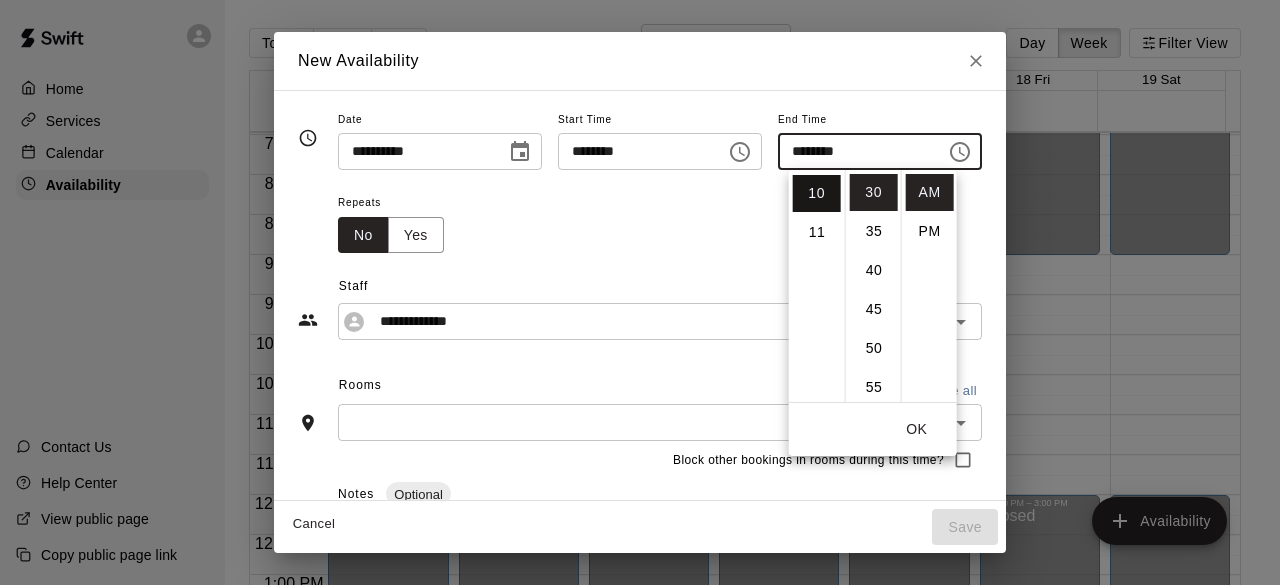 scroll, scrollTop: 390, scrollLeft: 0, axis: vertical 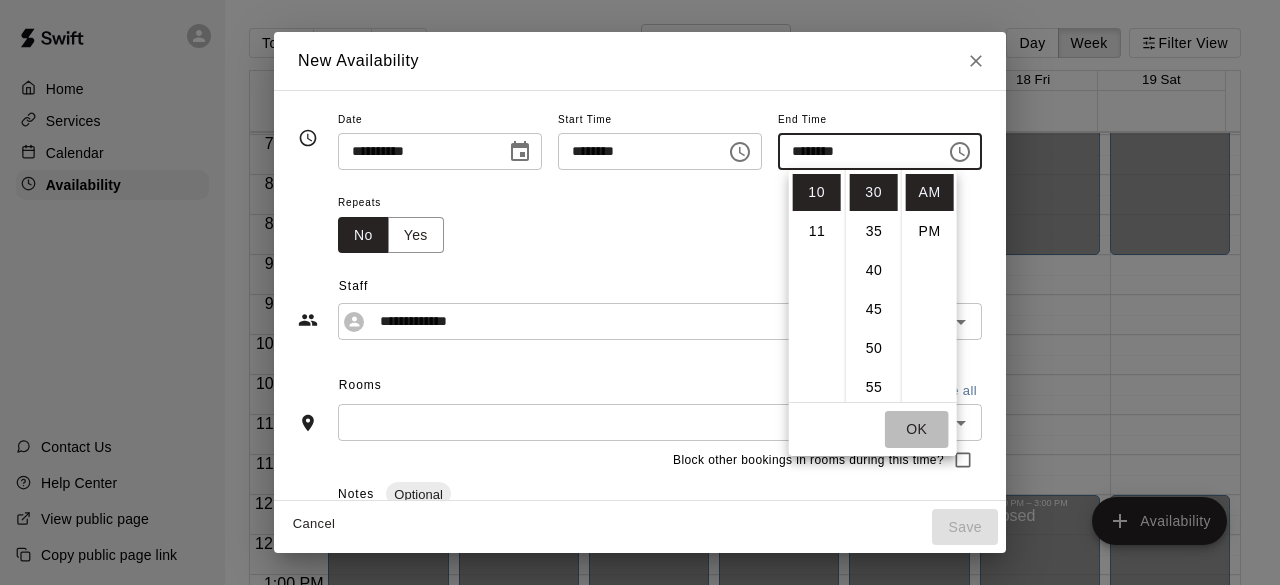 click on "OK" at bounding box center (917, 429) 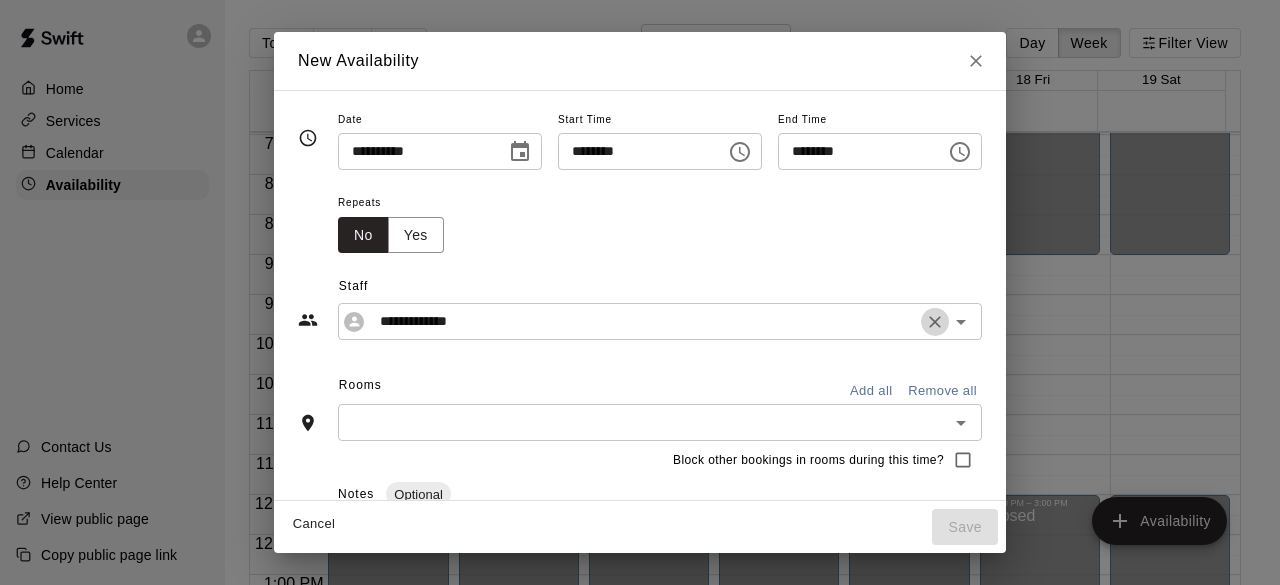 click 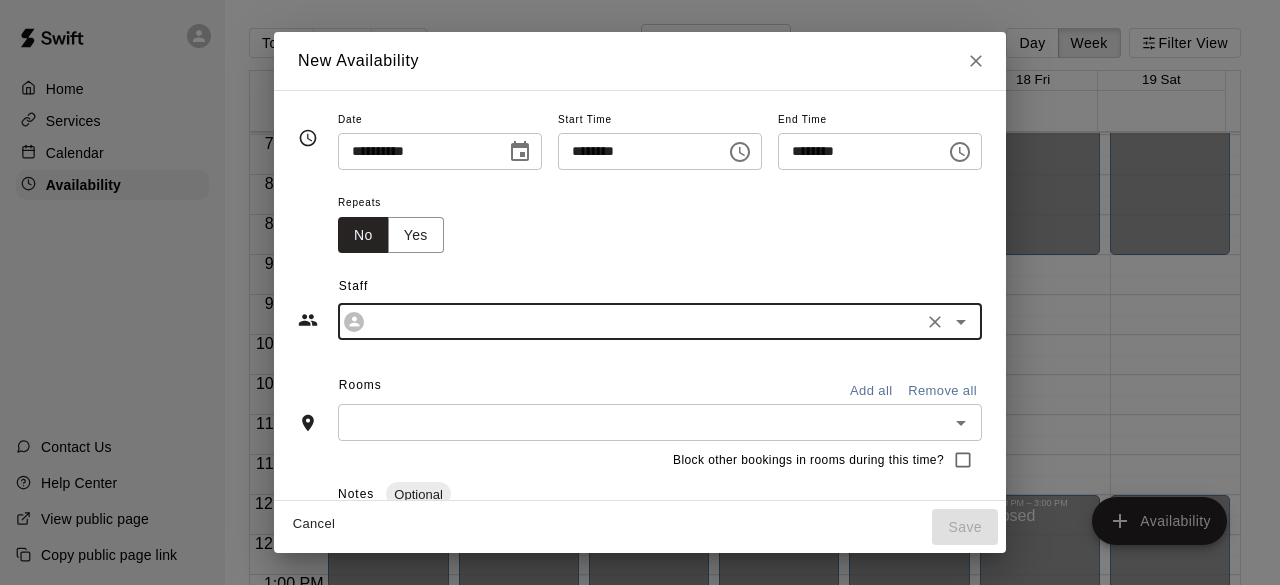type on "**********" 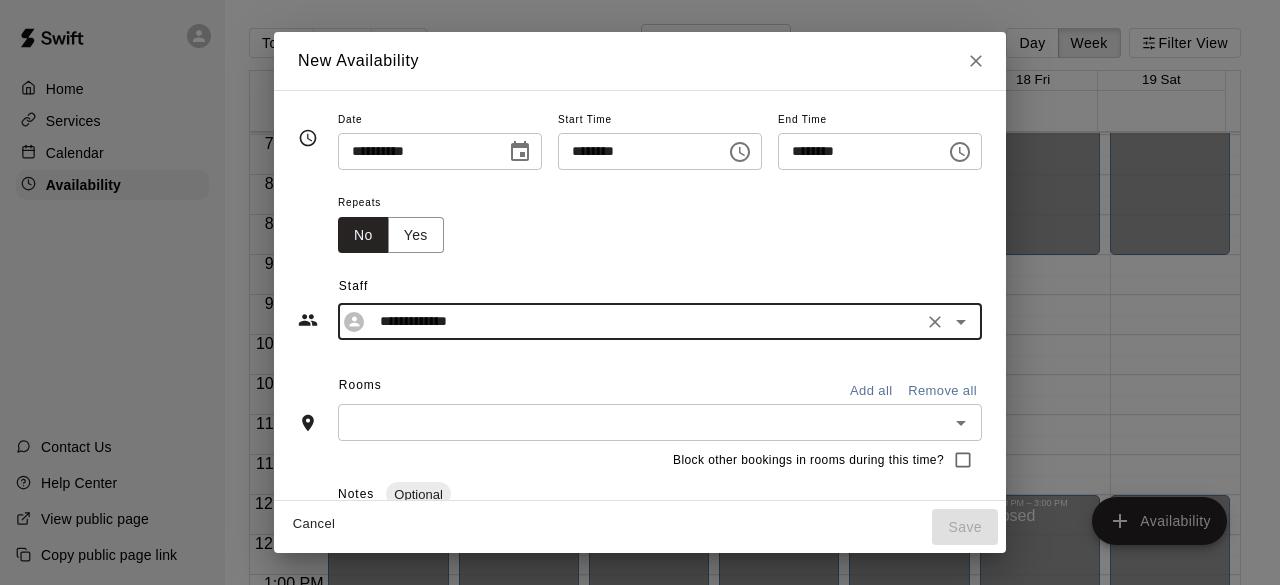 click on "Add all" at bounding box center (871, 391) 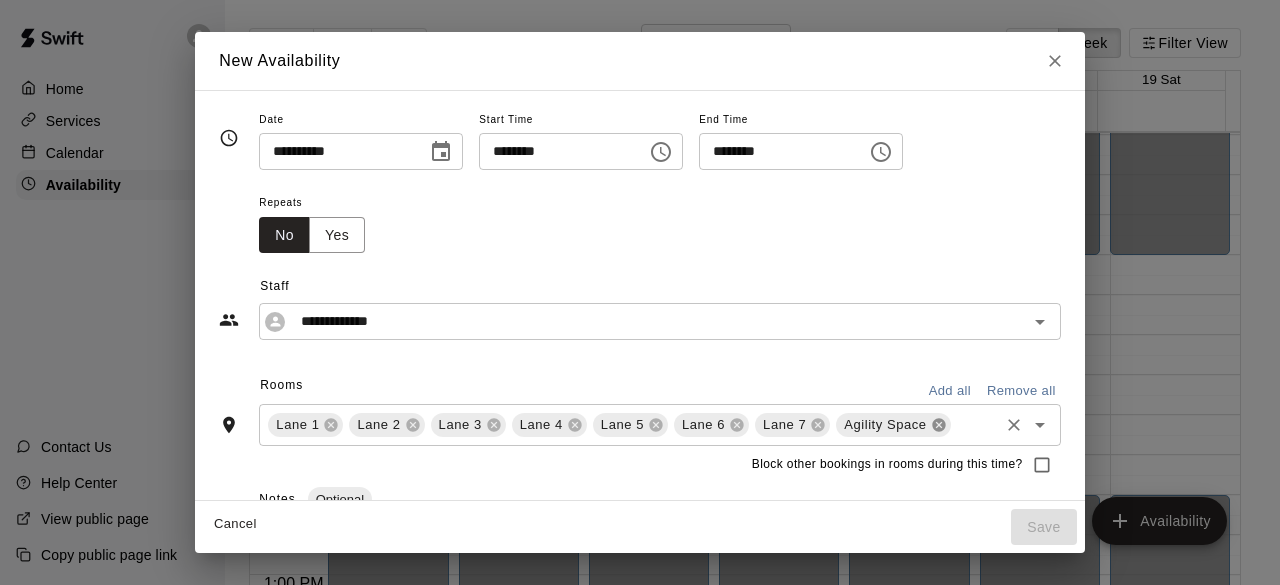 click 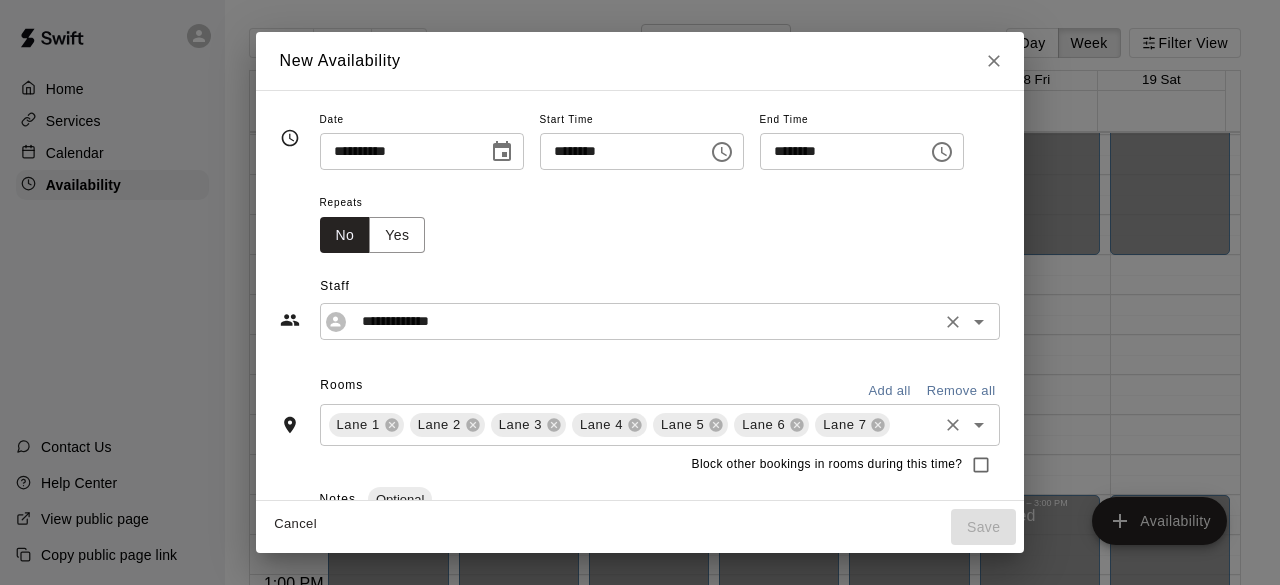 click 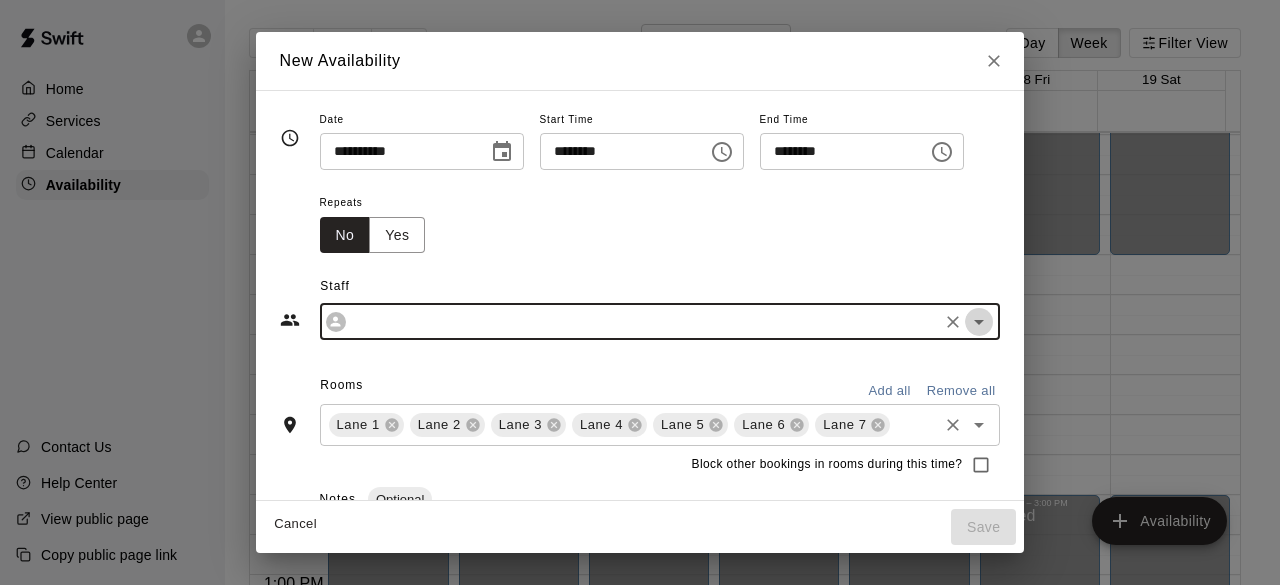 click 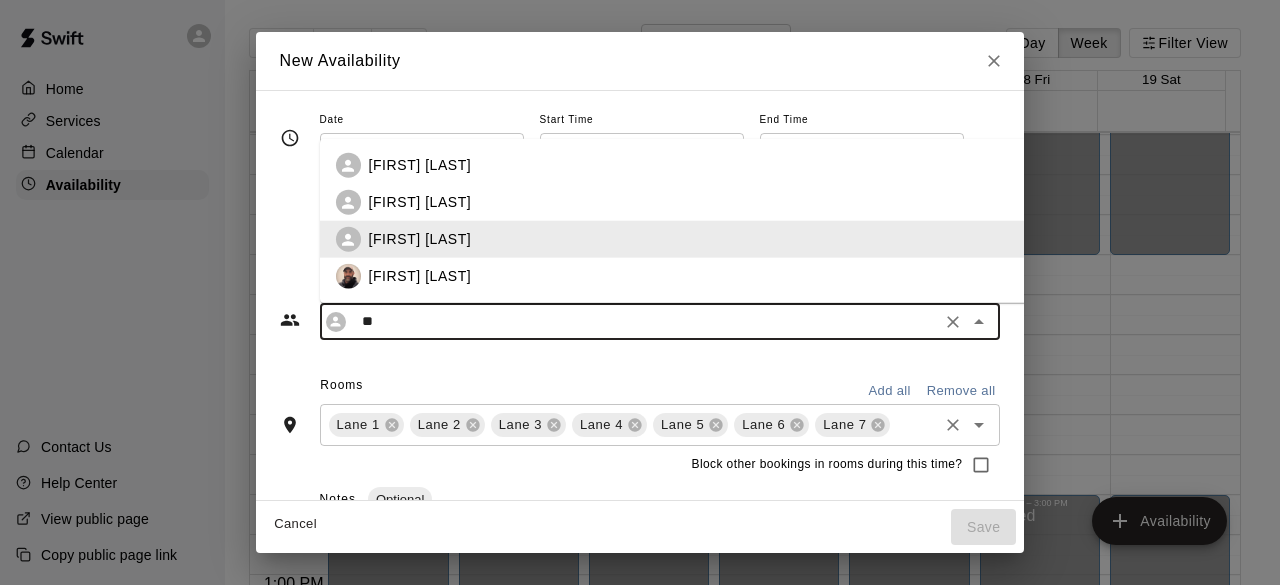 scroll, scrollTop: 0, scrollLeft: 0, axis: both 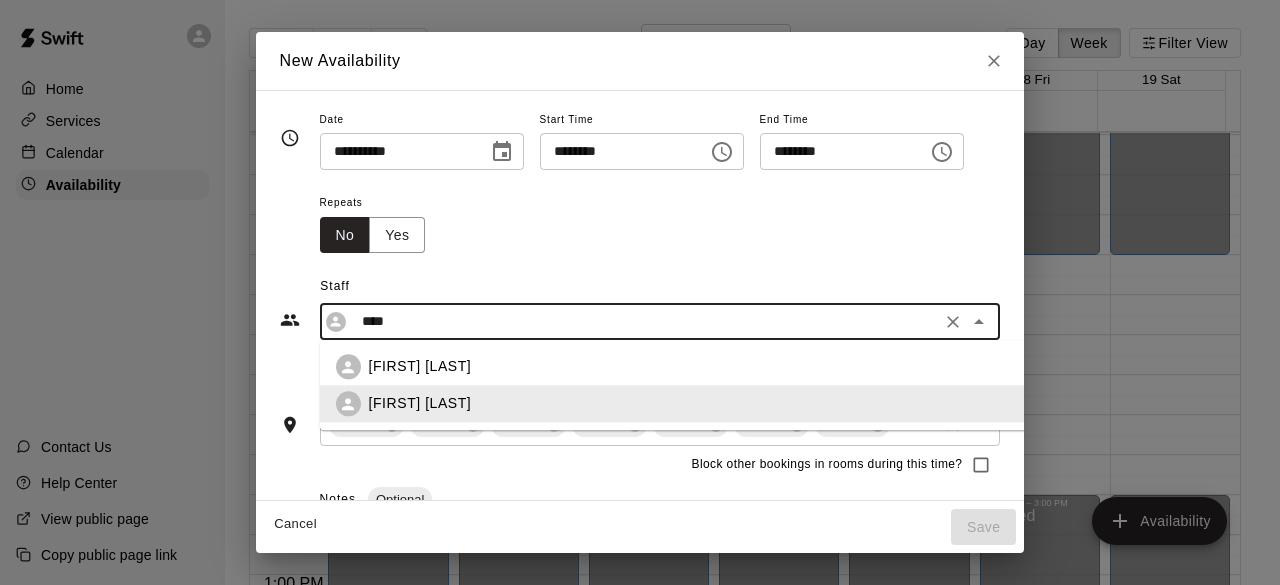 click 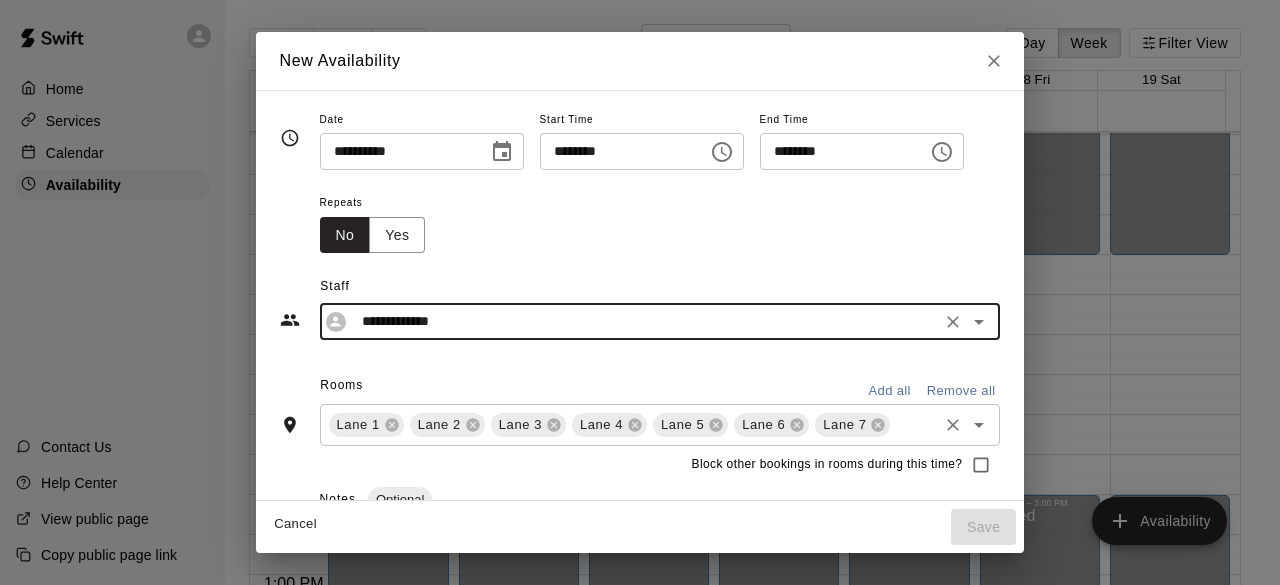 type on "**********" 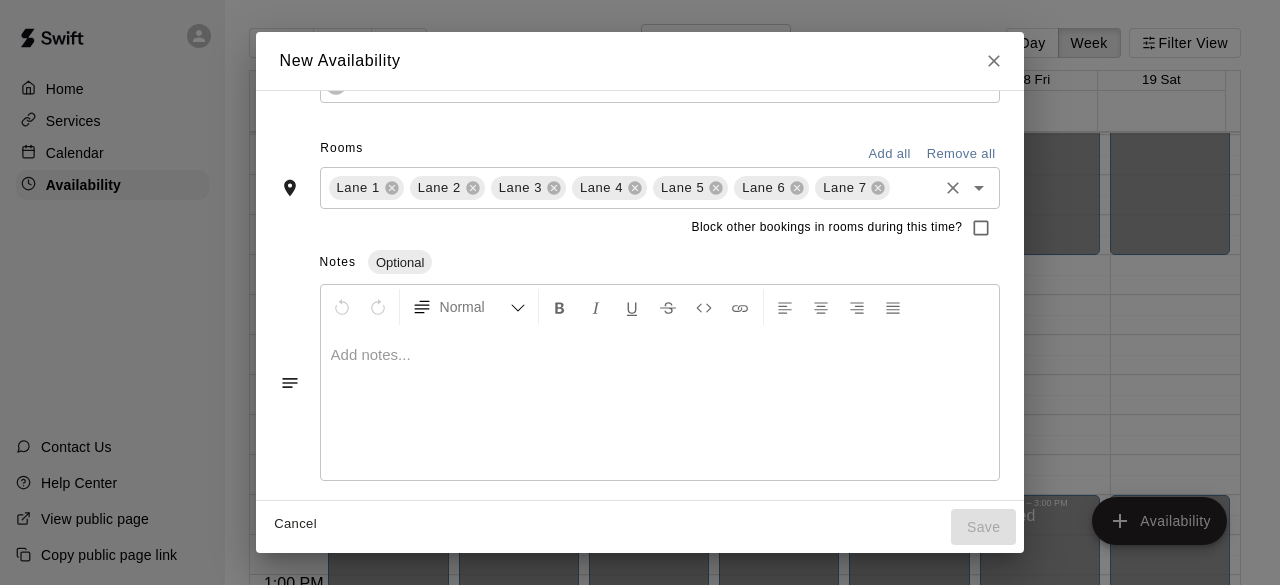 scroll, scrollTop: 0, scrollLeft: 0, axis: both 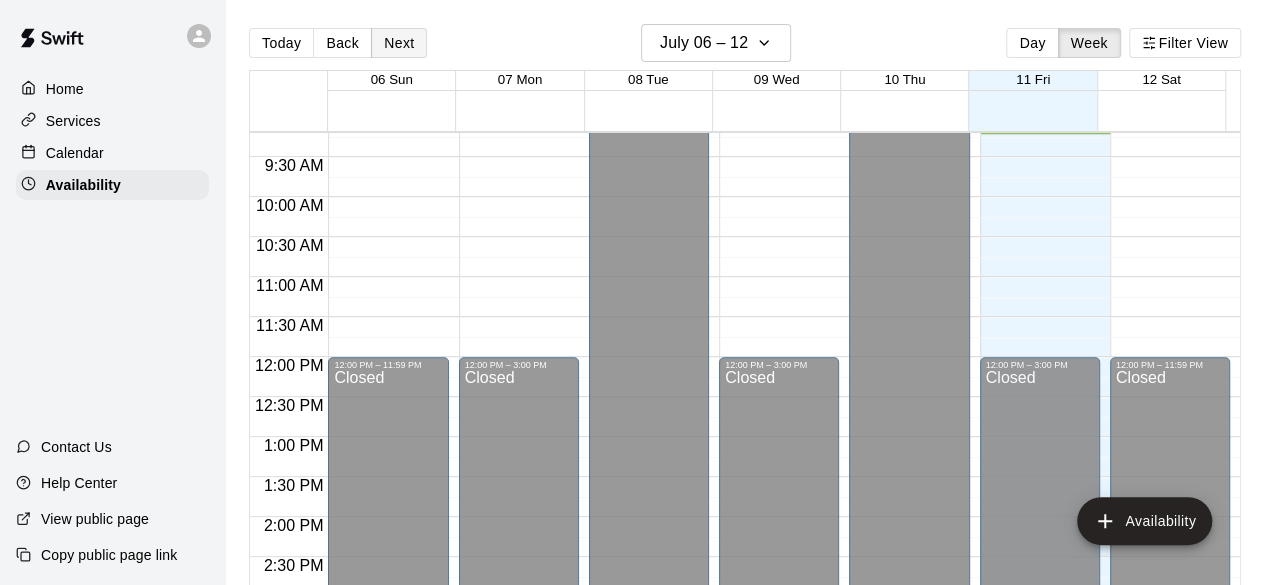 click on "Next" at bounding box center [399, 43] 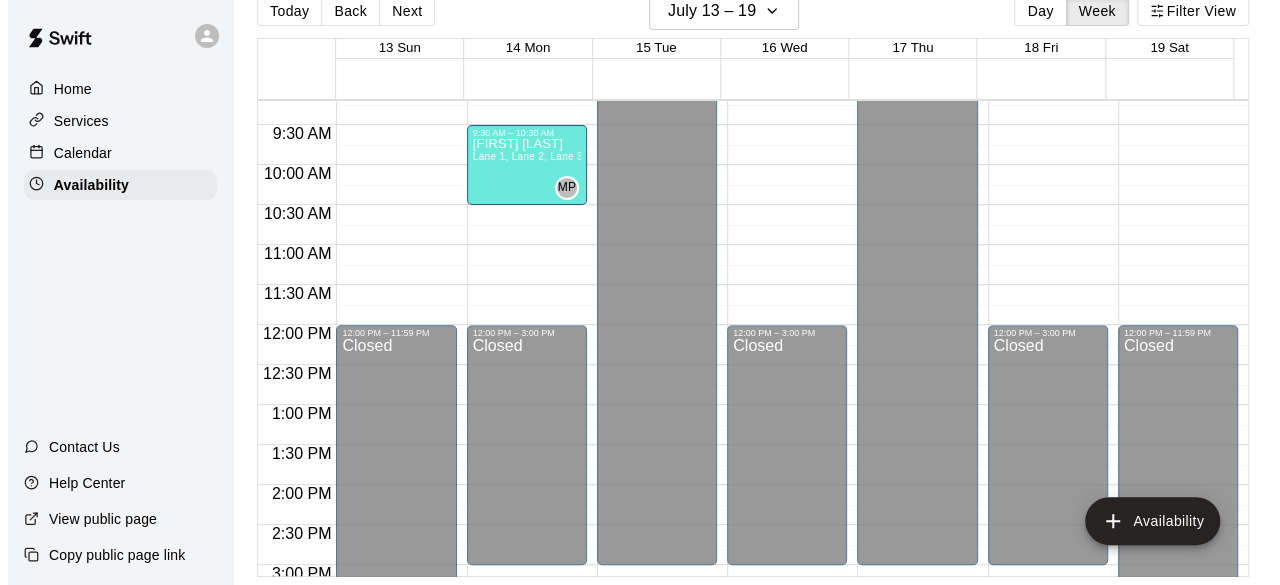 scroll, scrollTop: 0, scrollLeft: 0, axis: both 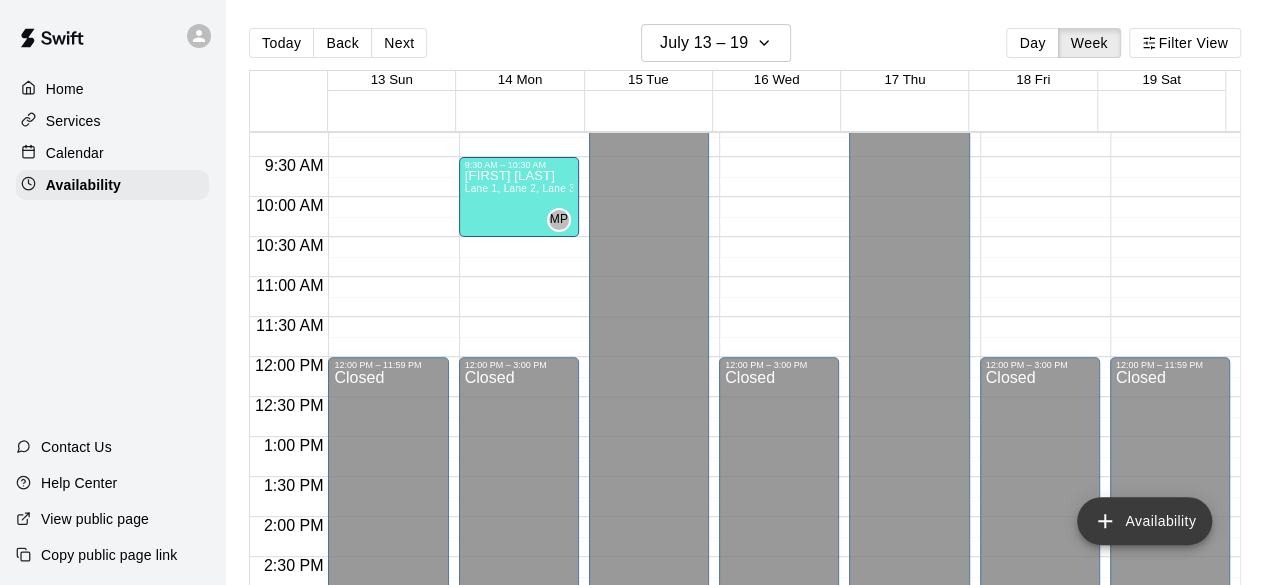 click on "Availability" at bounding box center [1144, 521] 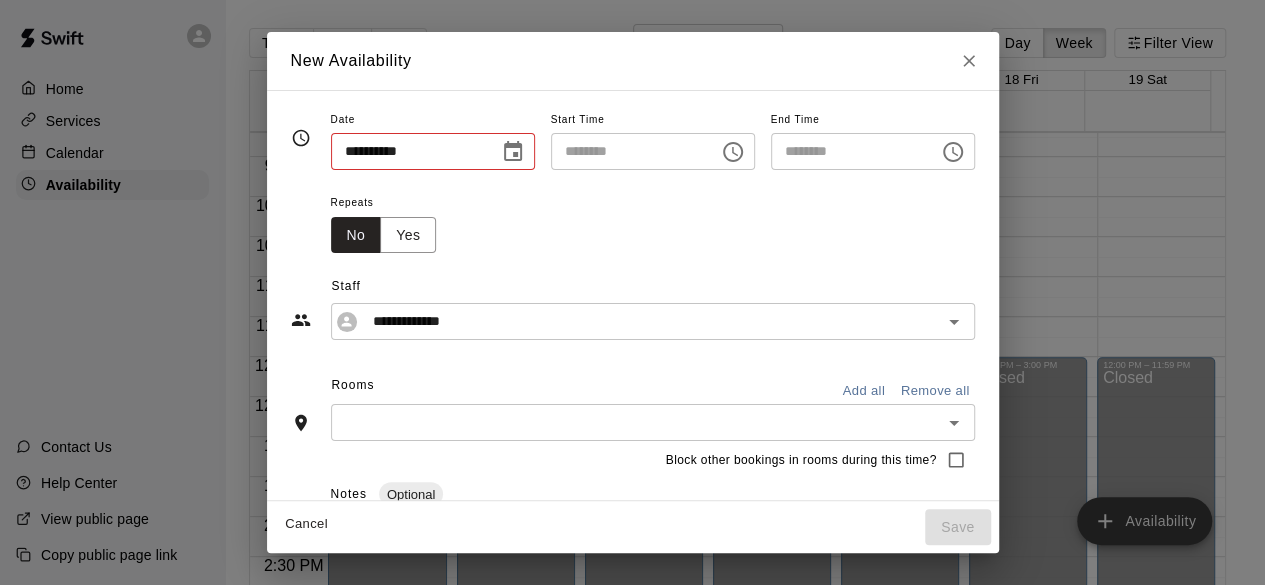 type on "**********" 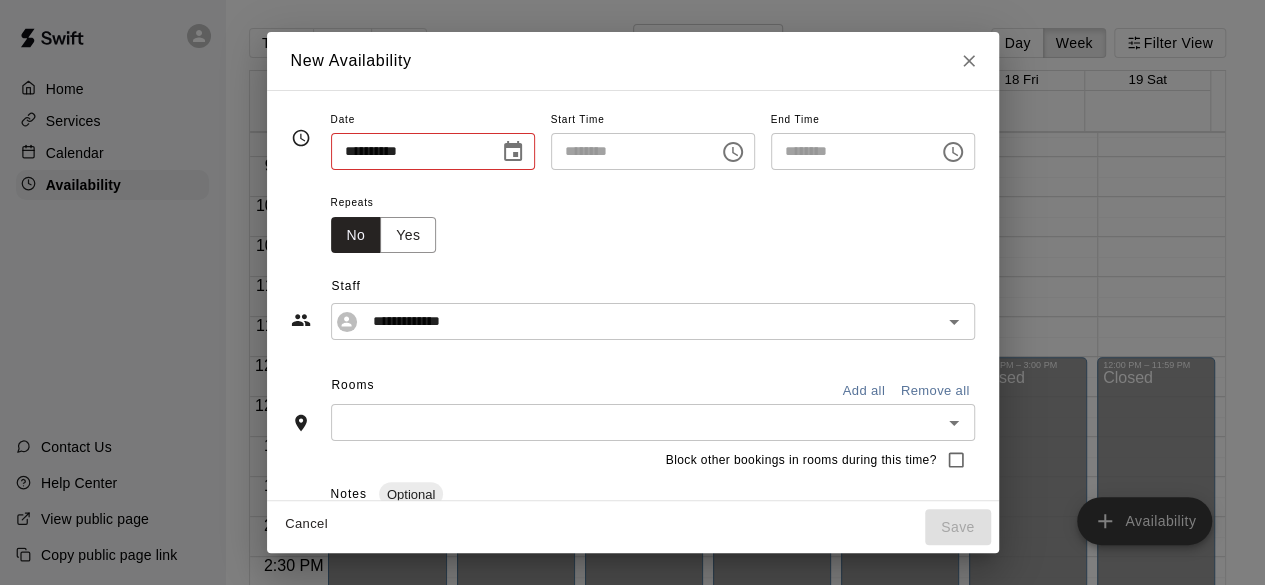 type on "********" 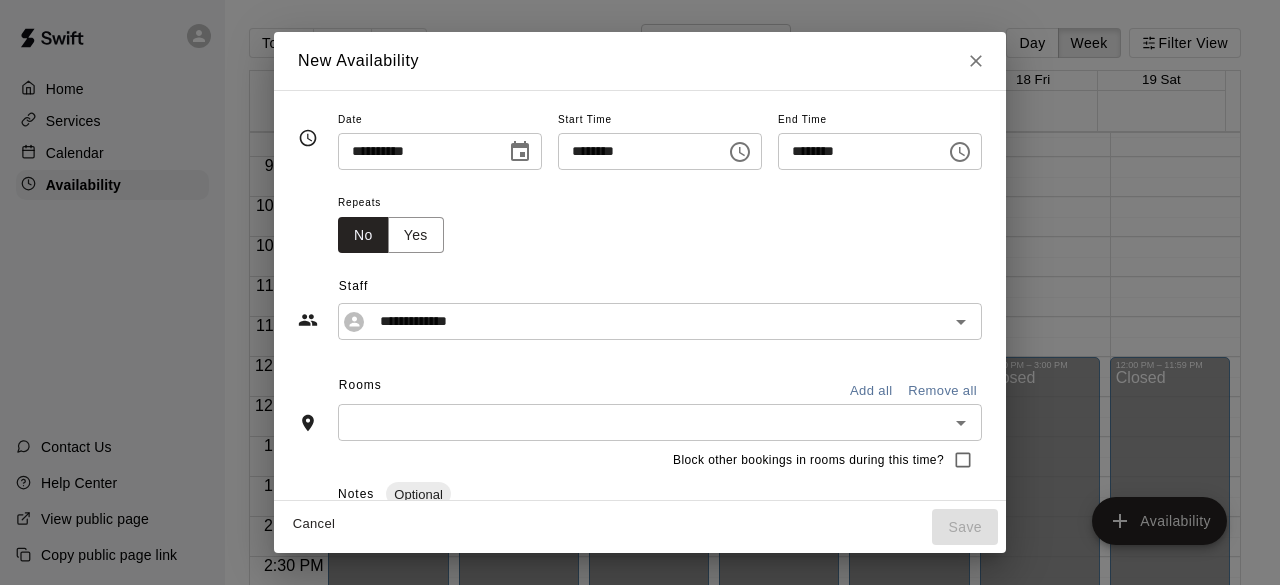 click 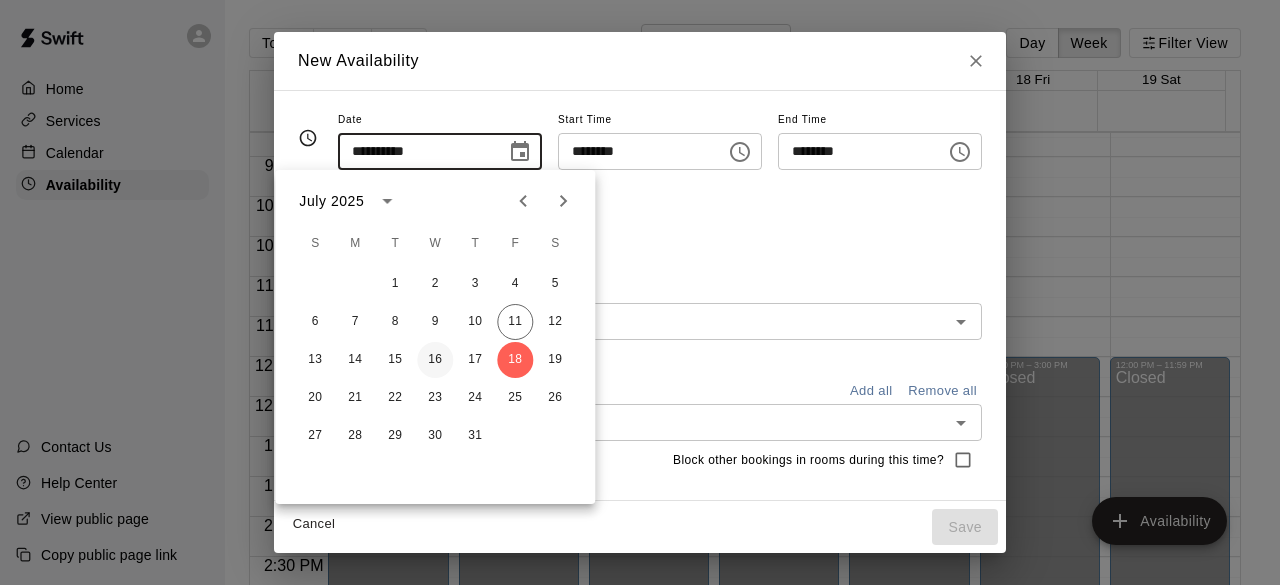 click on "16" at bounding box center [435, 360] 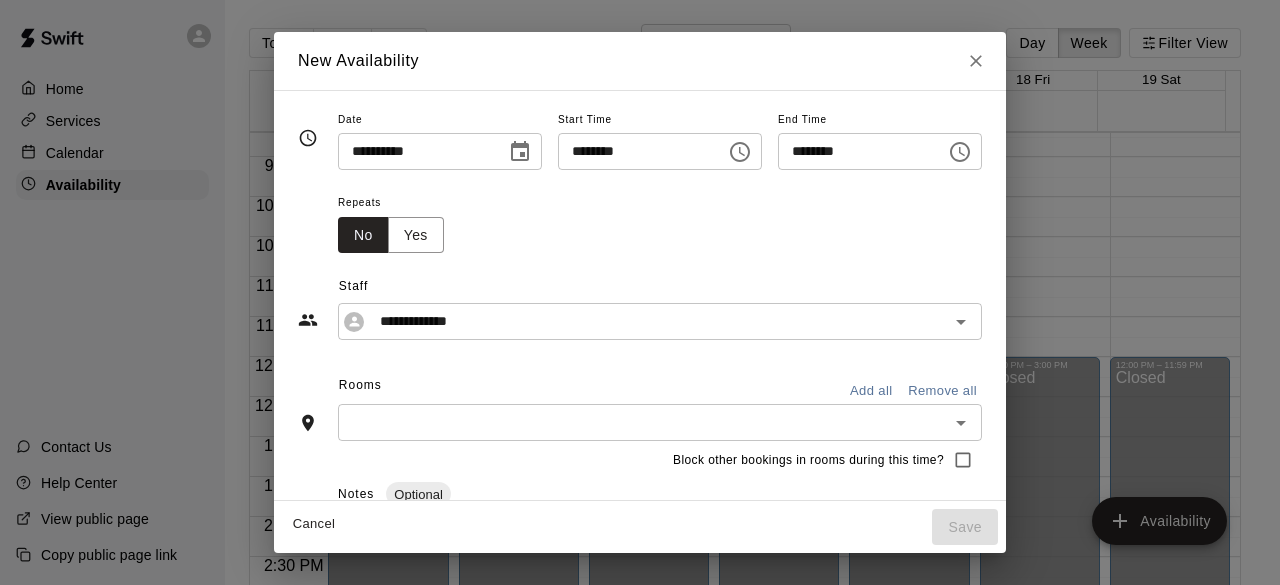 click 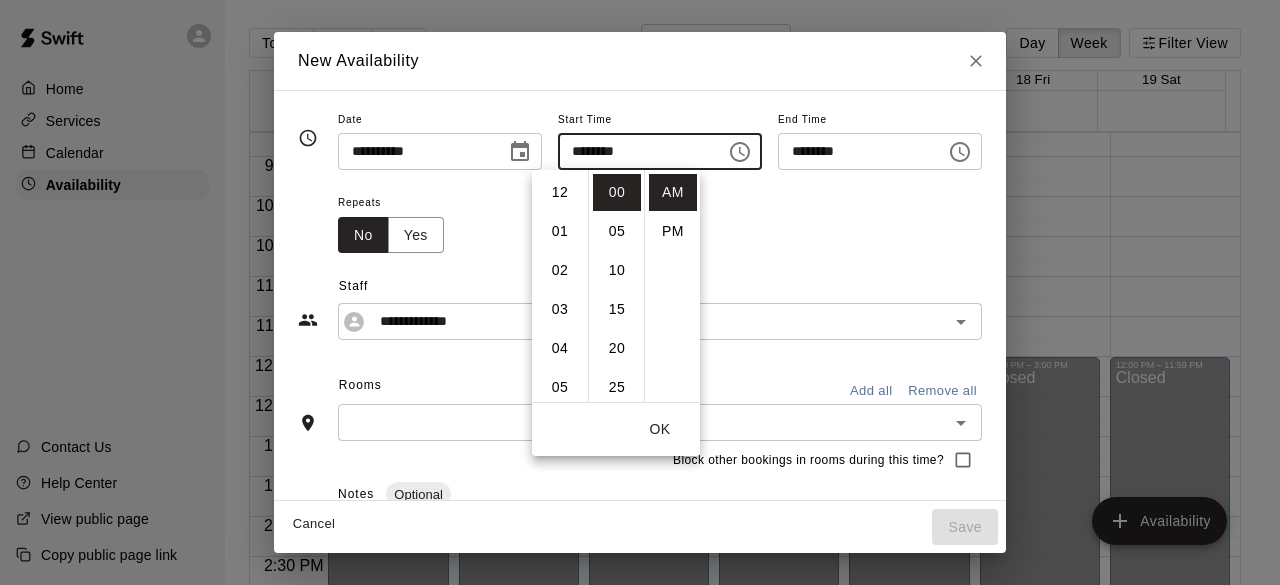 scroll, scrollTop: 351, scrollLeft: 0, axis: vertical 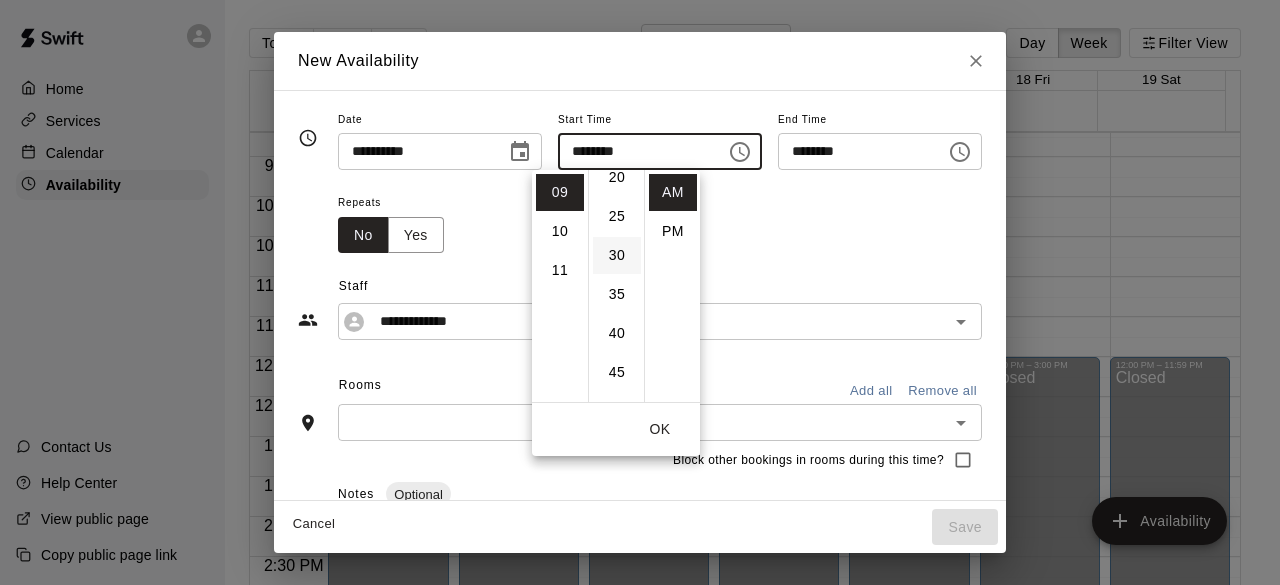 click on "30" at bounding box center [617, 255] 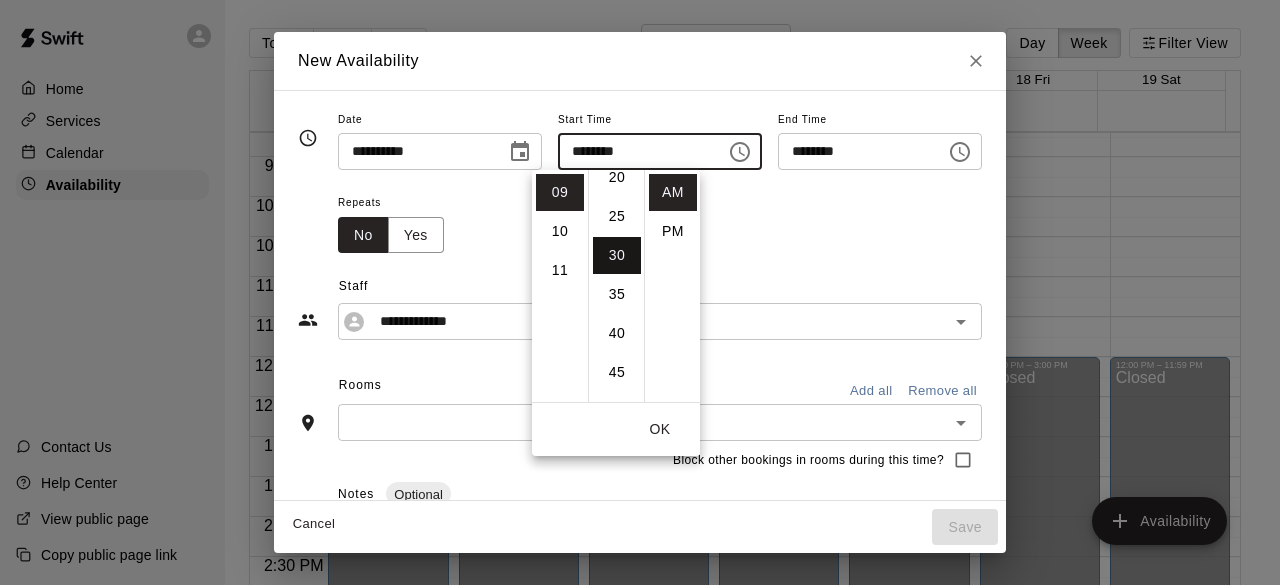 scroll, scrollTop: 234, scrollLeft: 0, axis: vertical 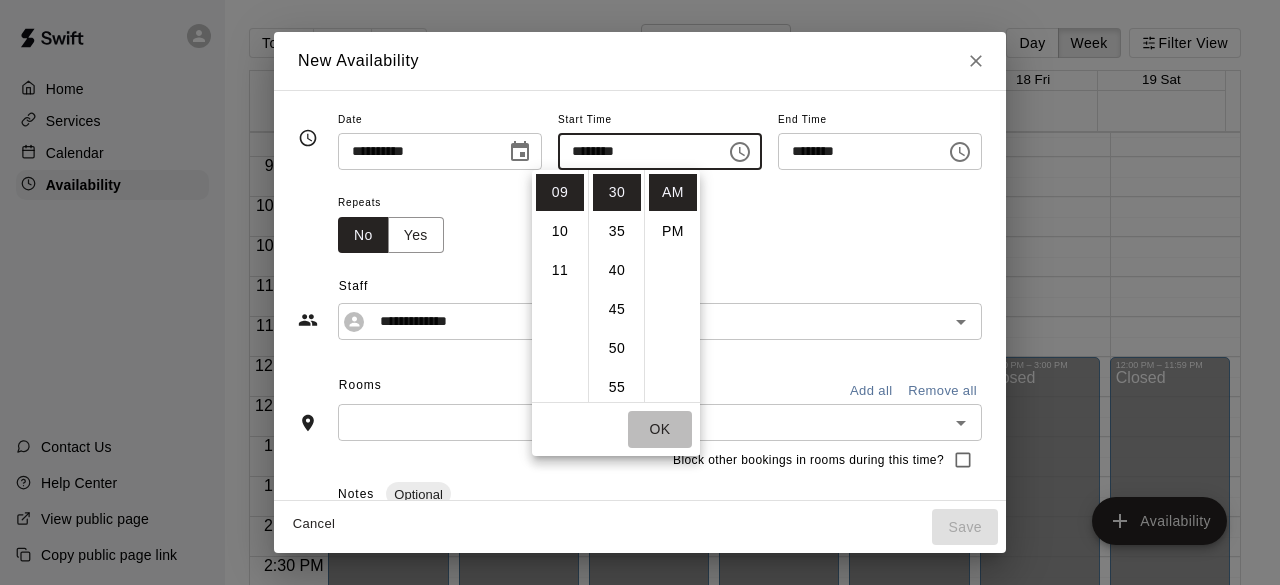 click on "OK" at bounding box center (660, 429) 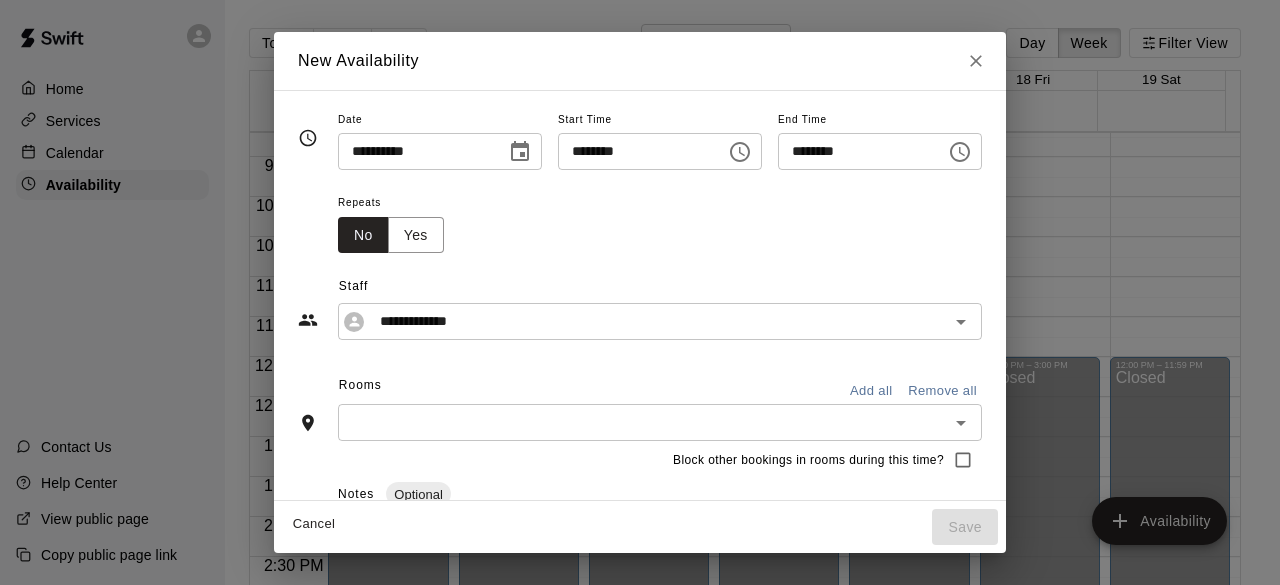 click at bounding box center [960, 152] 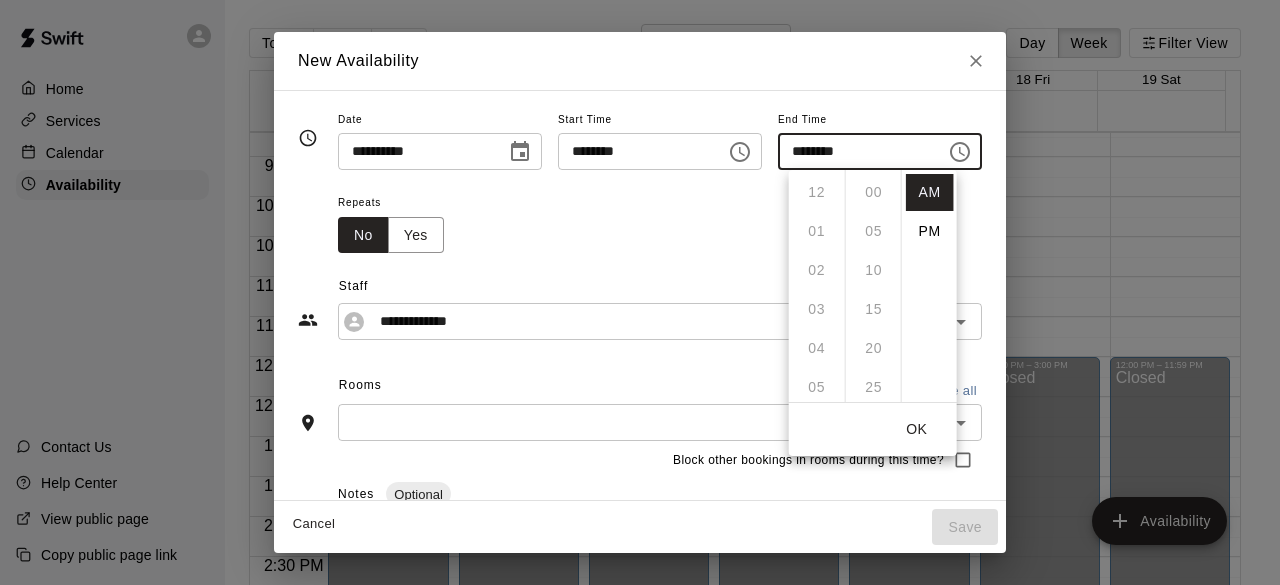 scroll, scrollTop: 351, scrollLeft: 0, axis: vertical 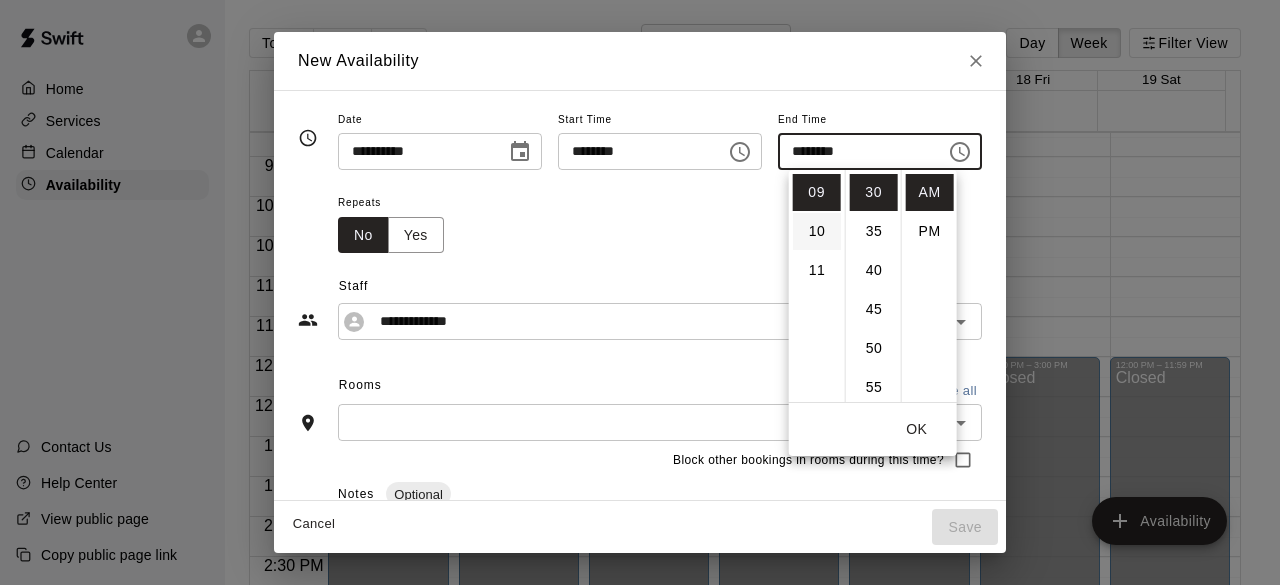 click on "10" at bounding box center [817, 231] 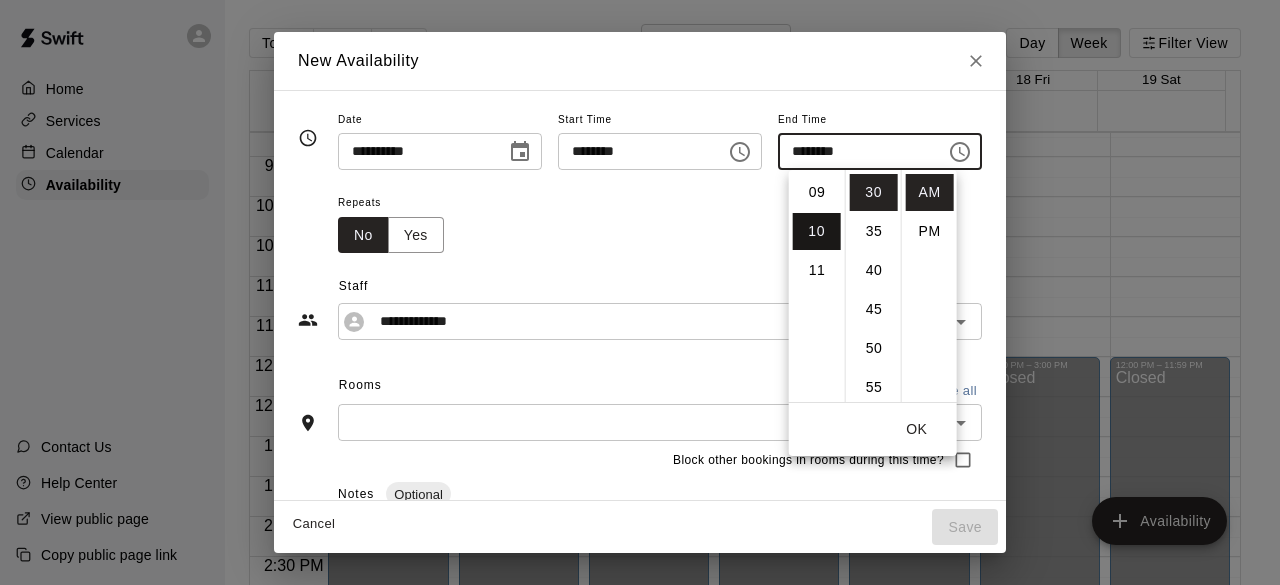 scroll, scrollTop: 390, scrollLeft: 0, axis: vertical 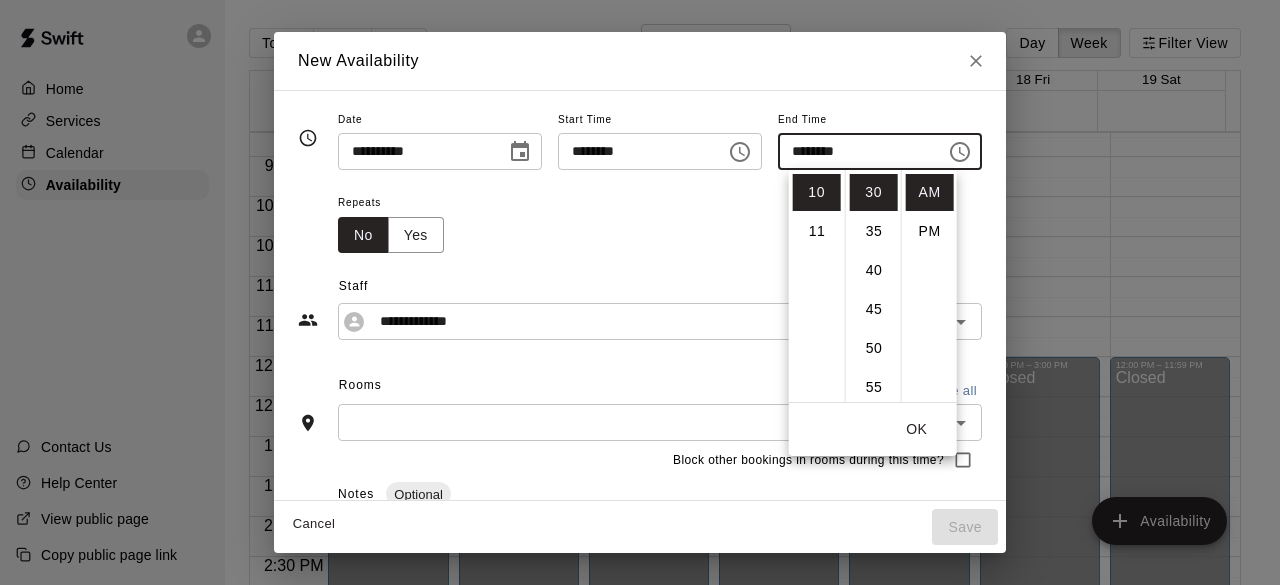 click on "OK" at bounding box center (917, 429) 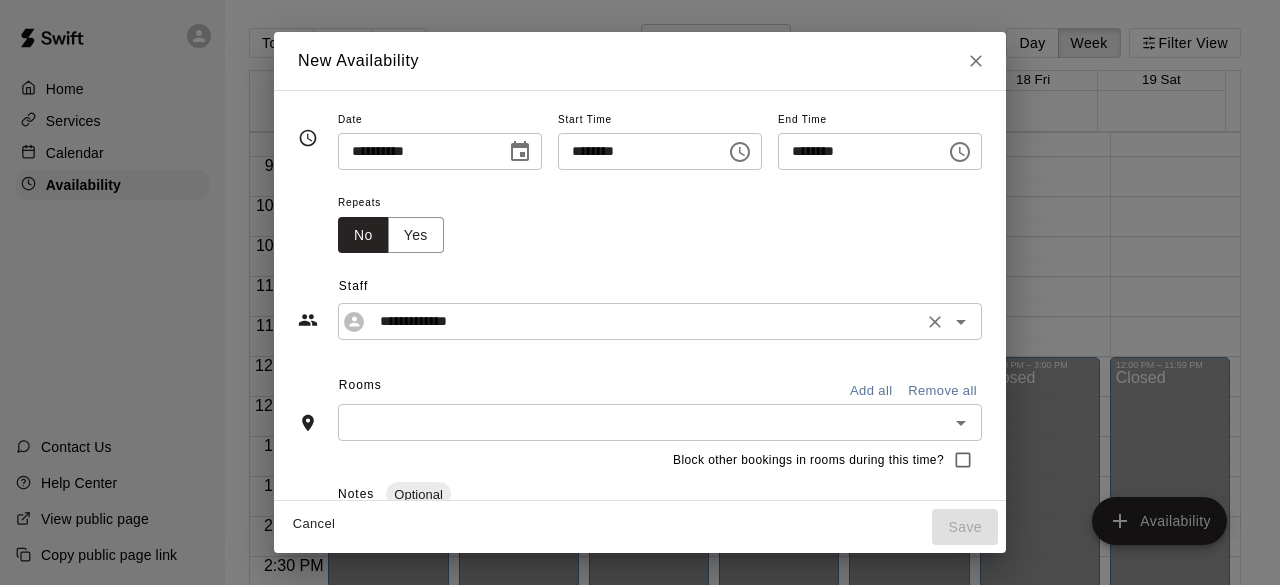 click 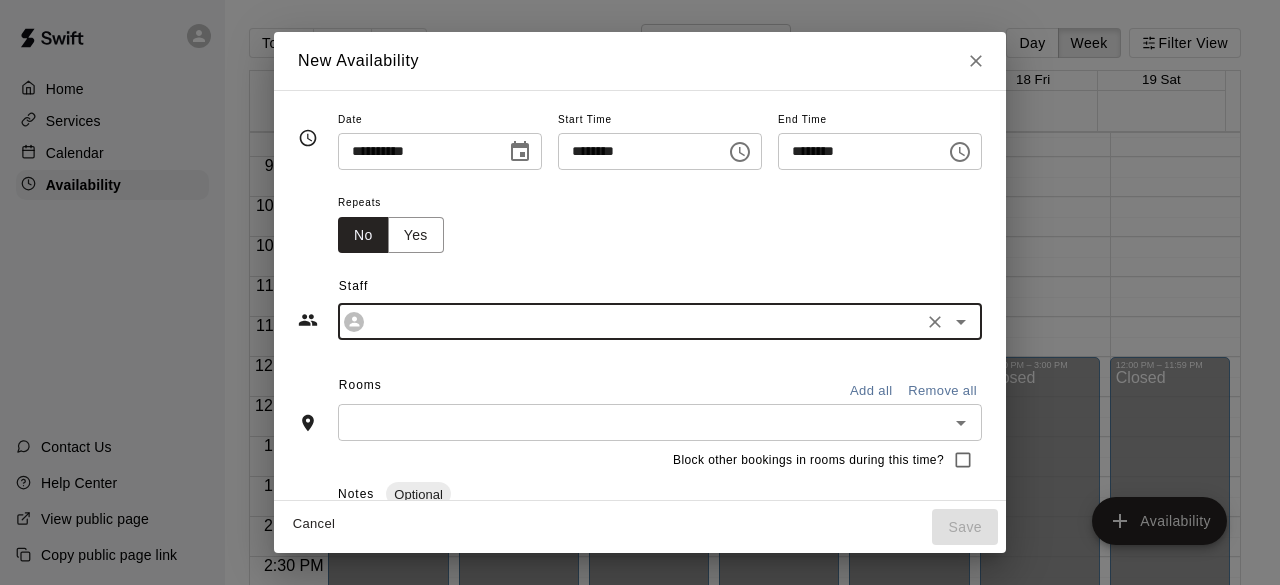 type on "**********" 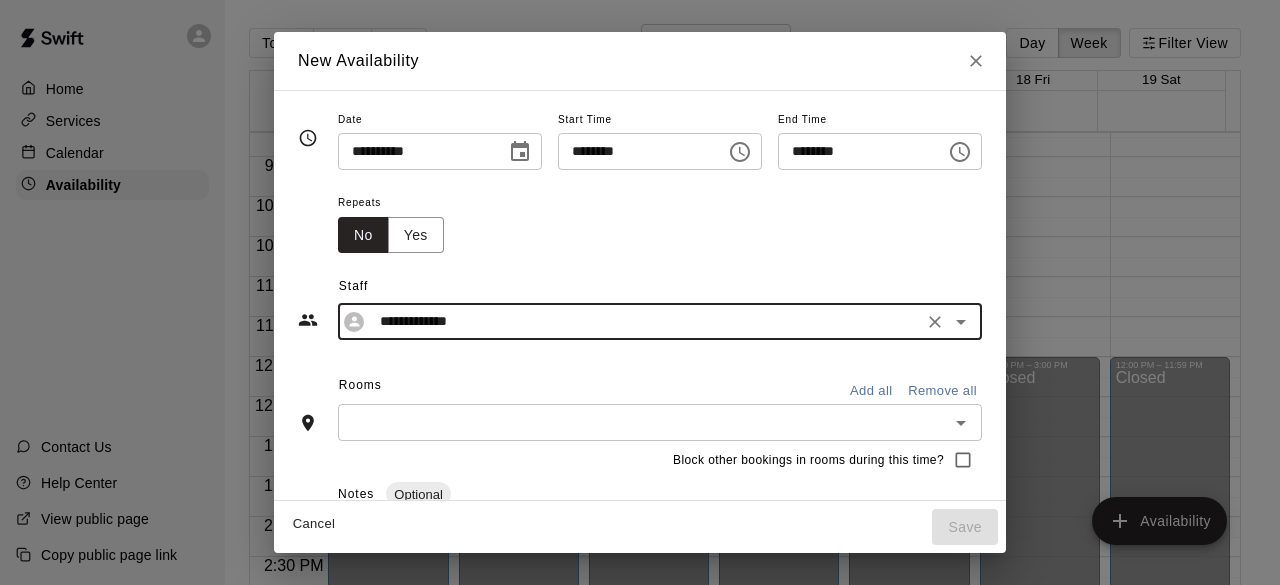 click on "Add all" at bounding box center [871, 391] 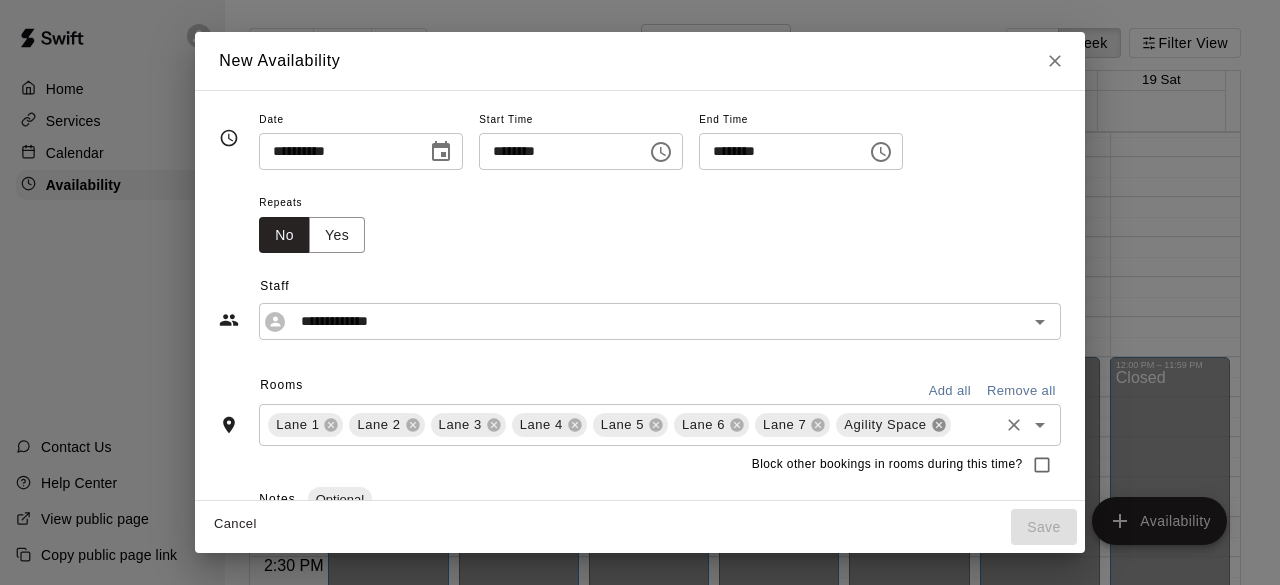 click 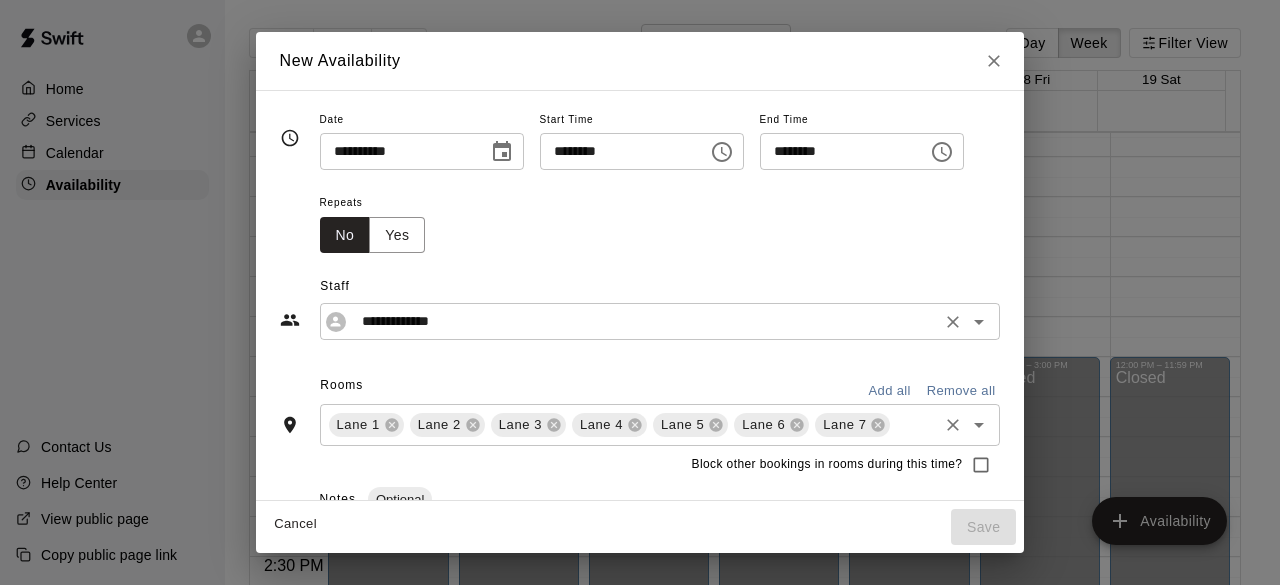 click 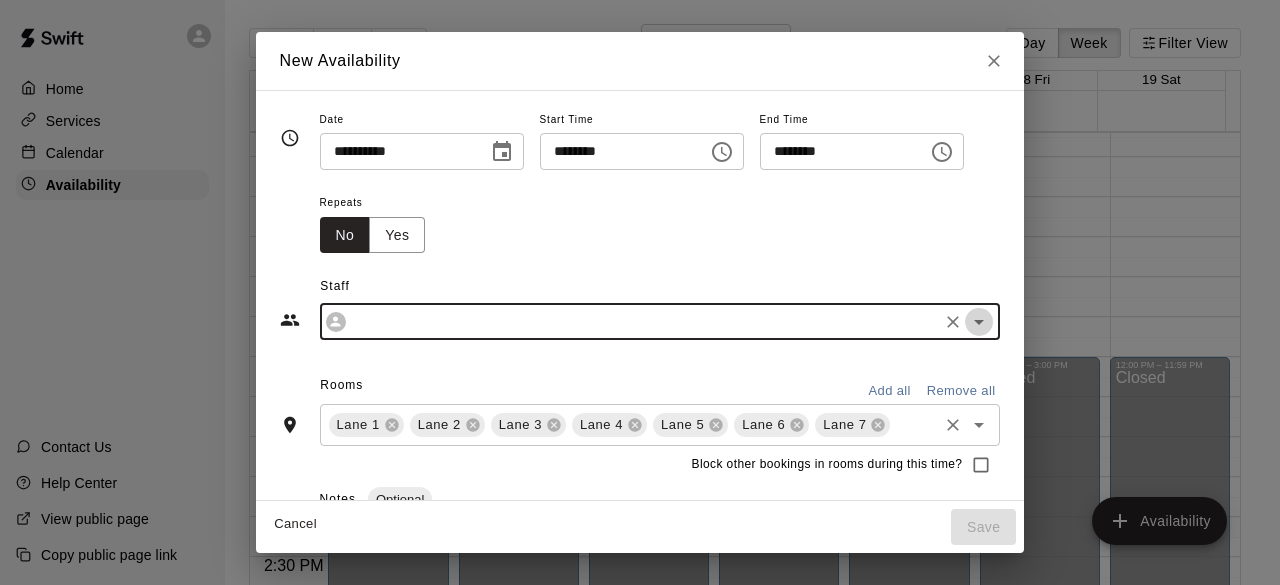 click 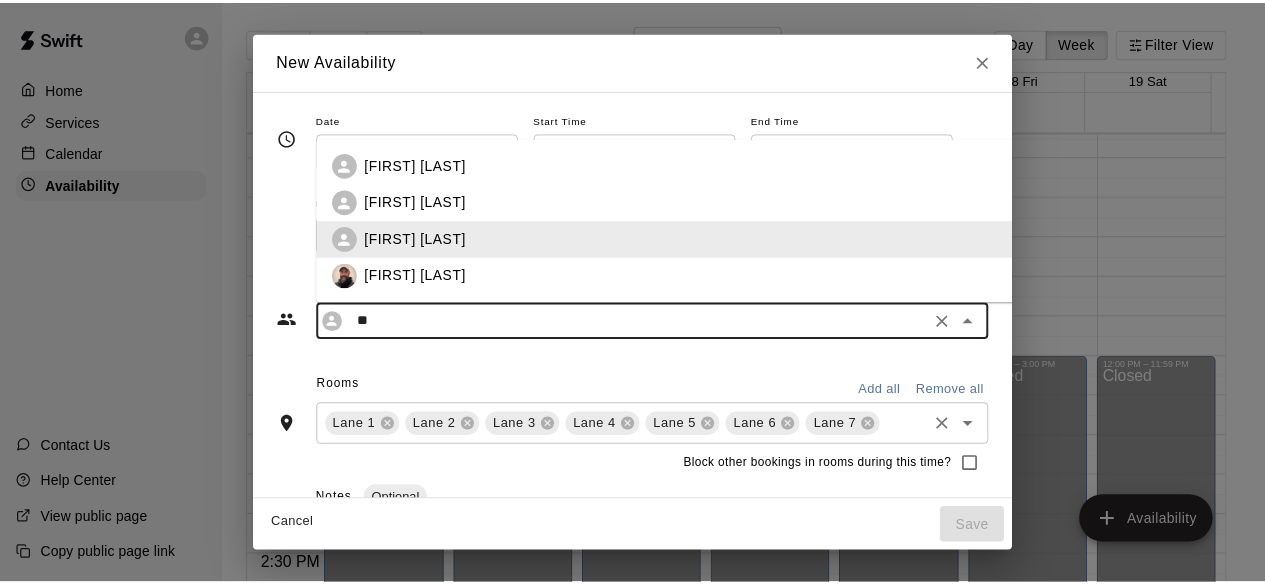 scroll, scrollTop: 0, scrollLeft: 0, axis: both 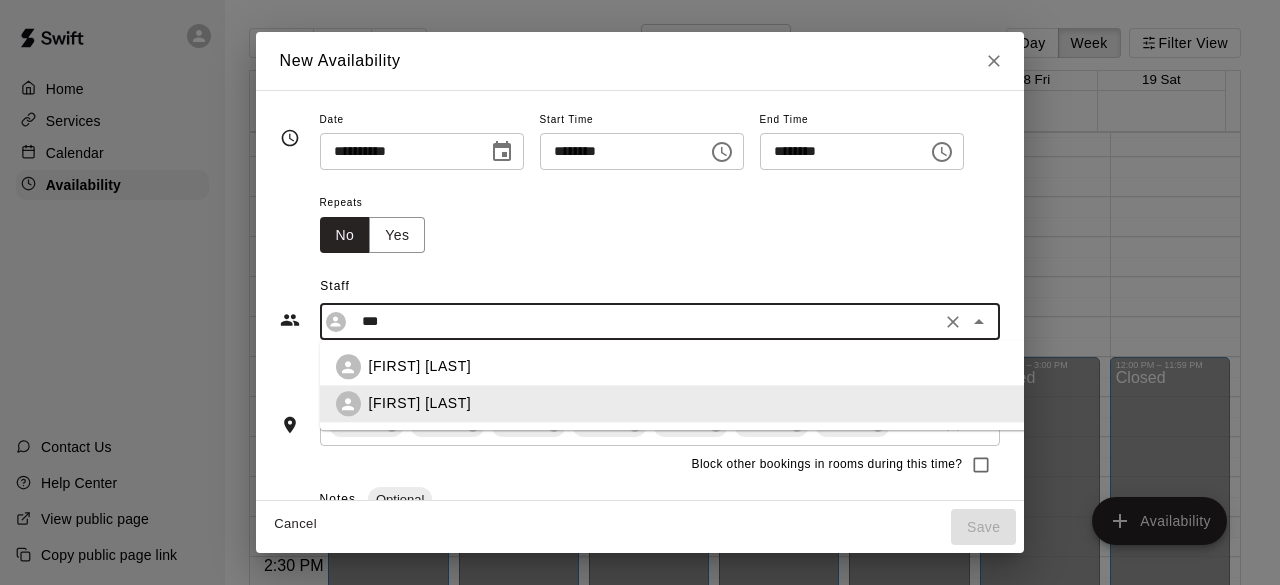 click 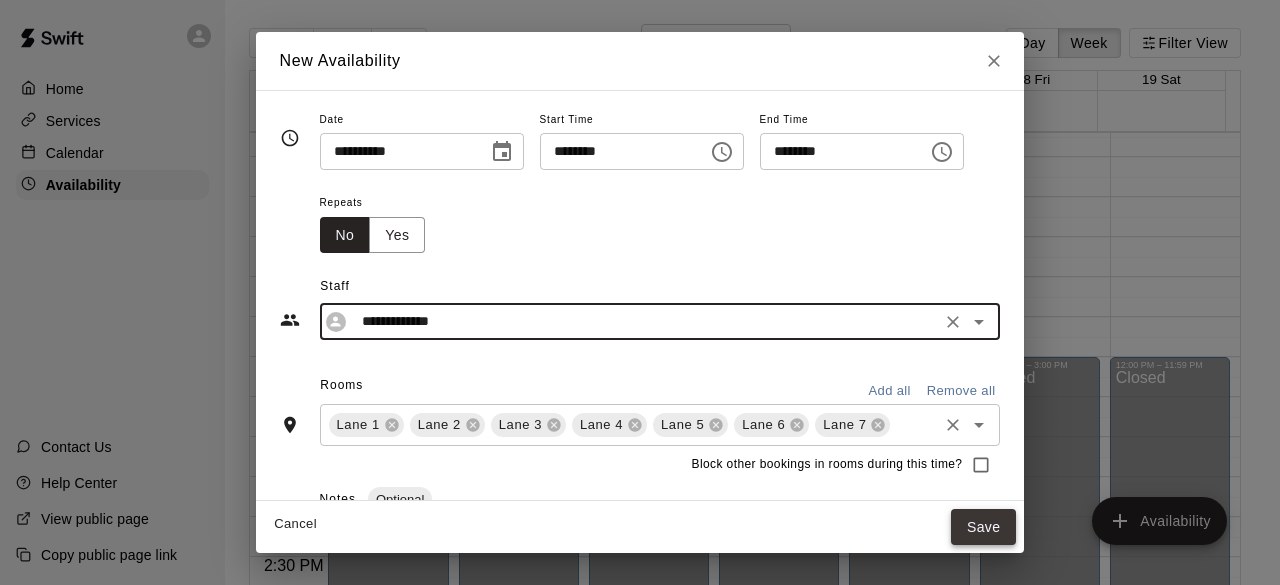 type on "**********" 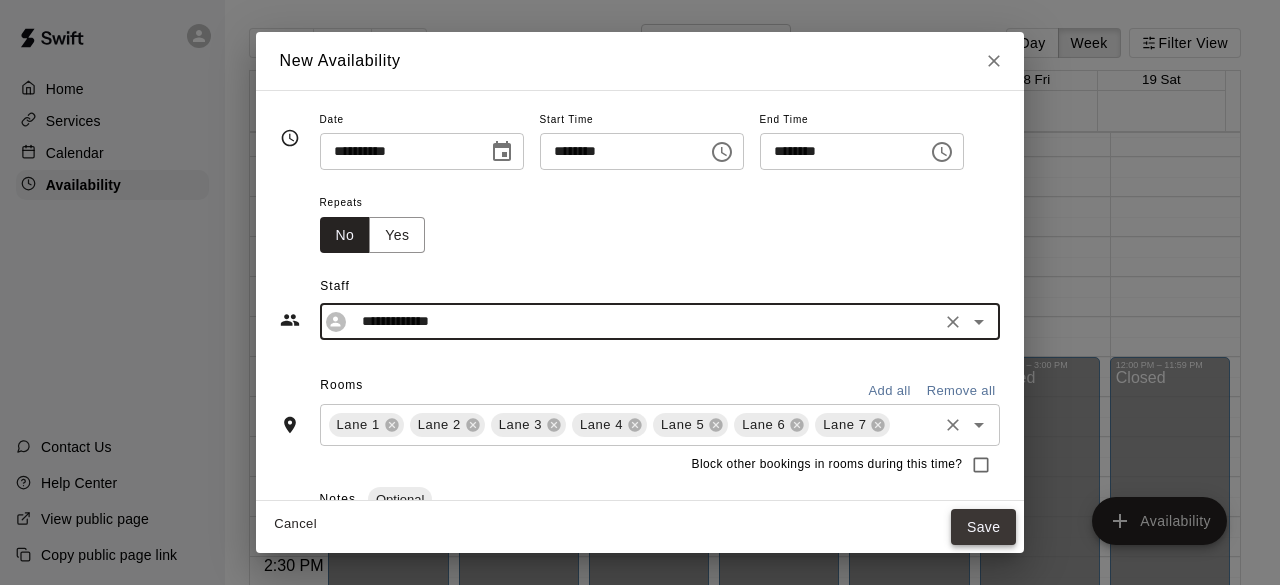 click on "Save" at bounding box center (984, 527) 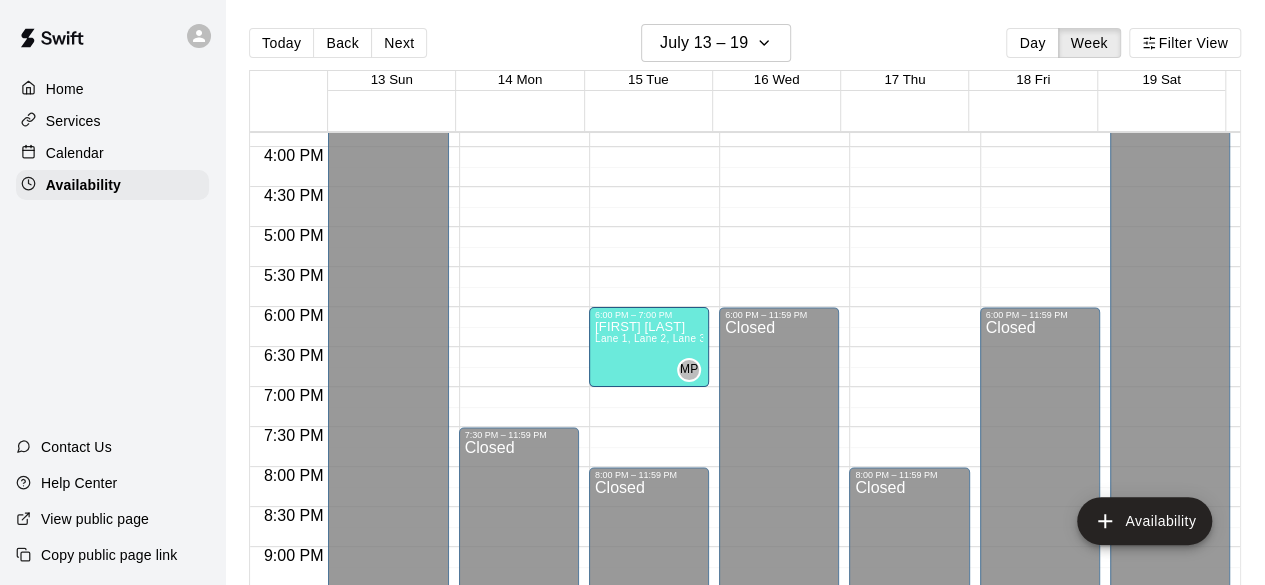 scroll, scrollTop: 1444, scrollLeft: 0, axis: vertical 